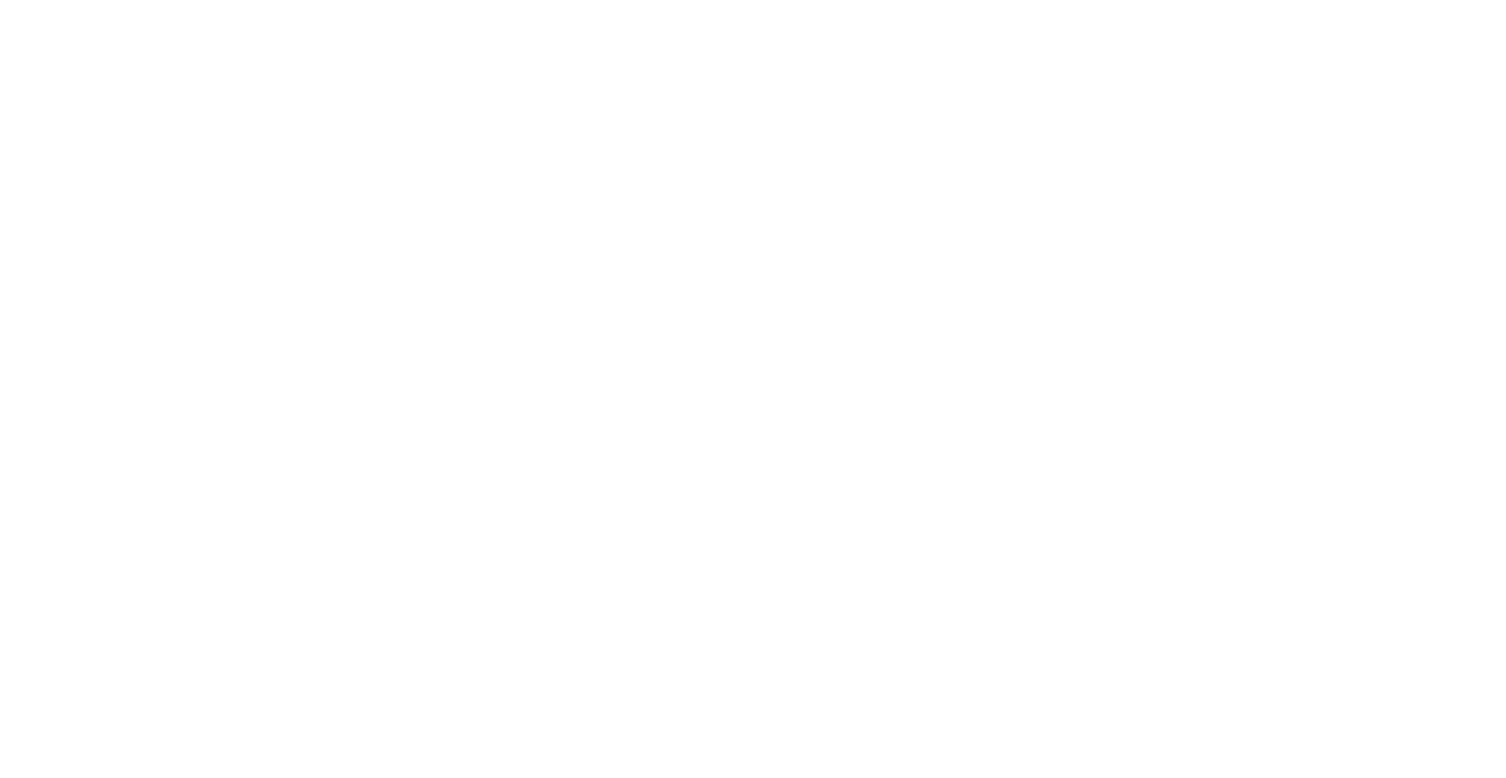 scroll, scrollTop: 0, scrollLeft: 0, axis: both 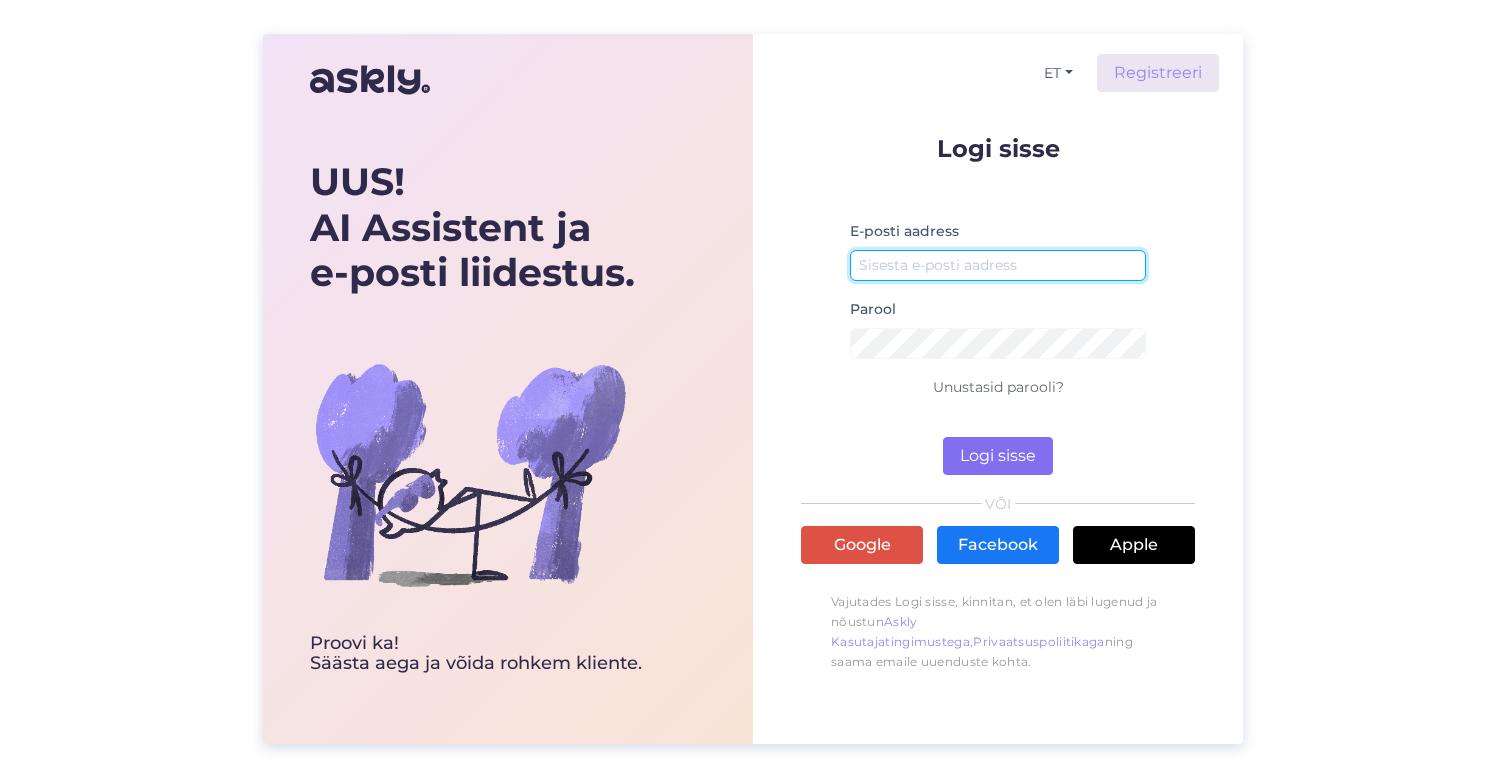 type on "[EMAIL_ADDRESS][DOMAIN_NAME]" 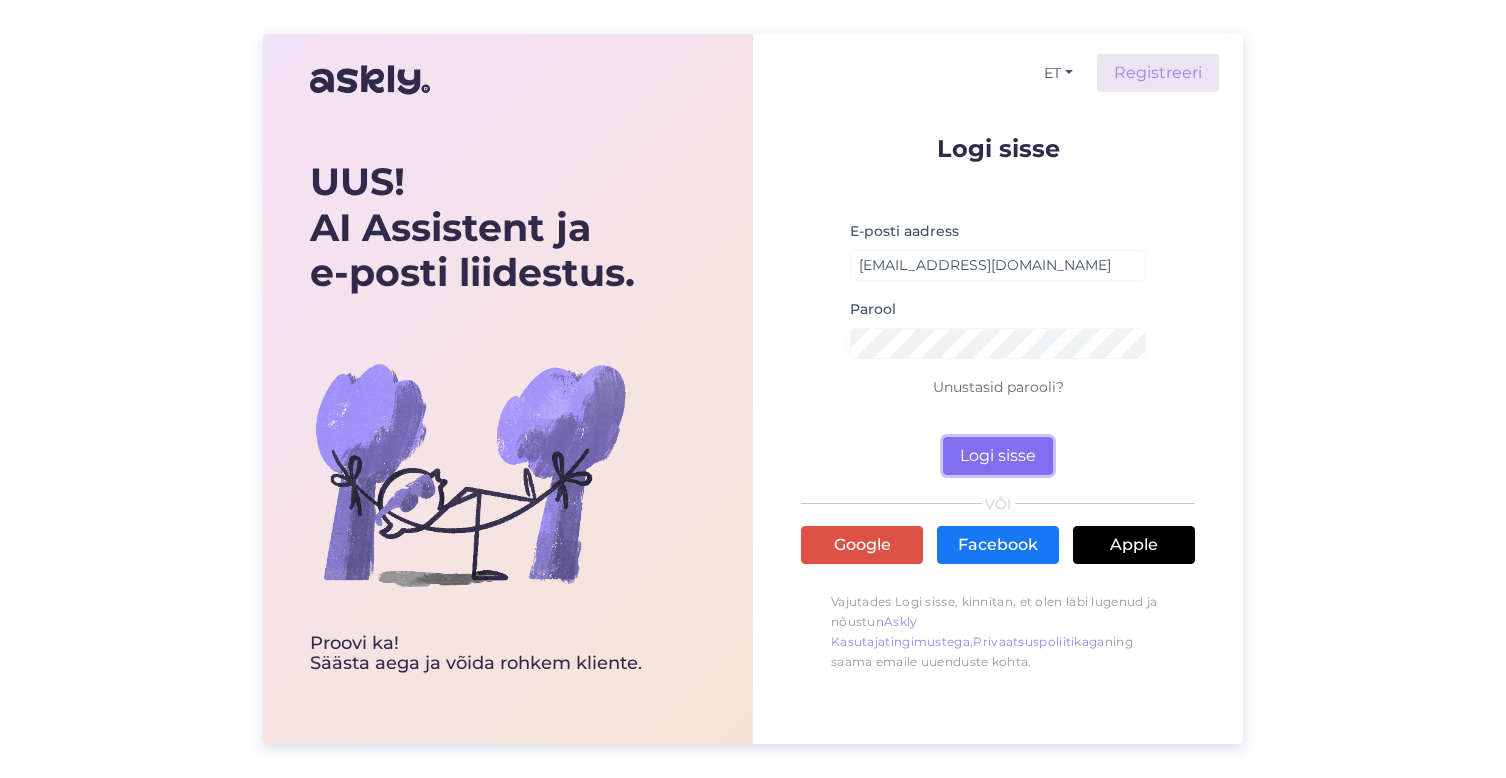 click on "Logi sisse" at bounding box center [998, 456] 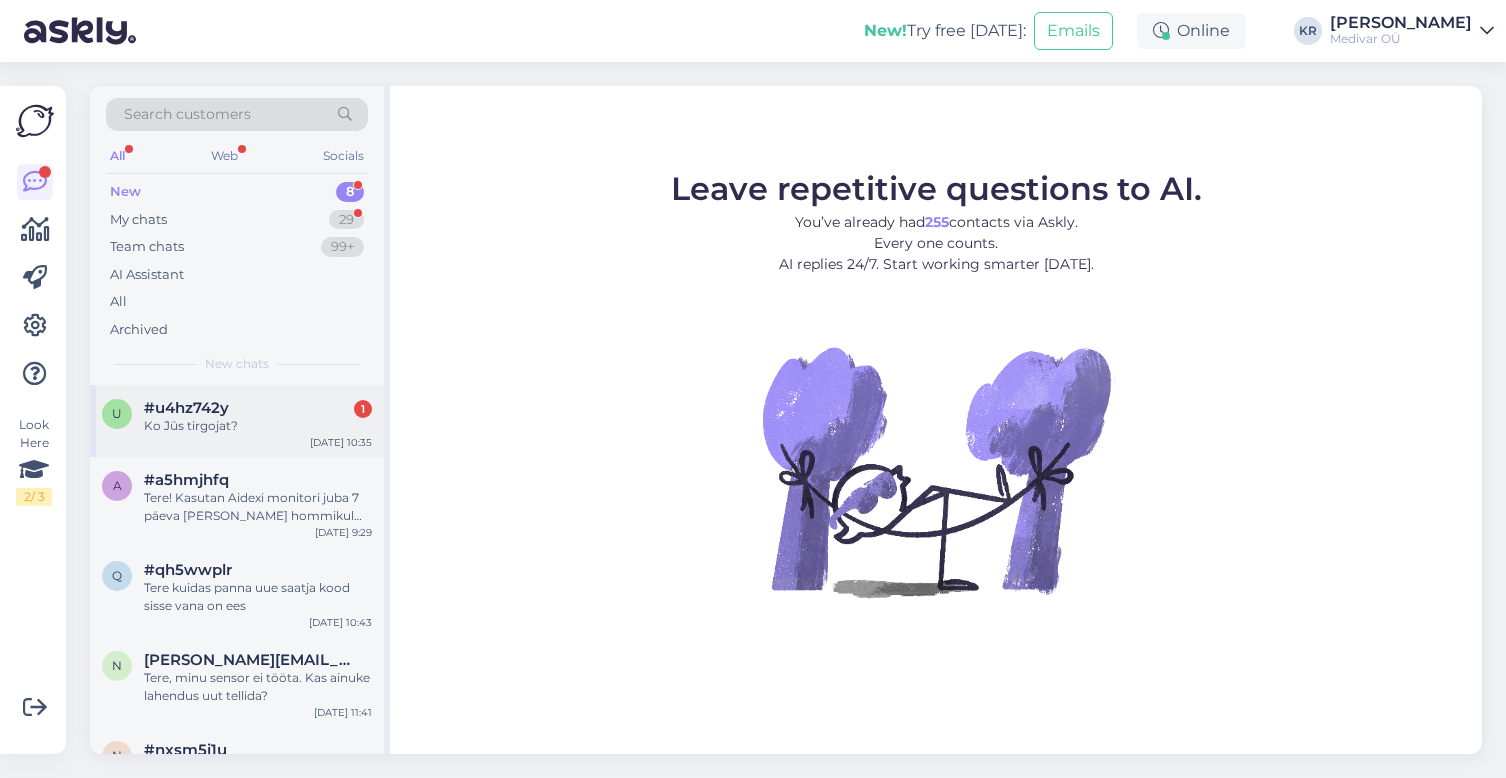 click on "#u4hz742y" at bounding box center [186, 408] 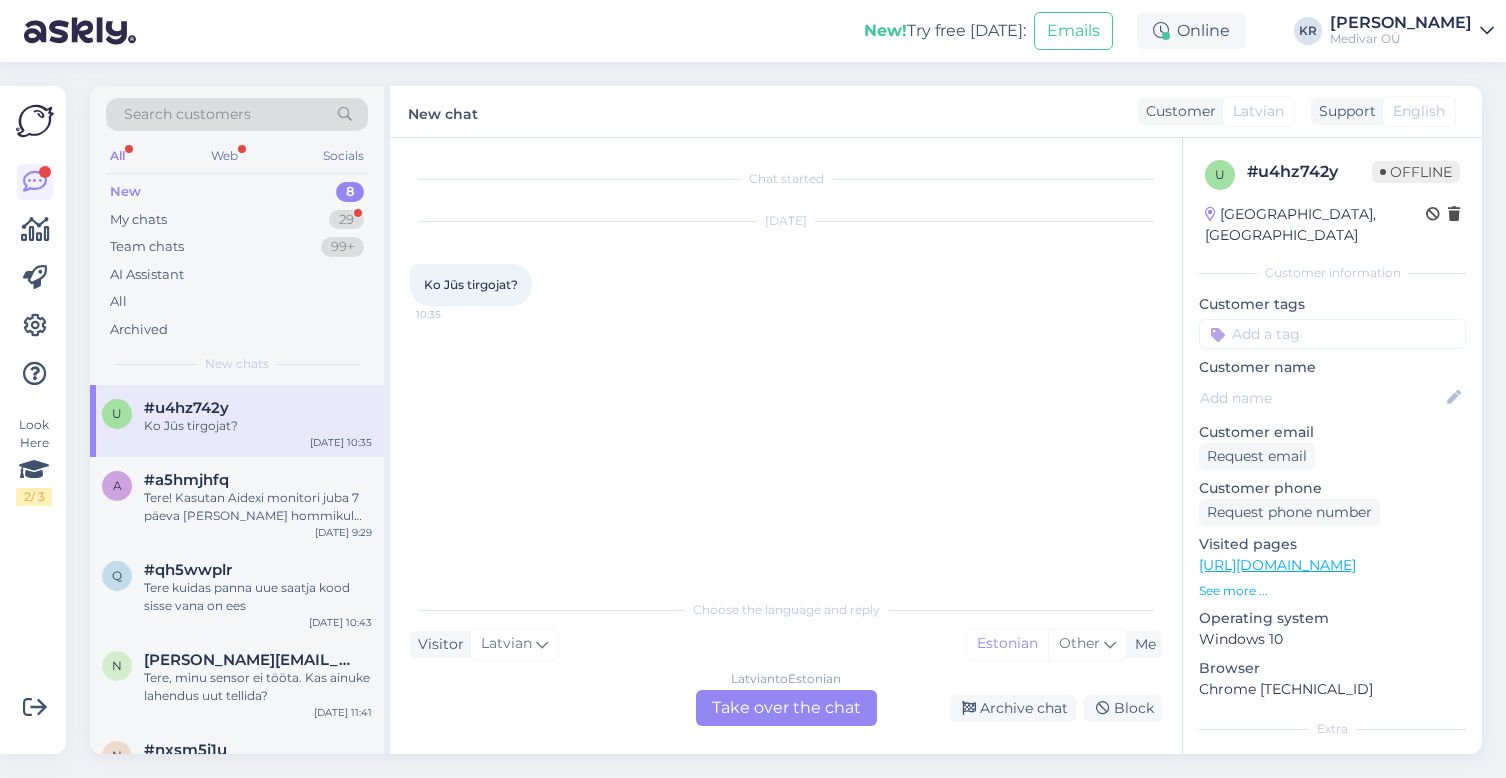 click on "[DEMOGRAPHIC_DATA]  to  Estonian Take over the chat" at bounding box center [786, 708] 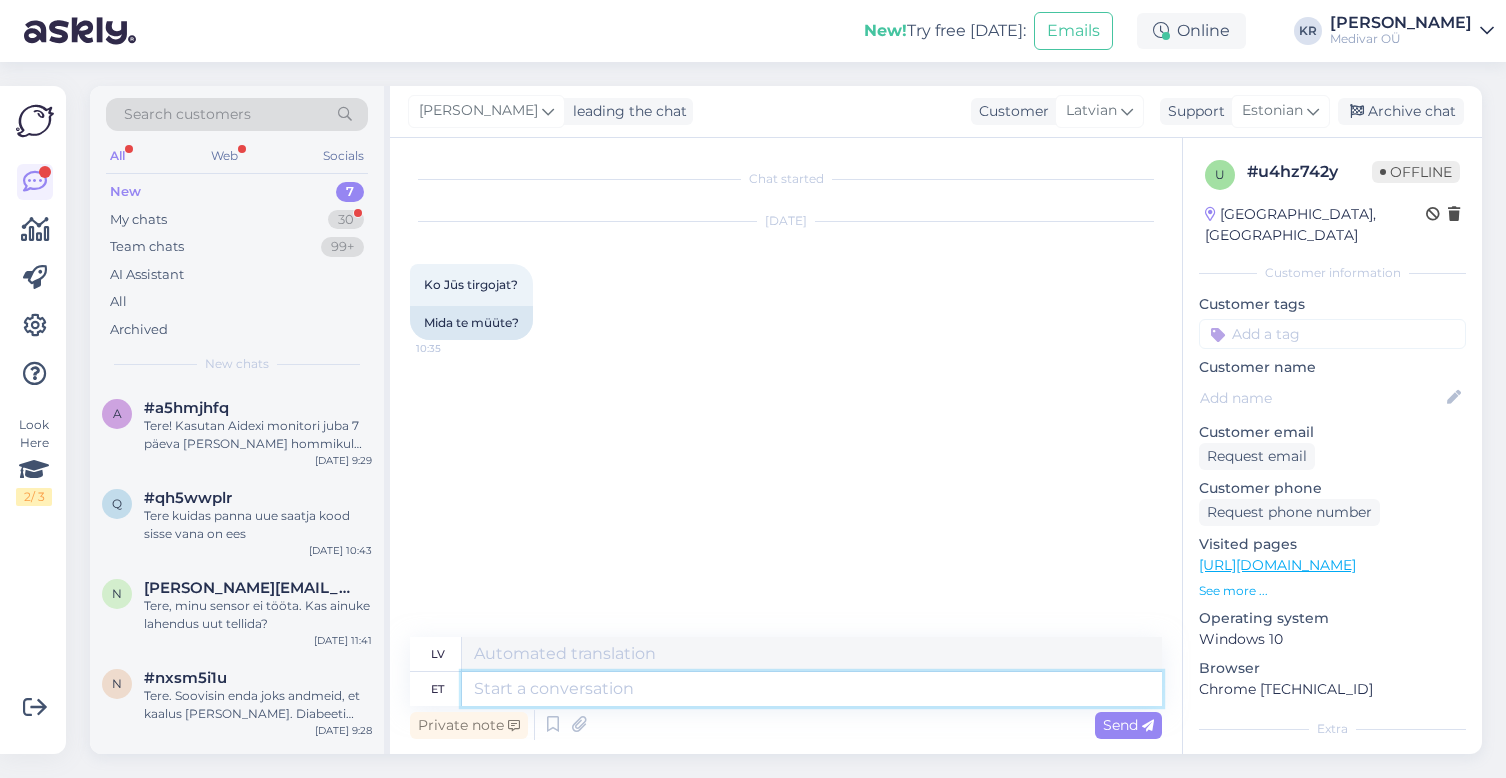 click at bounding box center (812, 689) 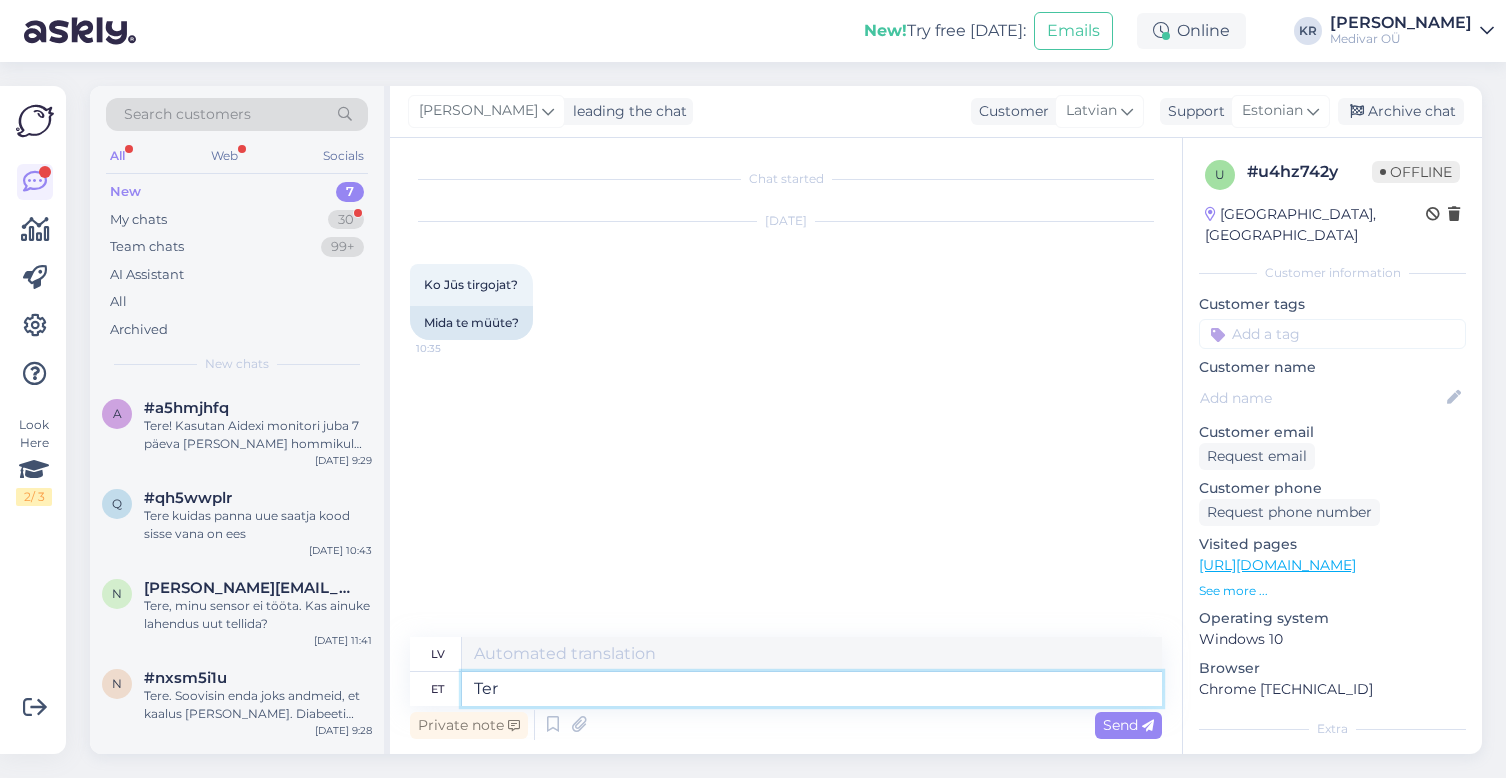 type on "Tere" 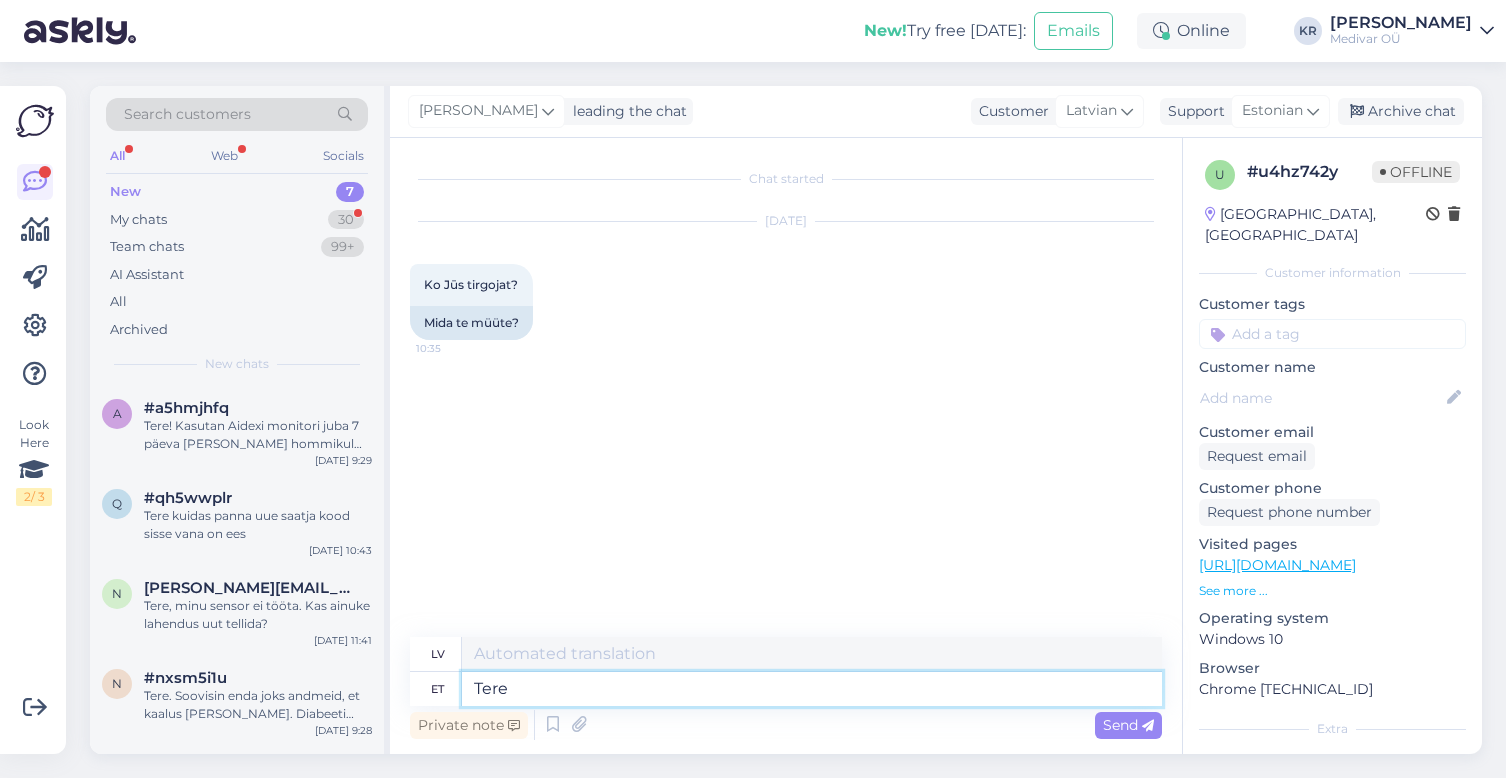 type on "Sveiki" 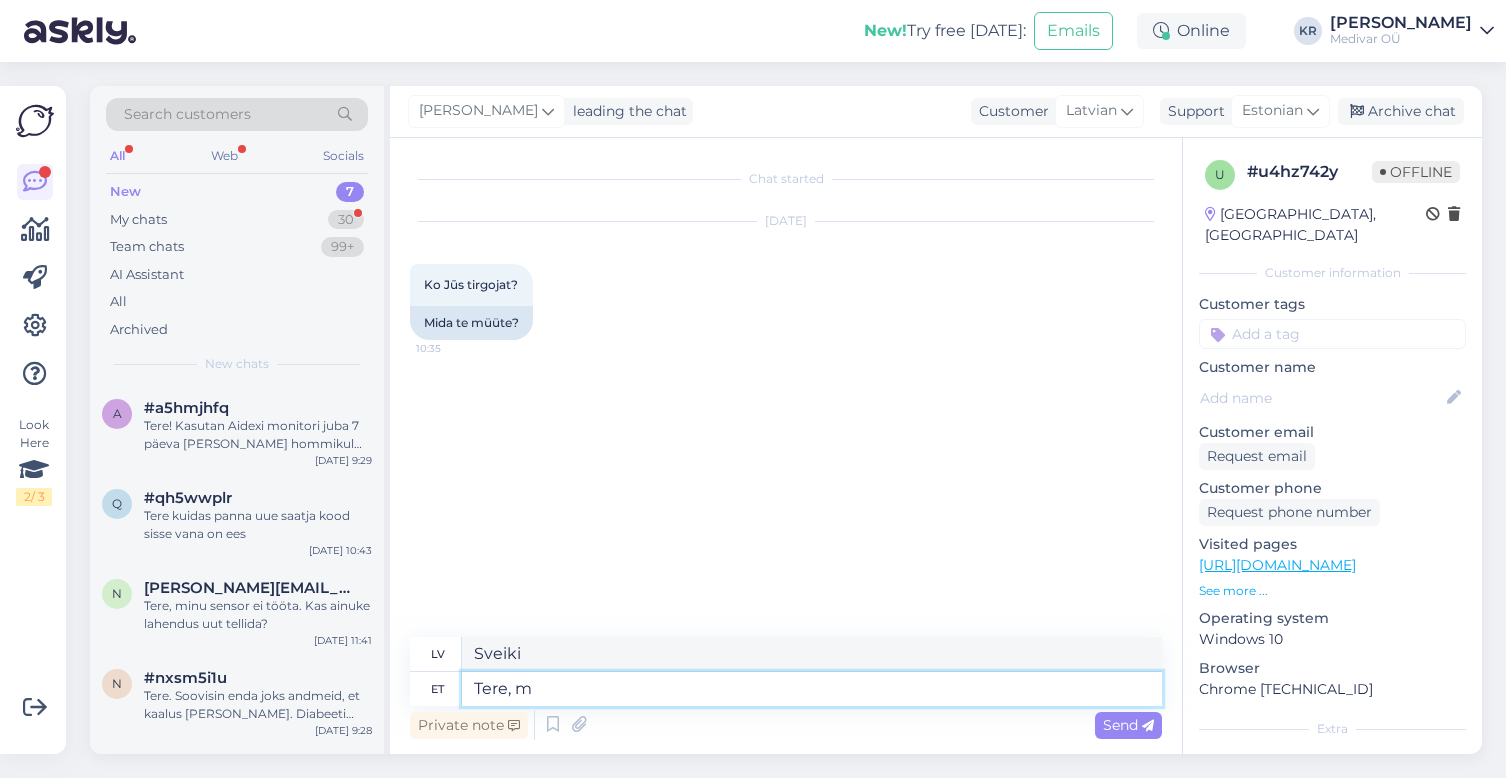 type on "Tere, me" 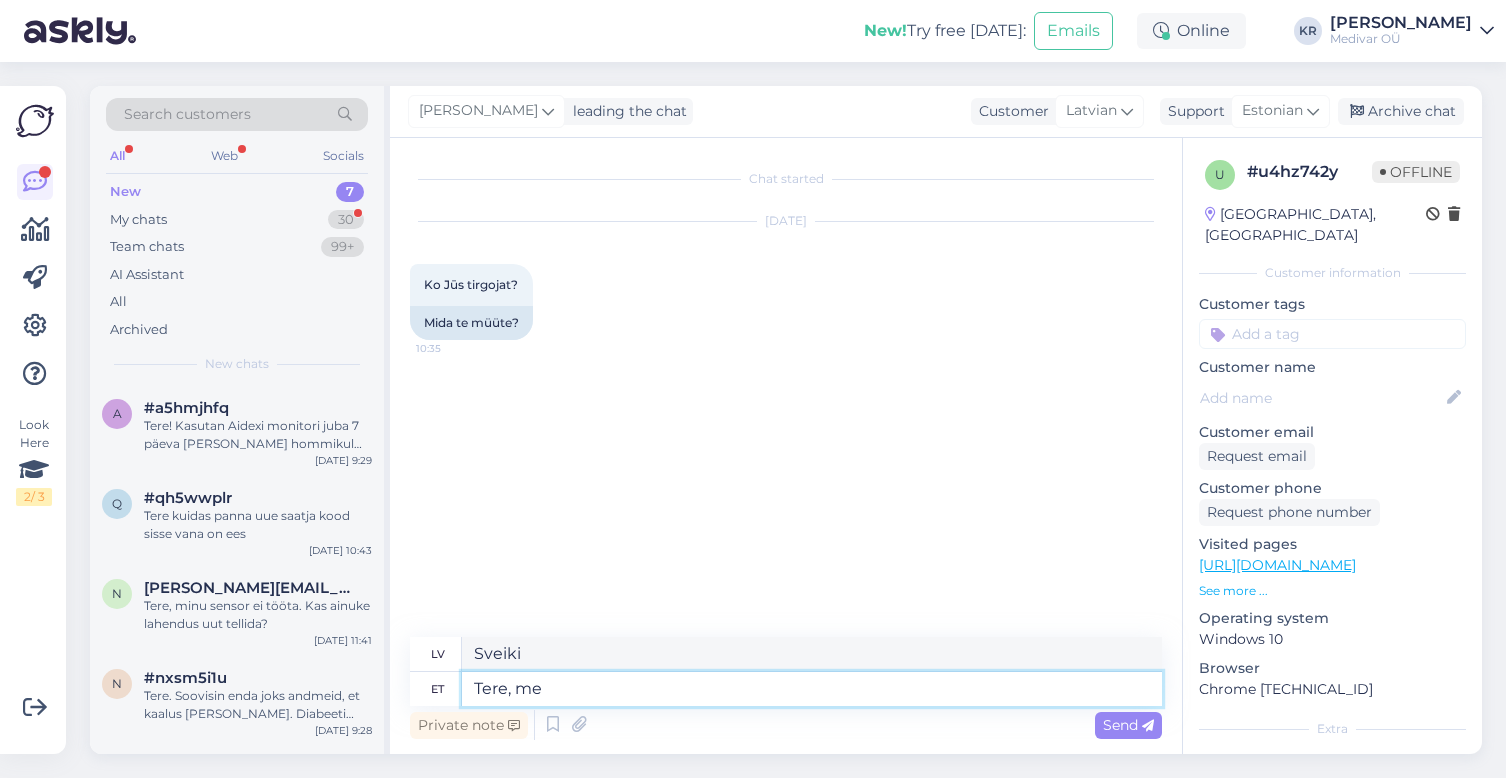 type on "Sveiki," 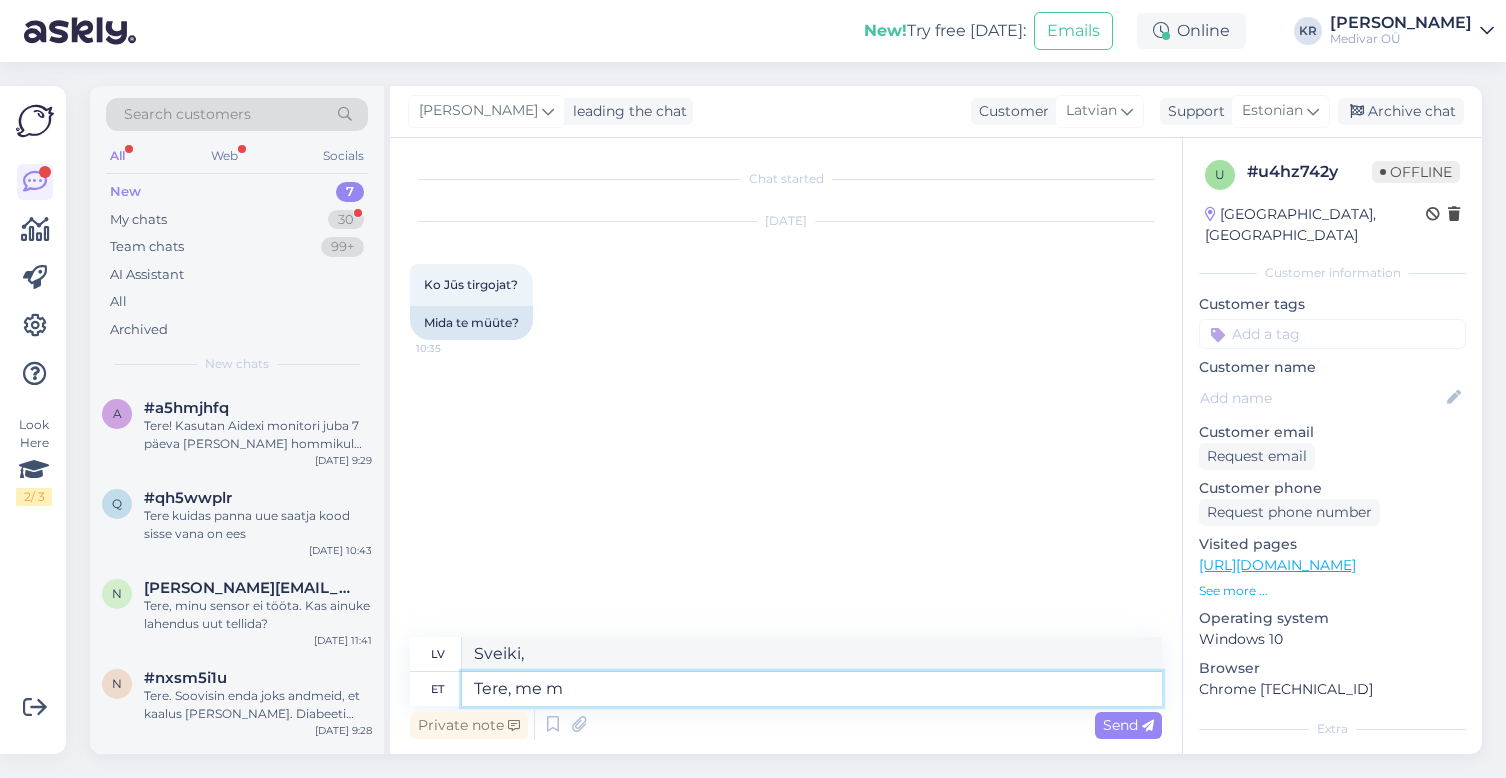 type on "Tere, me mü" 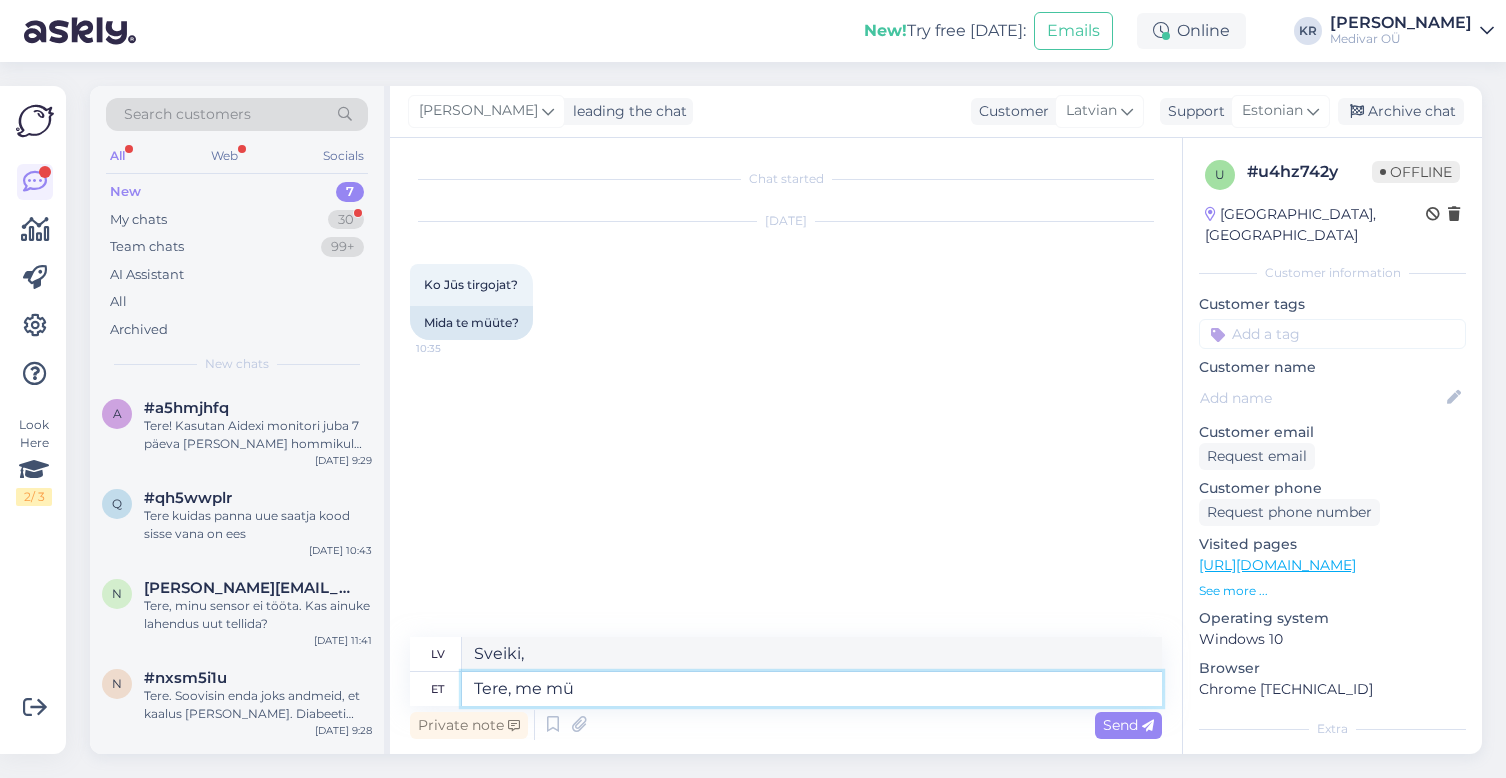 type on "Sveiki, mēs" 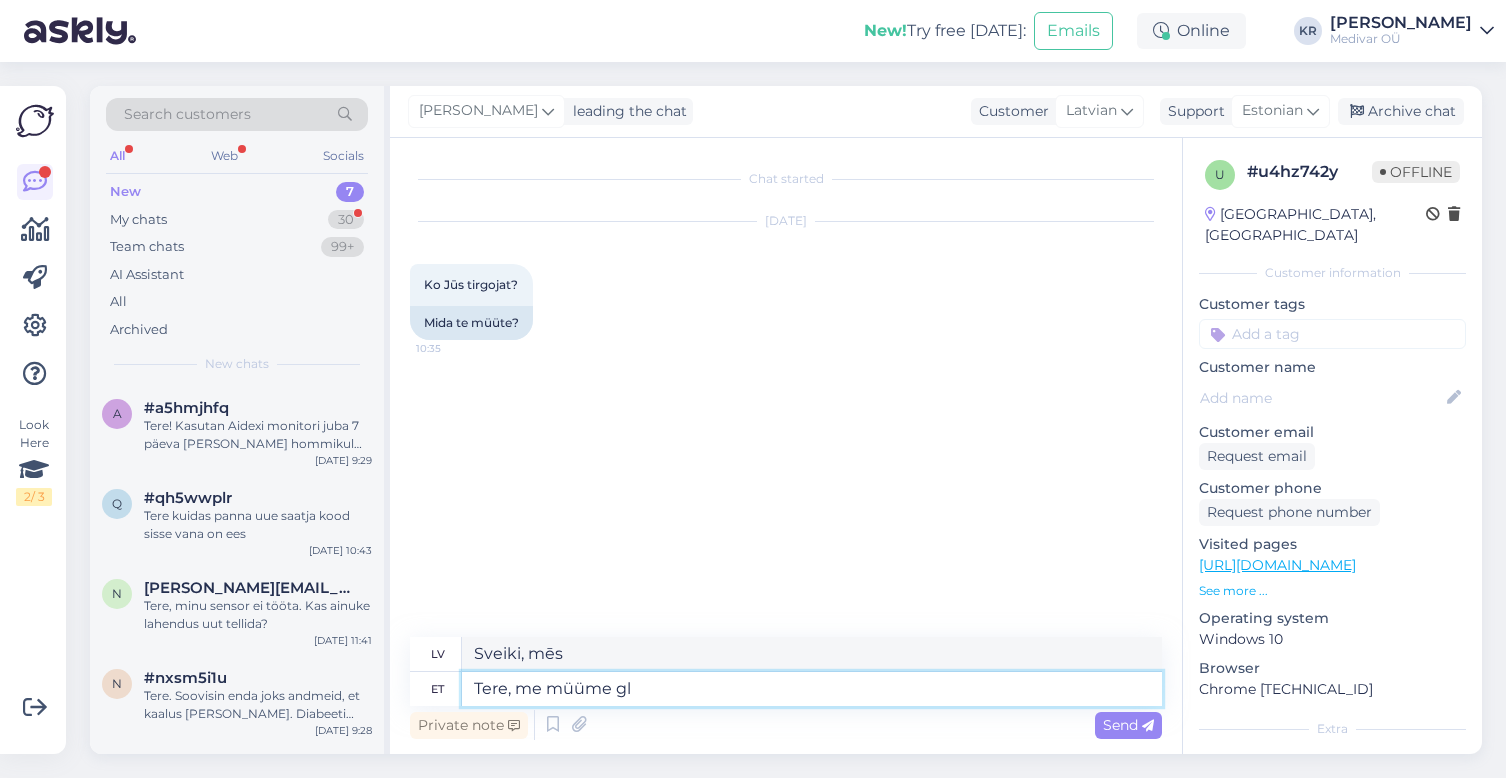 type on "Tere, me müüme glü" 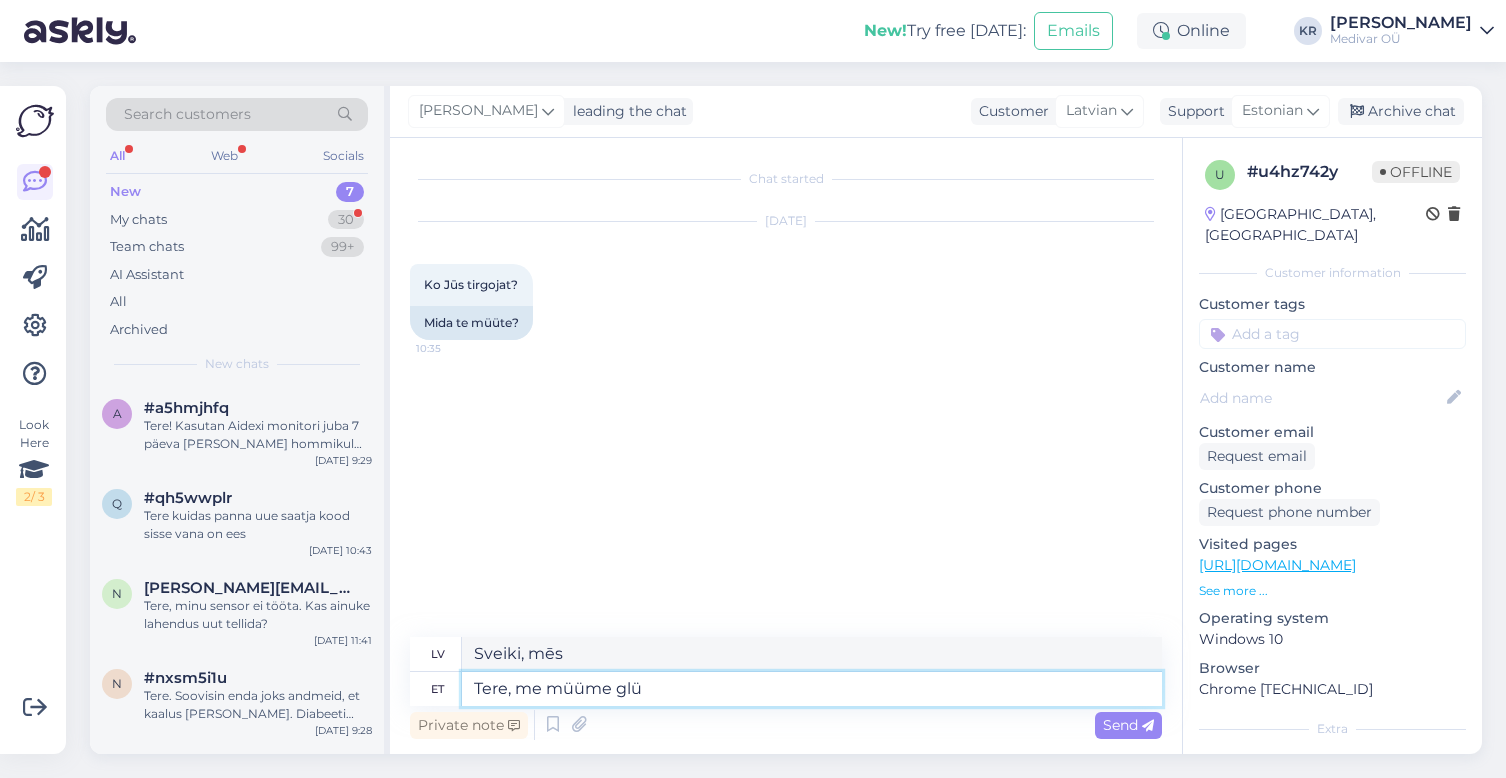 type on "Sveiki, mēs pārdodam" 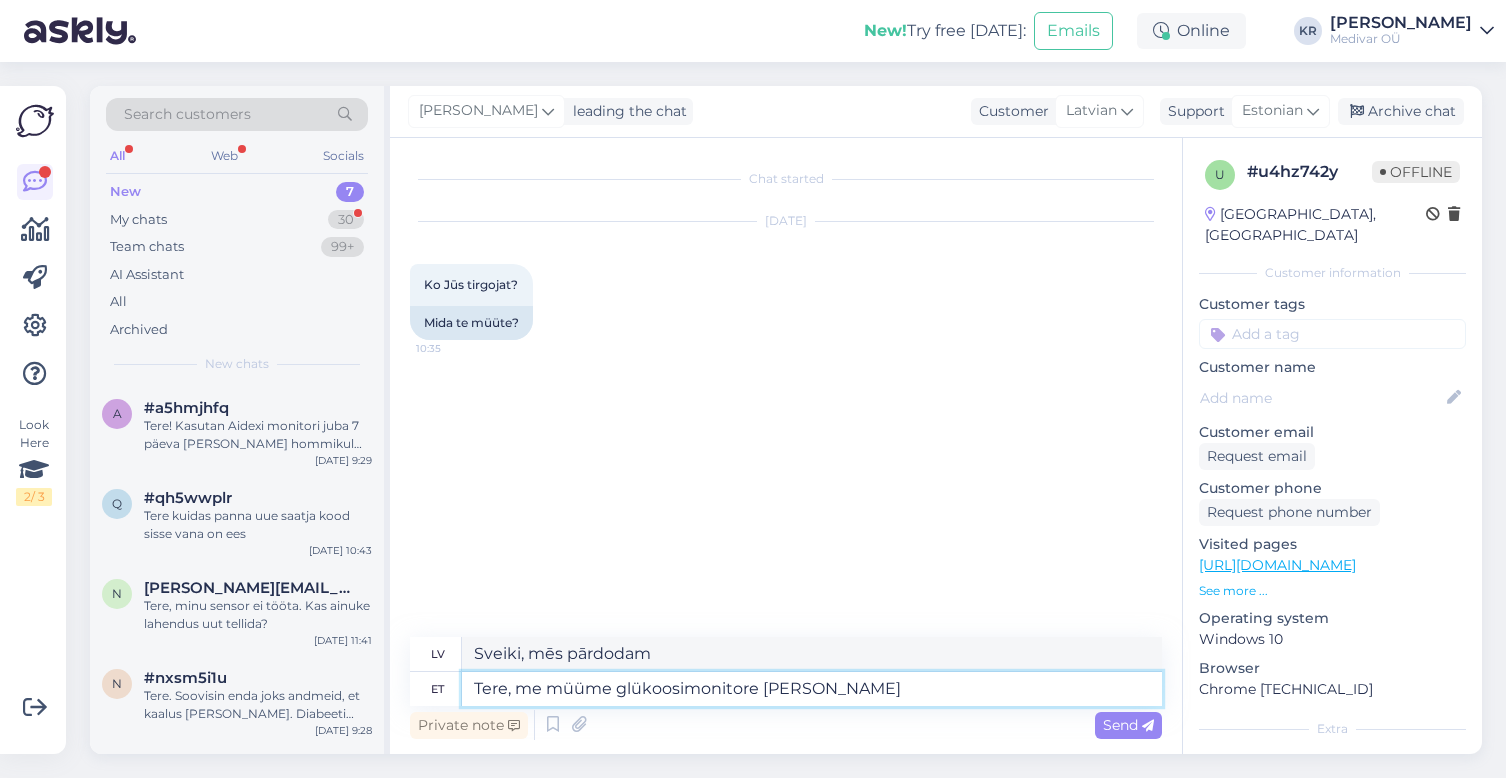 type on "Tere, me müüme glükoosimonitore ver" 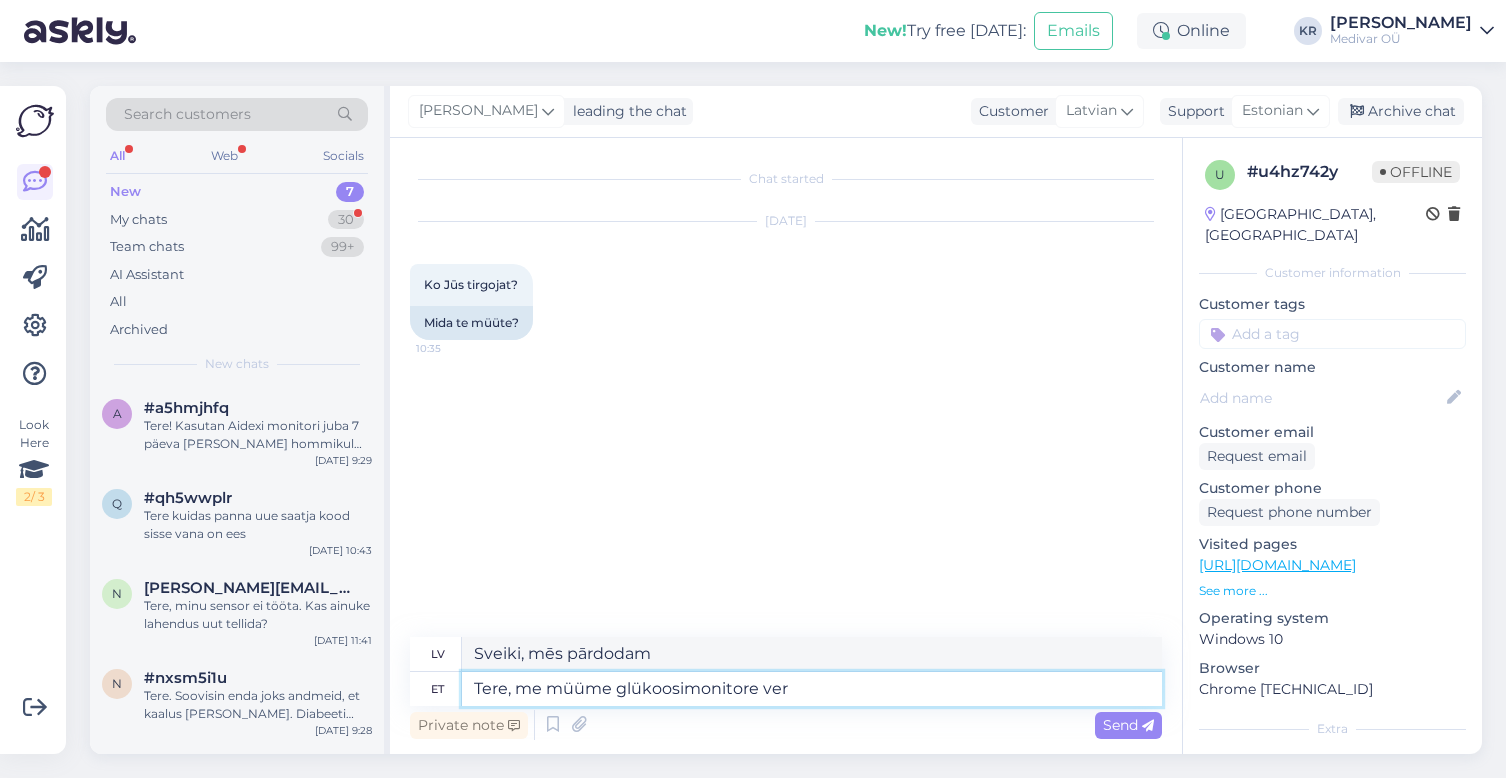 type on "Sveiki, mēs pārdodam glikozes mērītājus." 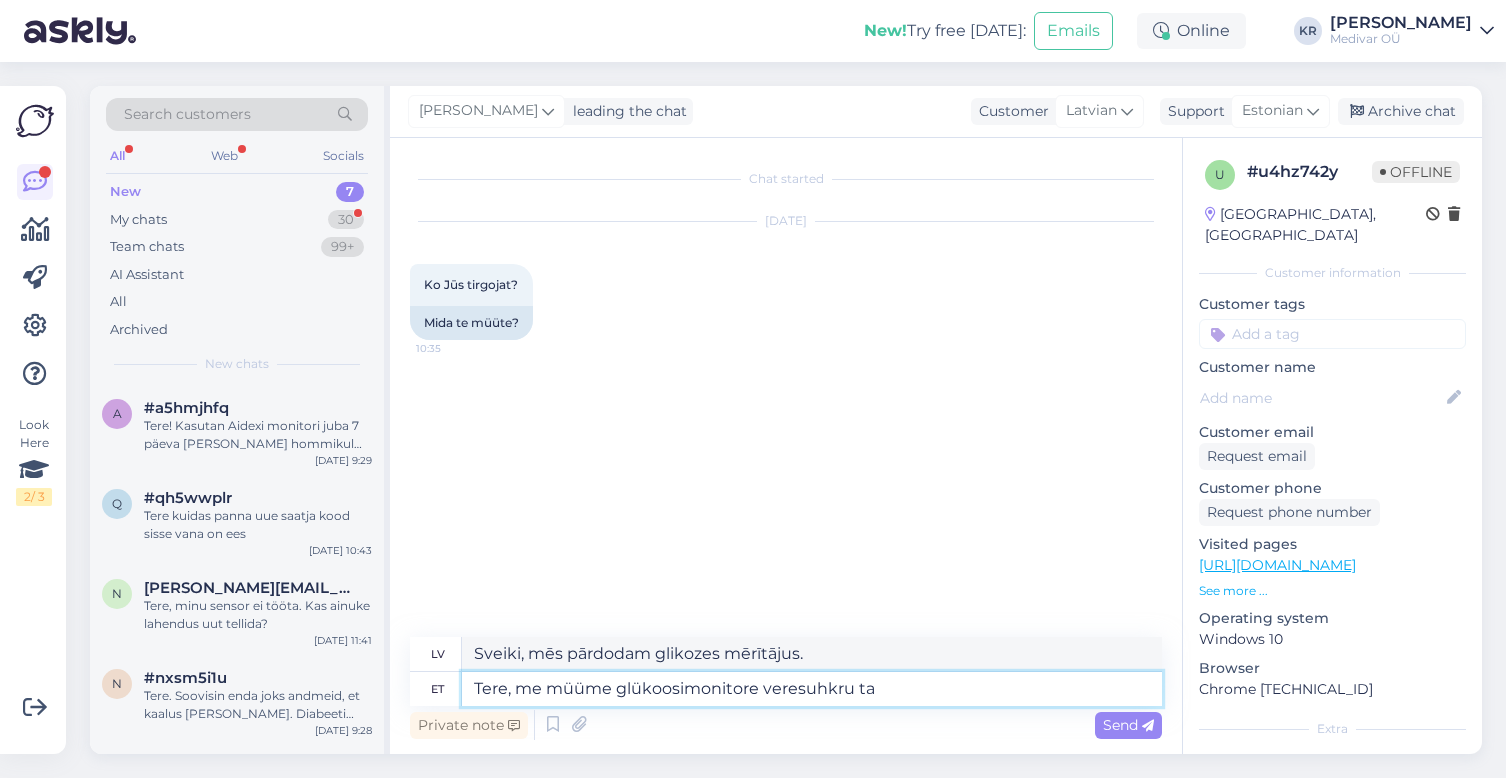 type on "Tere, me müüme glükoosimonitore veresuhkru tas" 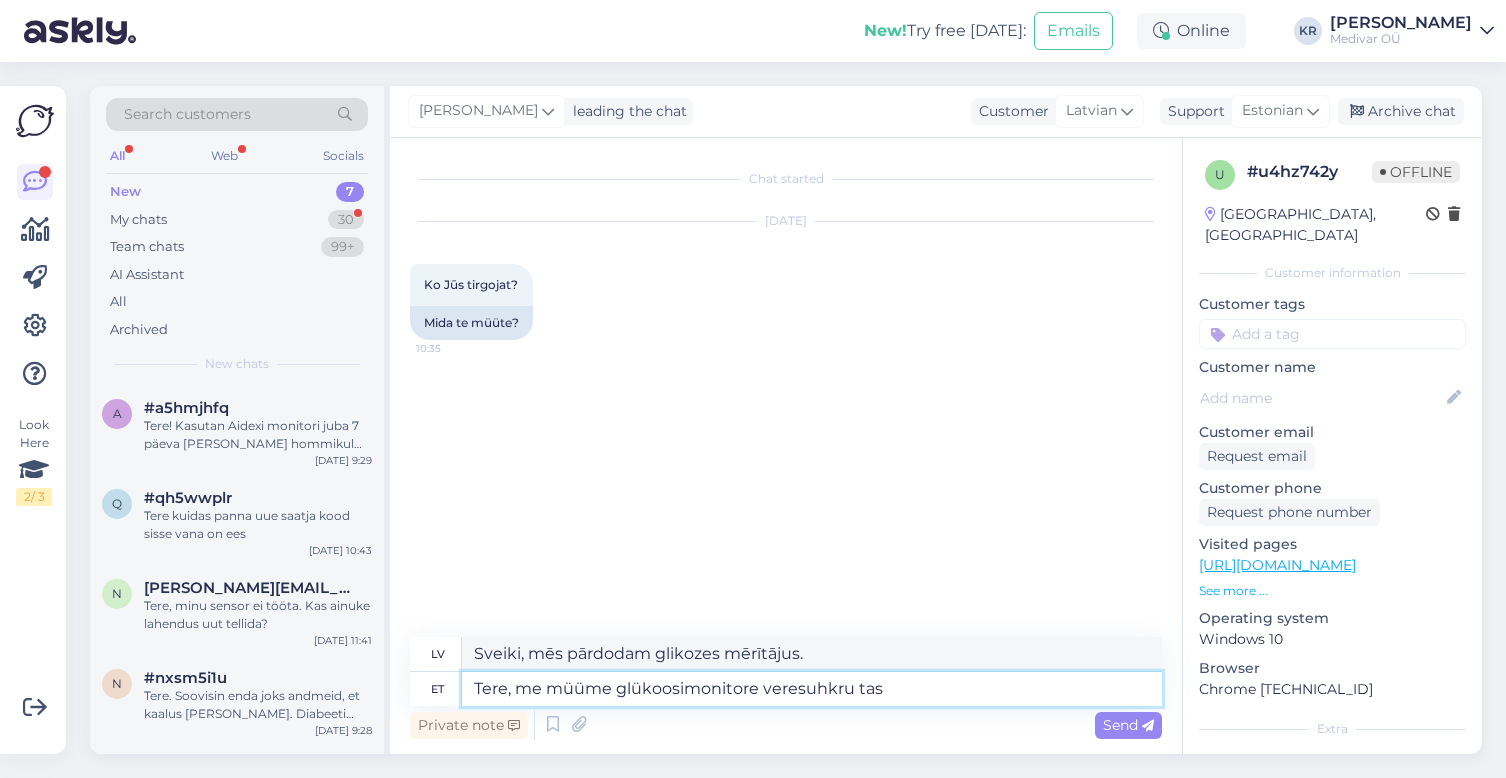 type on "Sveiki, mēs pārdodam glikozes monitorus asins cukura mērīšanai." 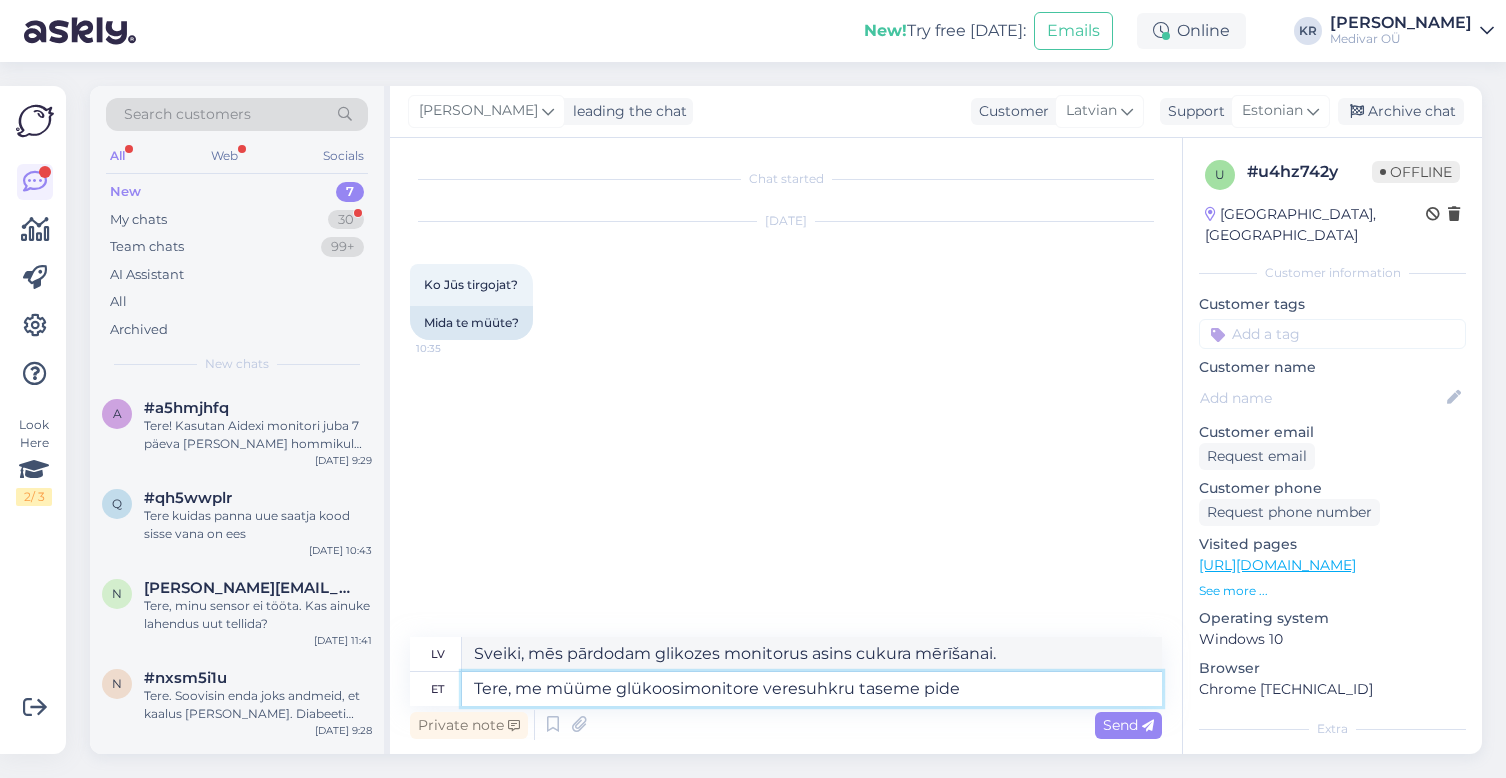 type on "Tere, me müüme glükoosimonitore veresuhkru taseme pidev" 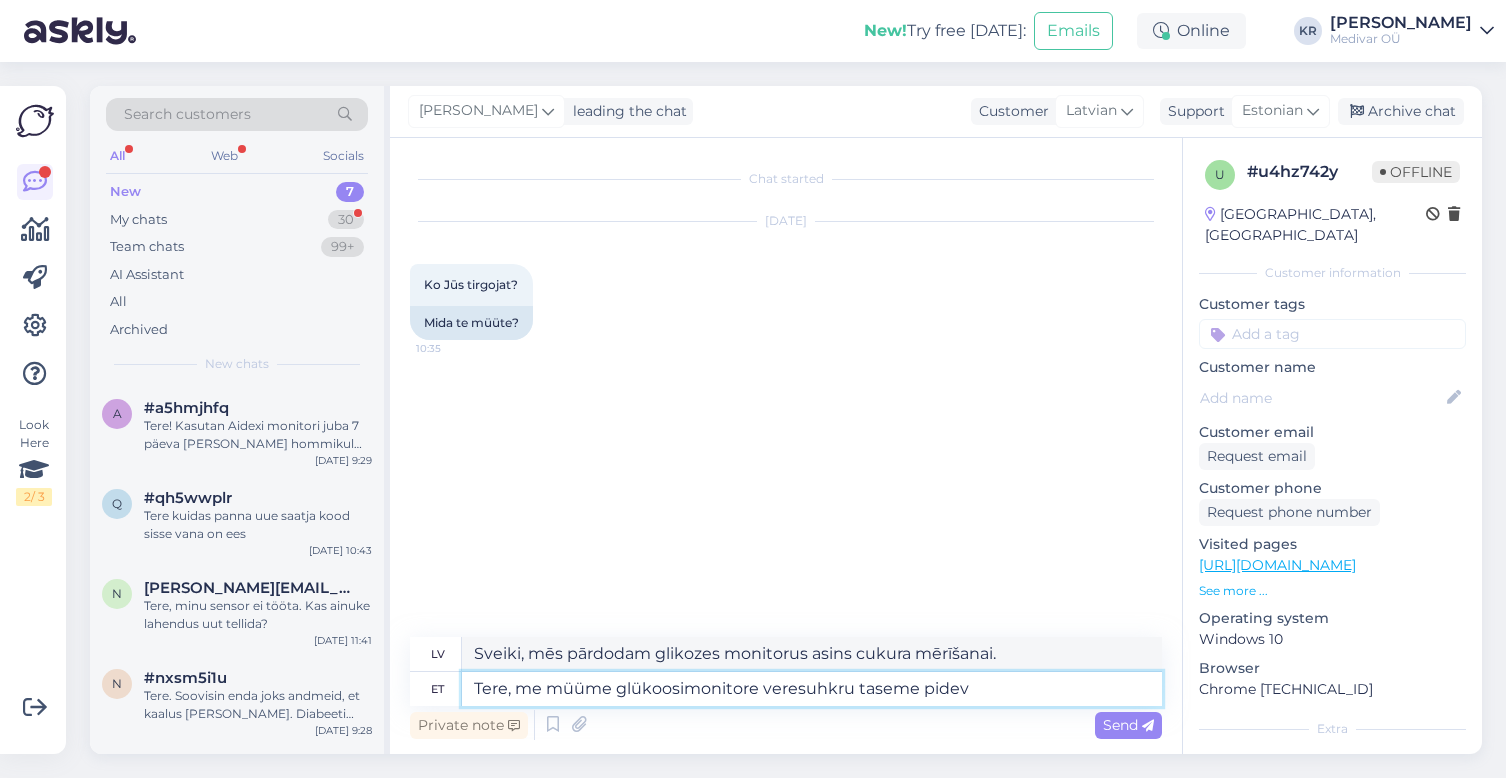 type on "Sveiki, mēs pārdodam glikozes monitorus asins cukura līmeņa mērīšanai." 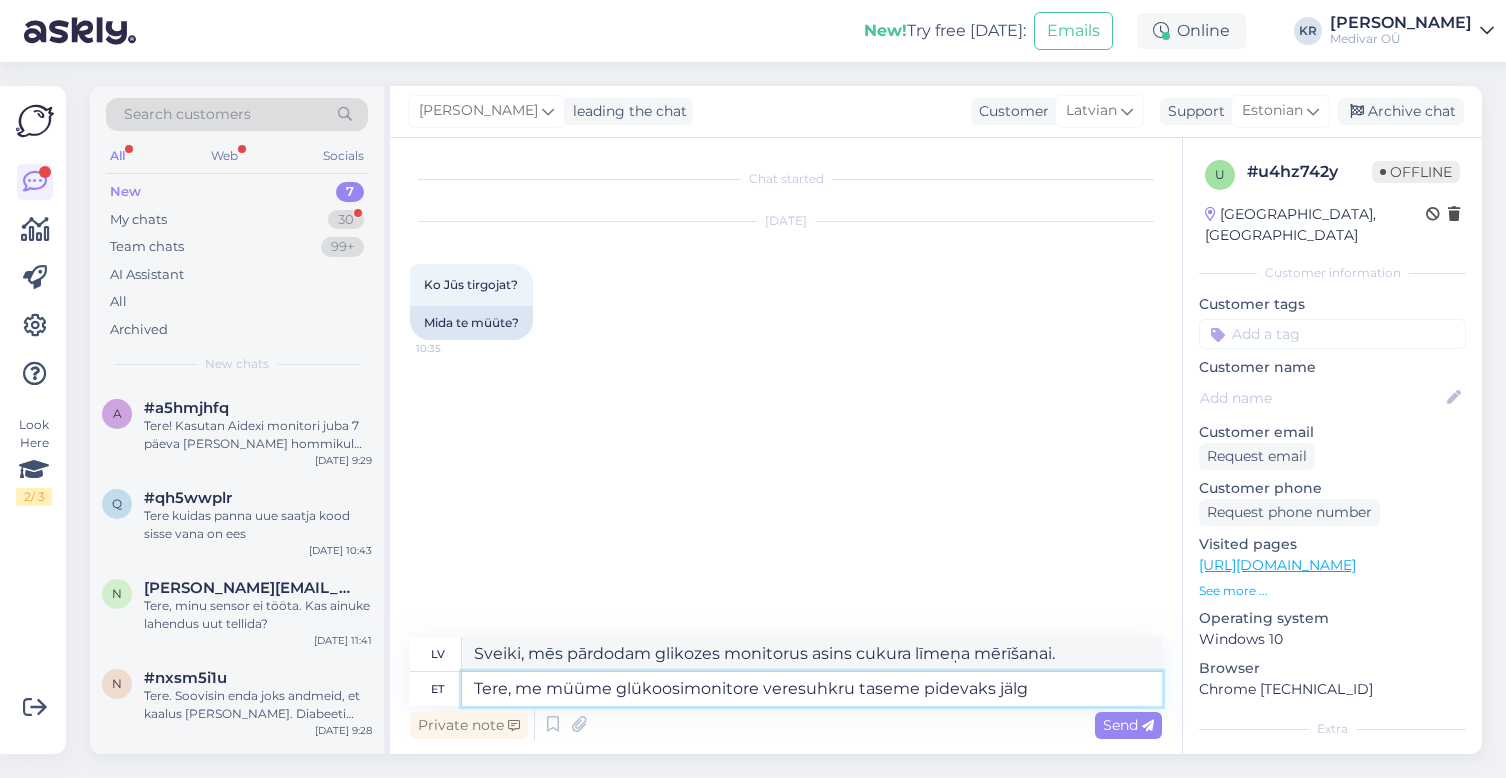 type on "Tere, me müüme glükoosimonitore veresuhkru taseme pidevaks jälgi" 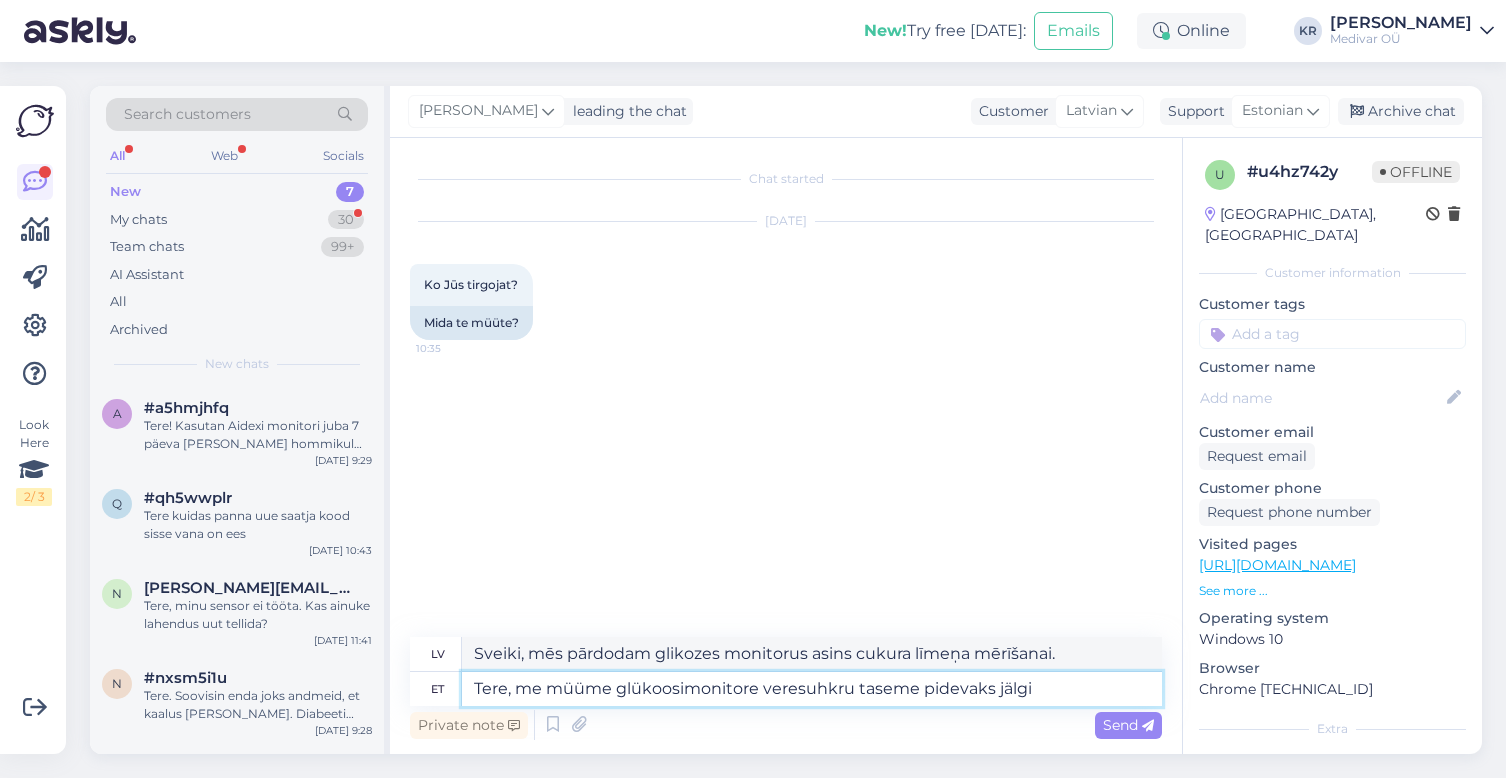 type on "Sveiki, mēs pārdodam glikozes monitorus nepārtrauktai cukura līmeņa mērīšanai asinīs." 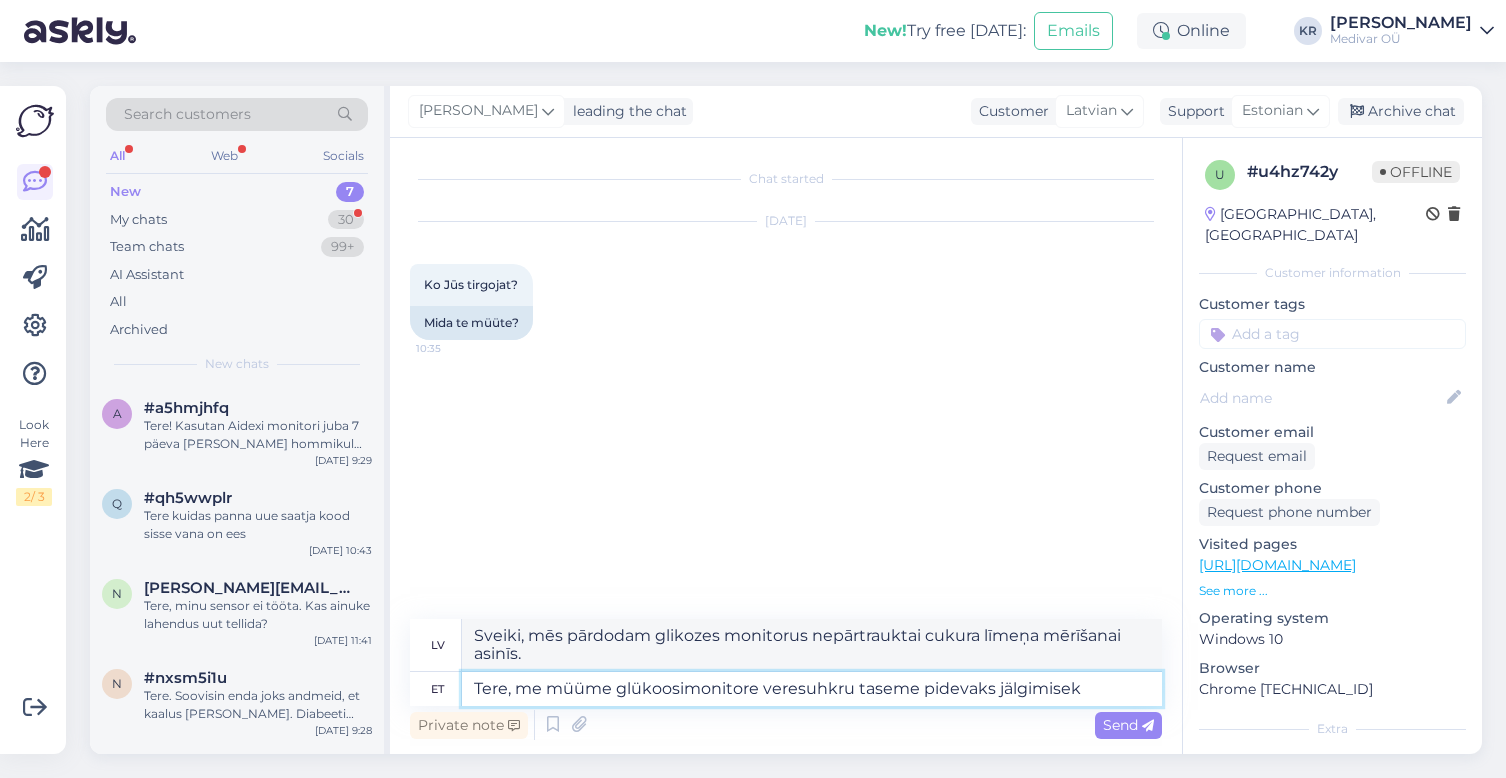 type on "Tere, me müüme glükoosimonitore veresuhkru taseme pidevaks jälgimiseks" 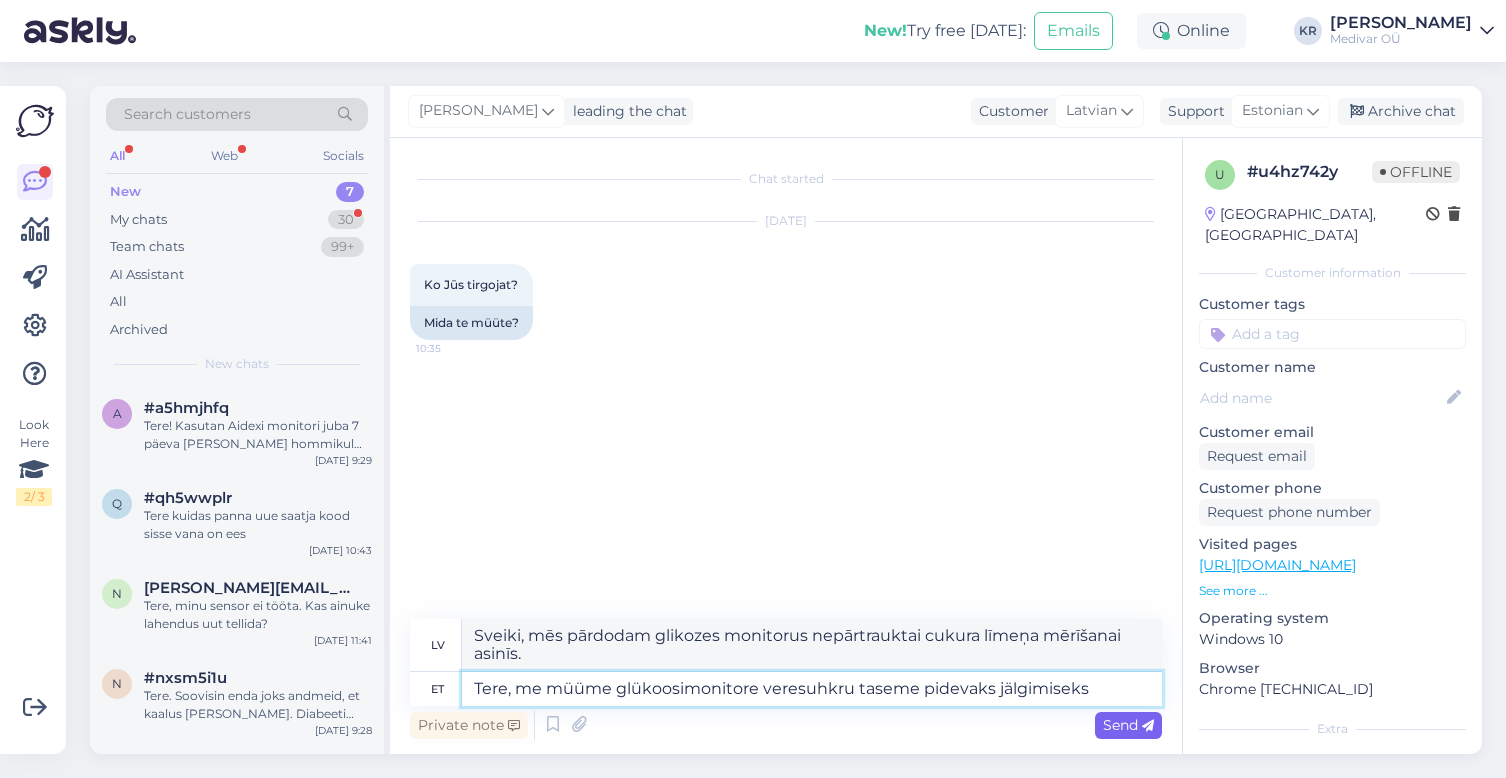 type on "Sveiki, mēs pārdodam glikozes monitorus nepārtrauktai cukura līmeņa asinīs uzraudzībai." 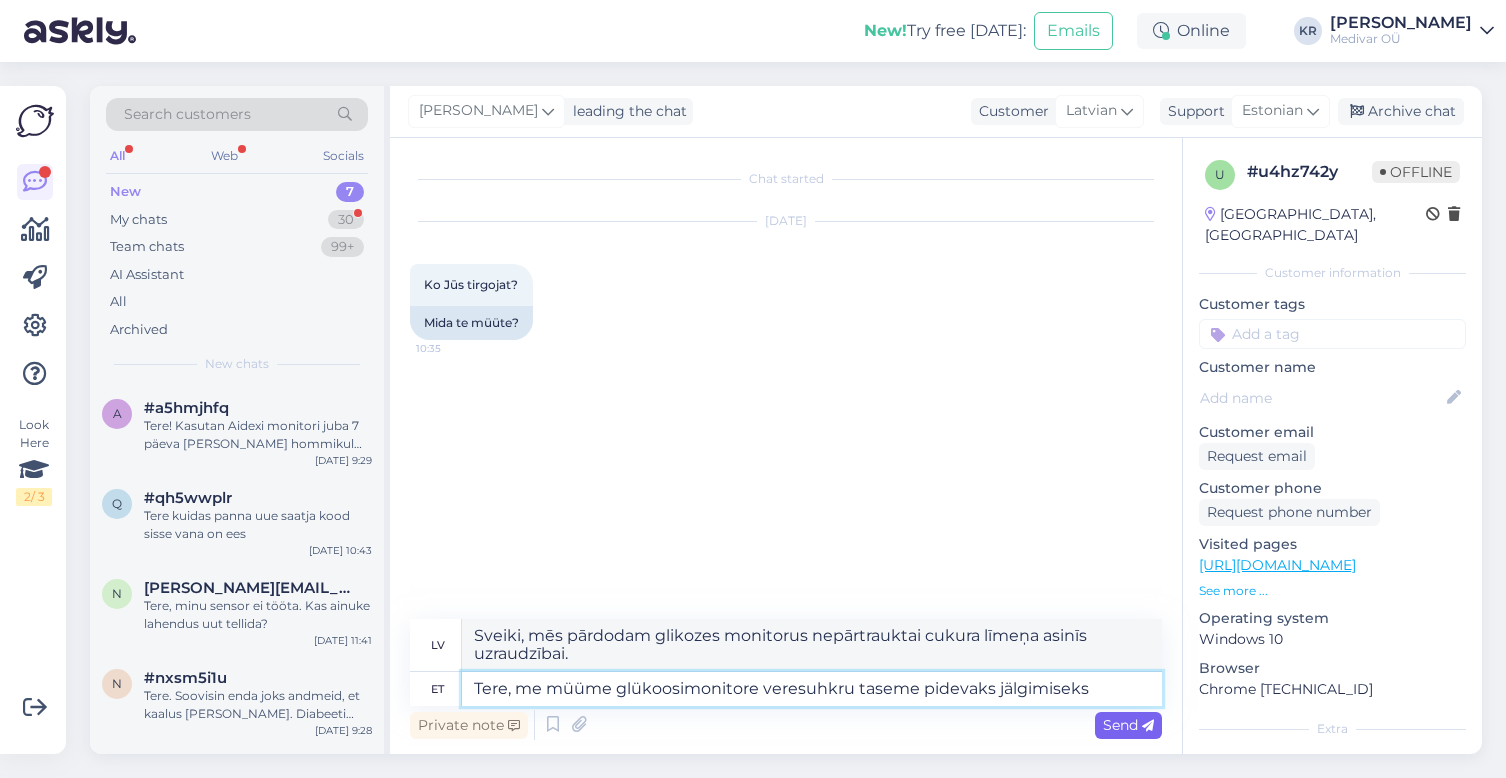type on "Tere, me müüme glükoosimonitore veresuhkru taseme pidevaks jälgimiseks" 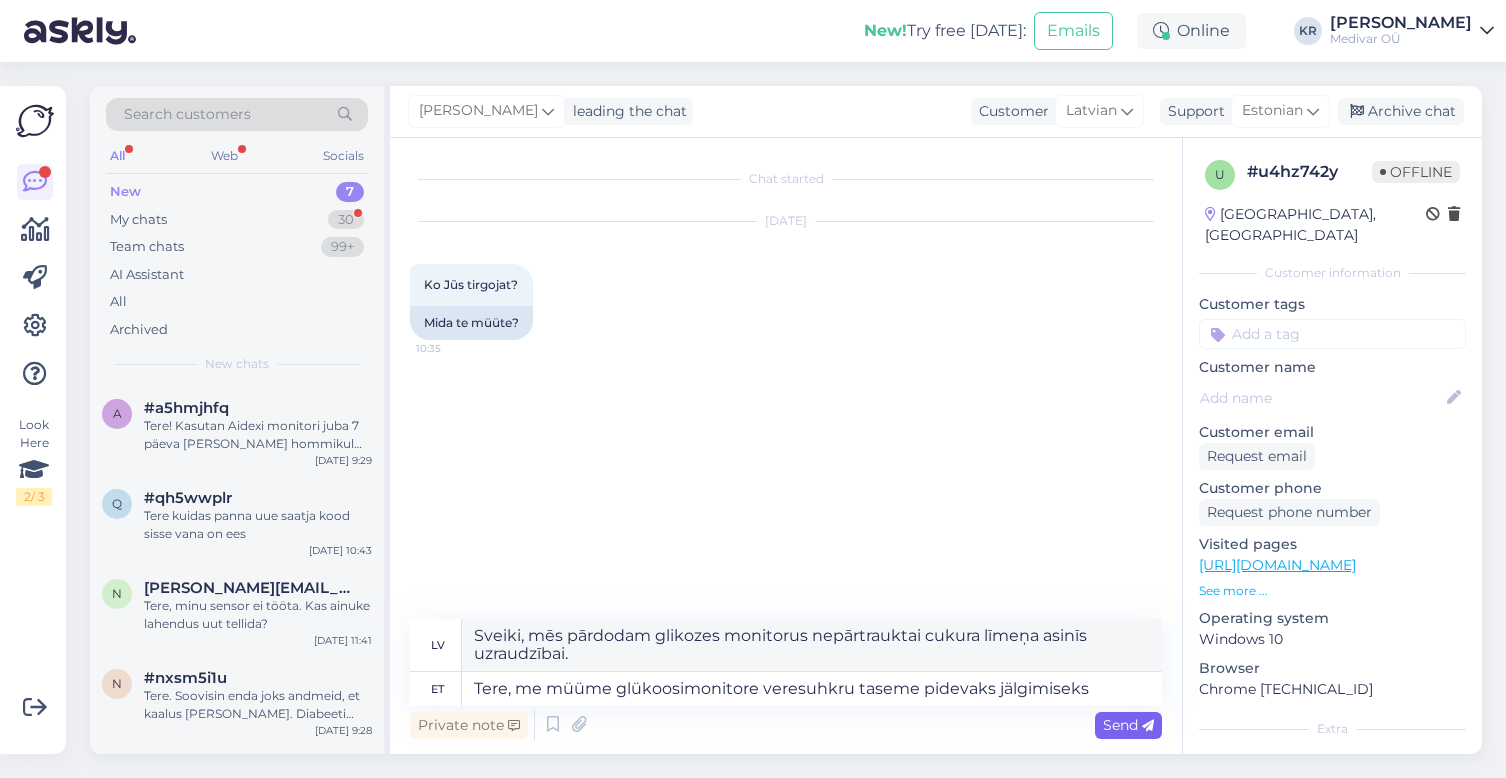 click on "Send" at bounding box center [1128, 725] 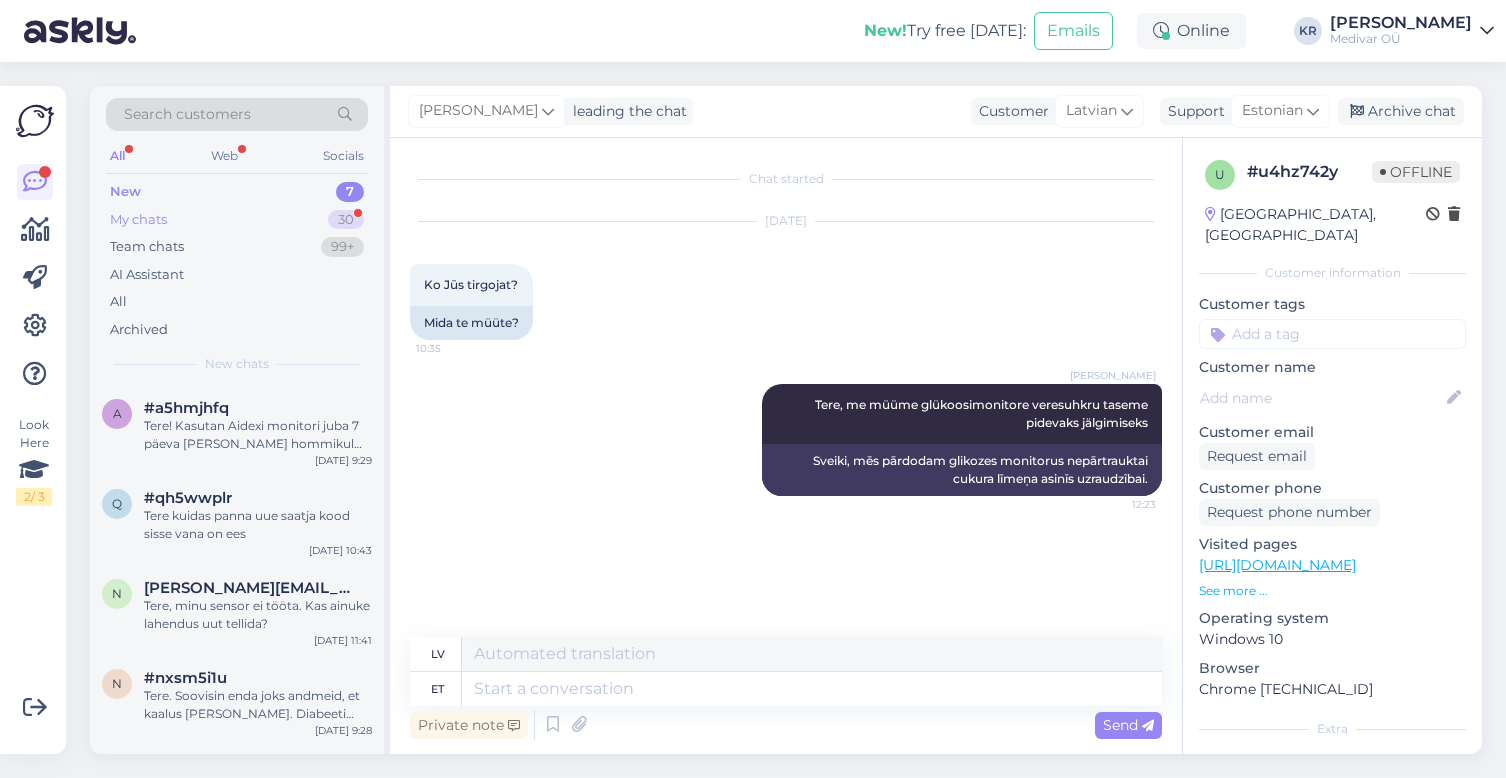 click on "My chats" at bounding box center [138, 220] 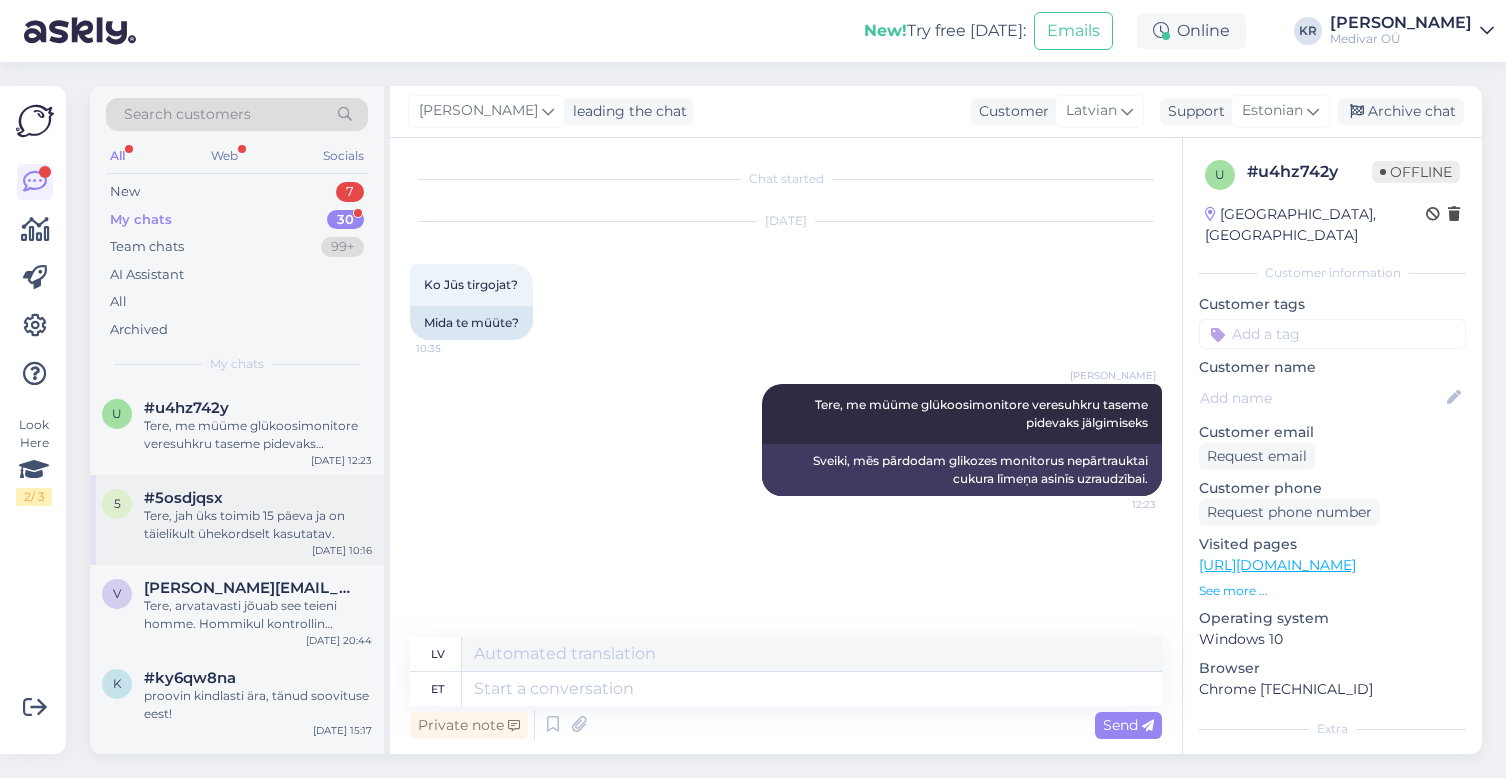 click on "Tere, jah üks toimib 15 päeva ja on täielikult ühekordselt kasutatav." at bounding box center (258, 525) 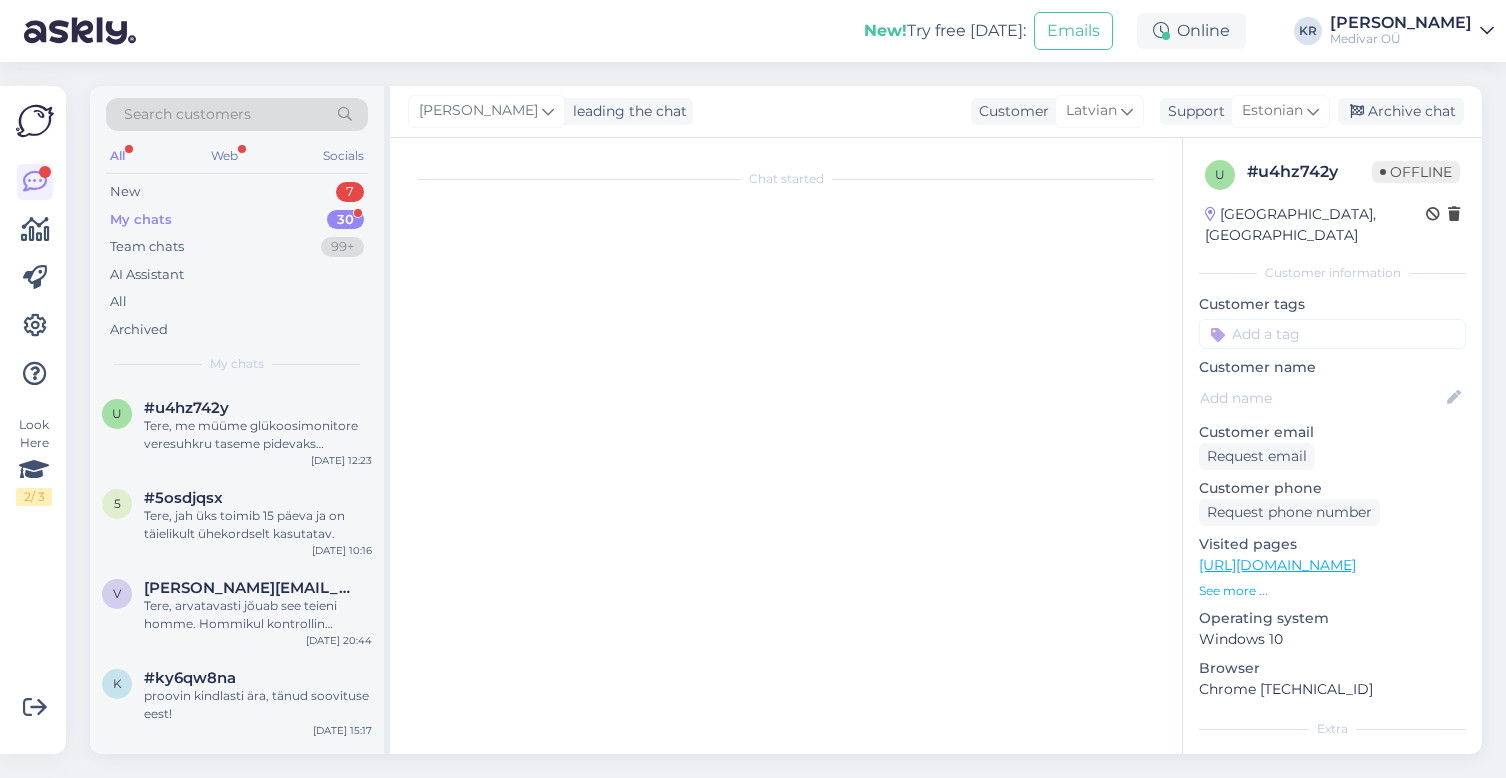 scroll, scrollTop: 253, scrollLeft: 0, axis: vertical 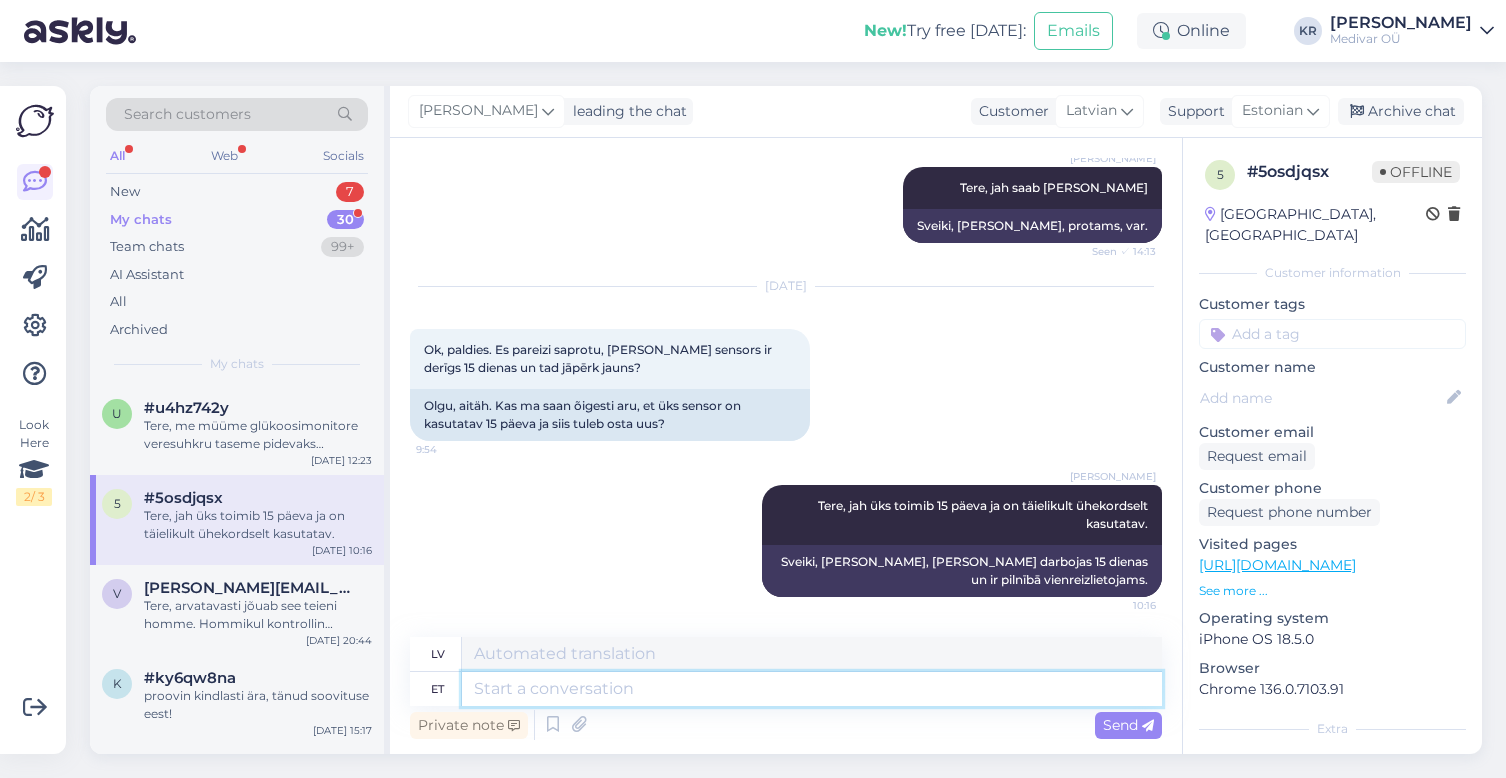 click at bounding box center (812, 689) 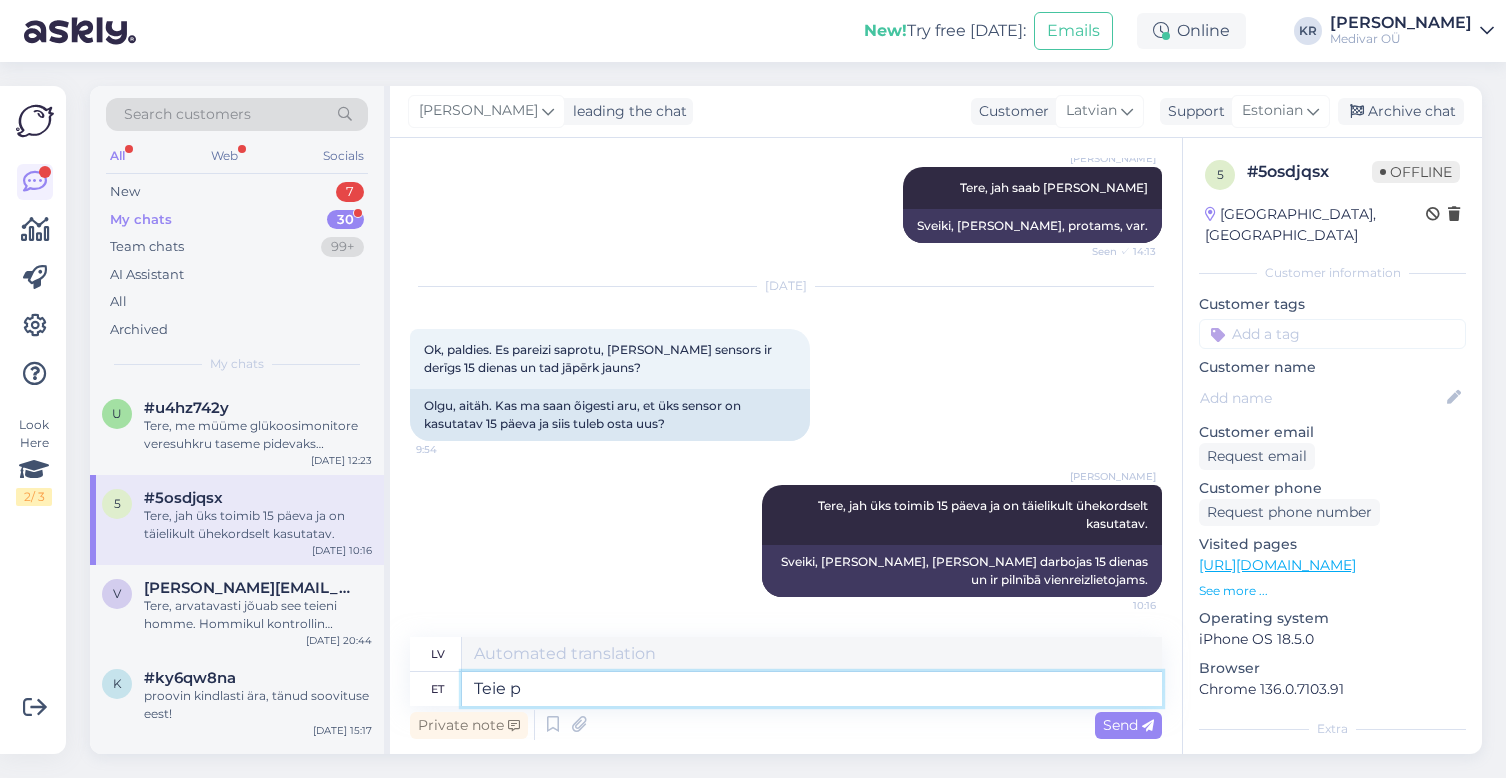 type on "Teie pa" 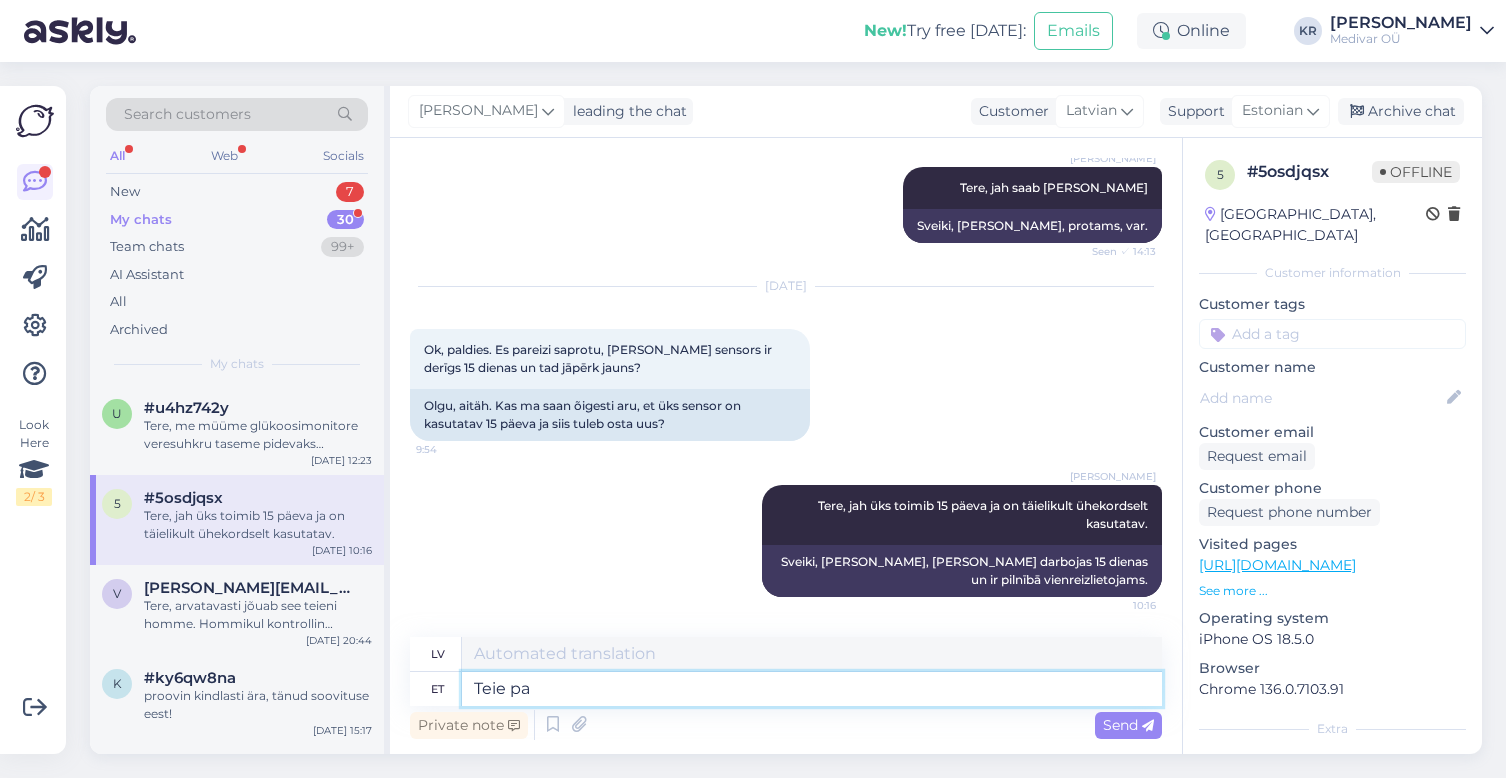 type on "Jūsu" 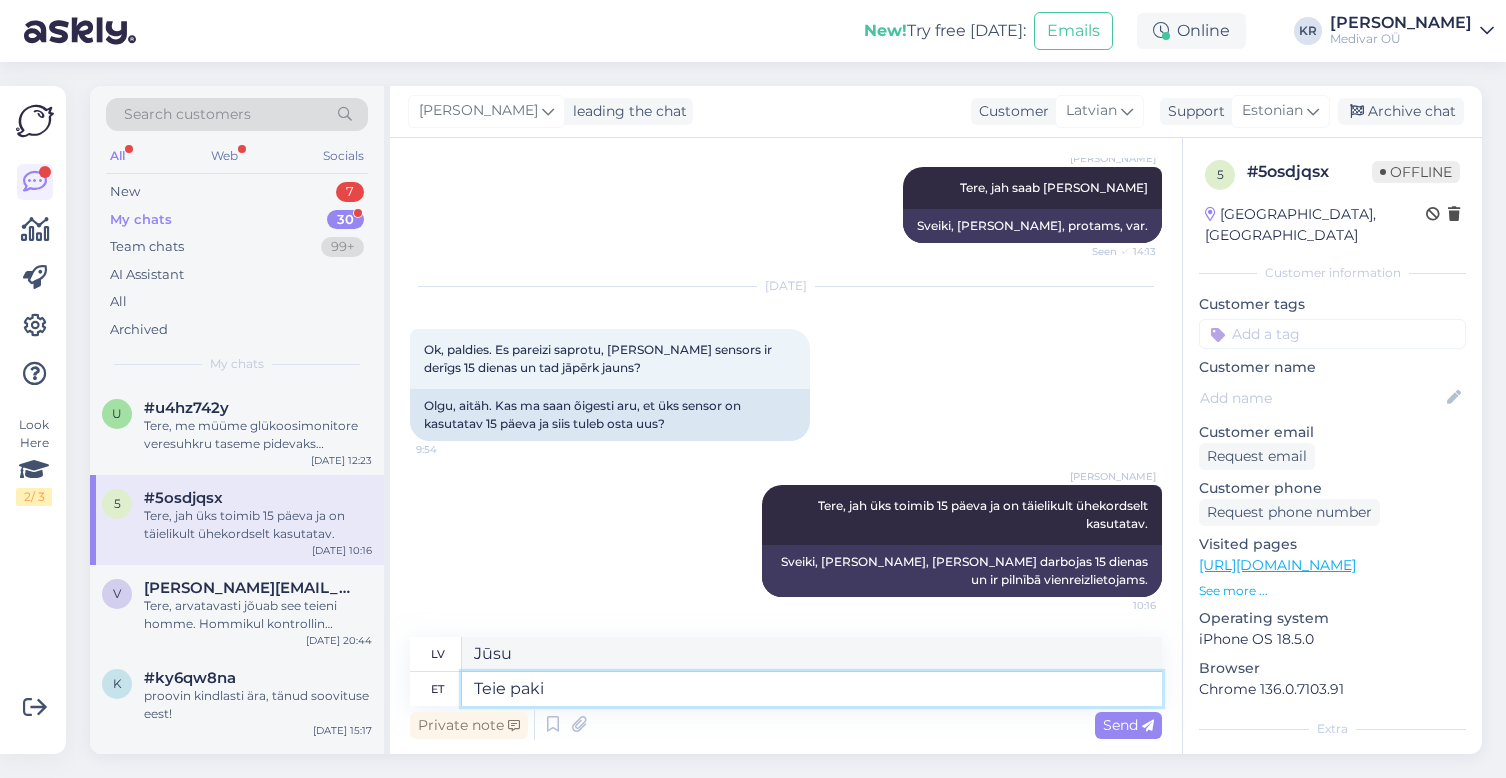 type on "Teie paki" 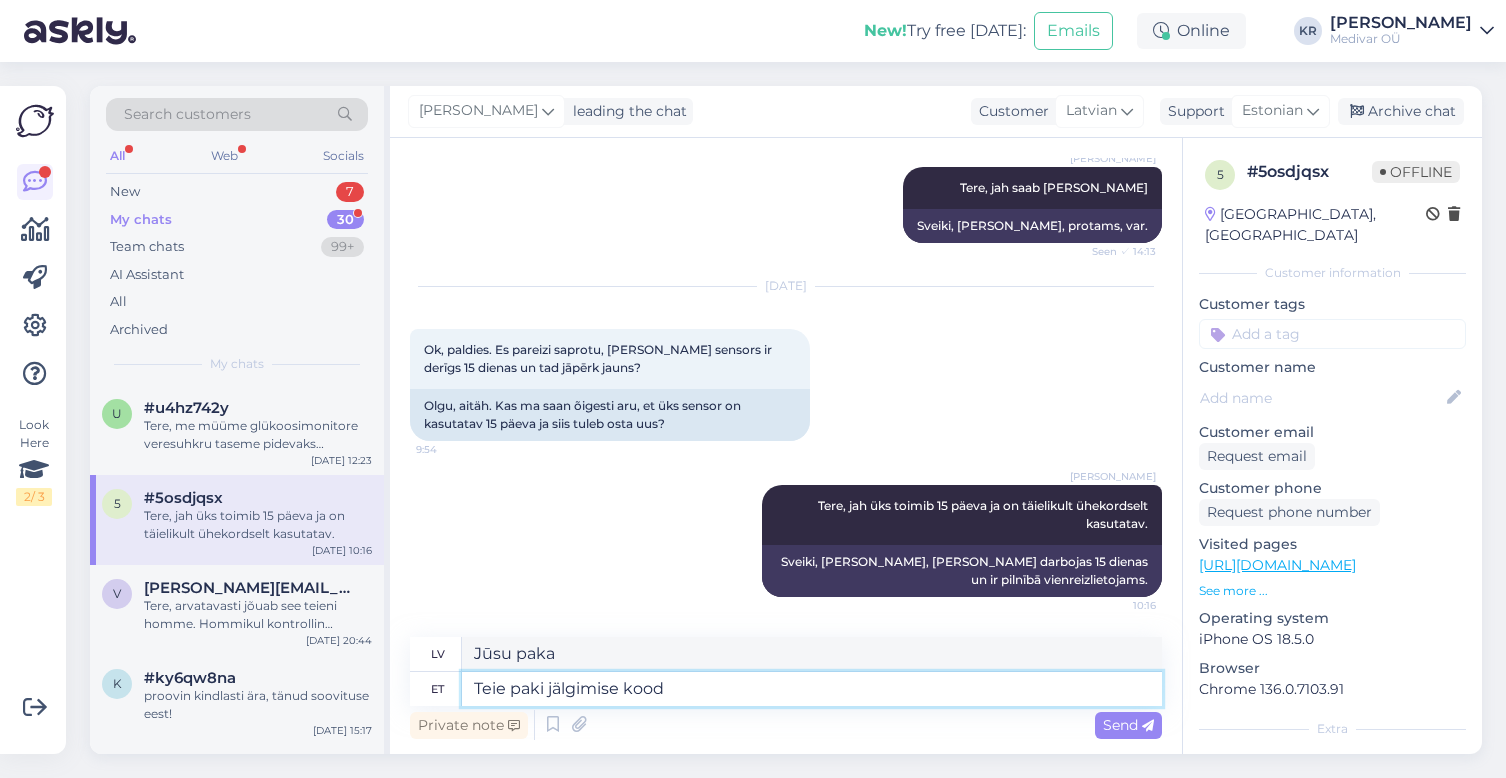 type on "Teie paki jälgimise kood" 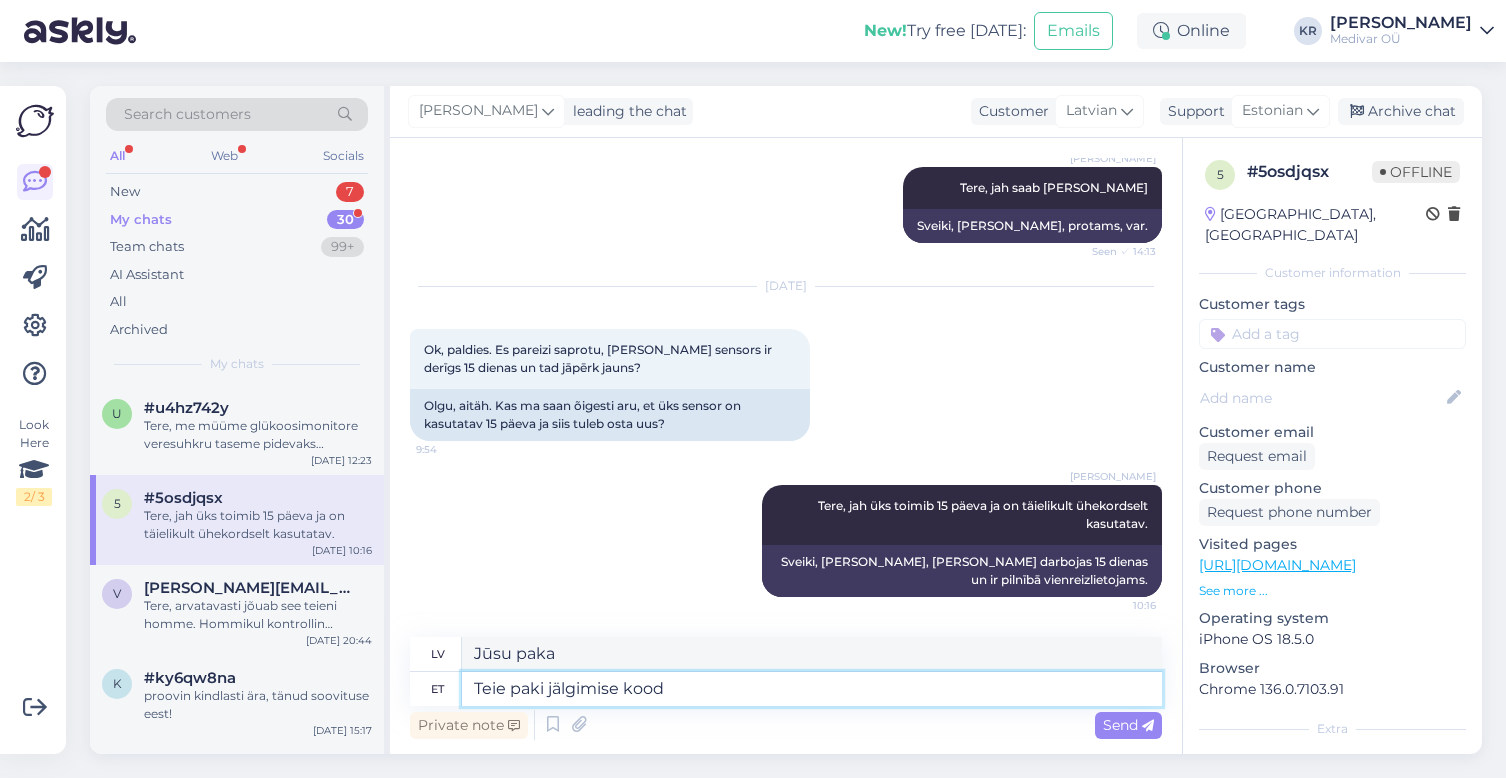 type on "[PERSON_NAME] sūtījuma izsekošana" 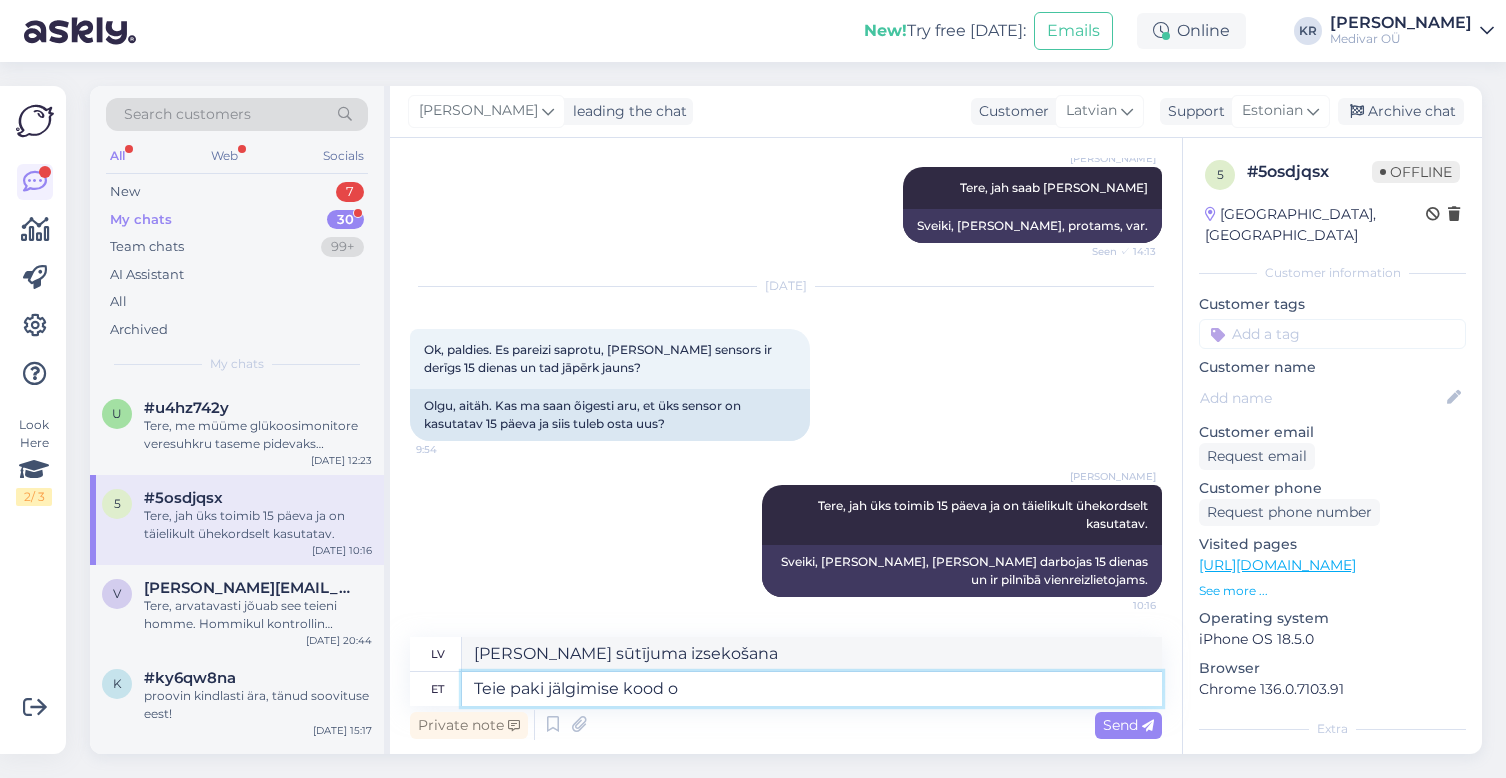 type on "Teie paki jälgimise kood on" 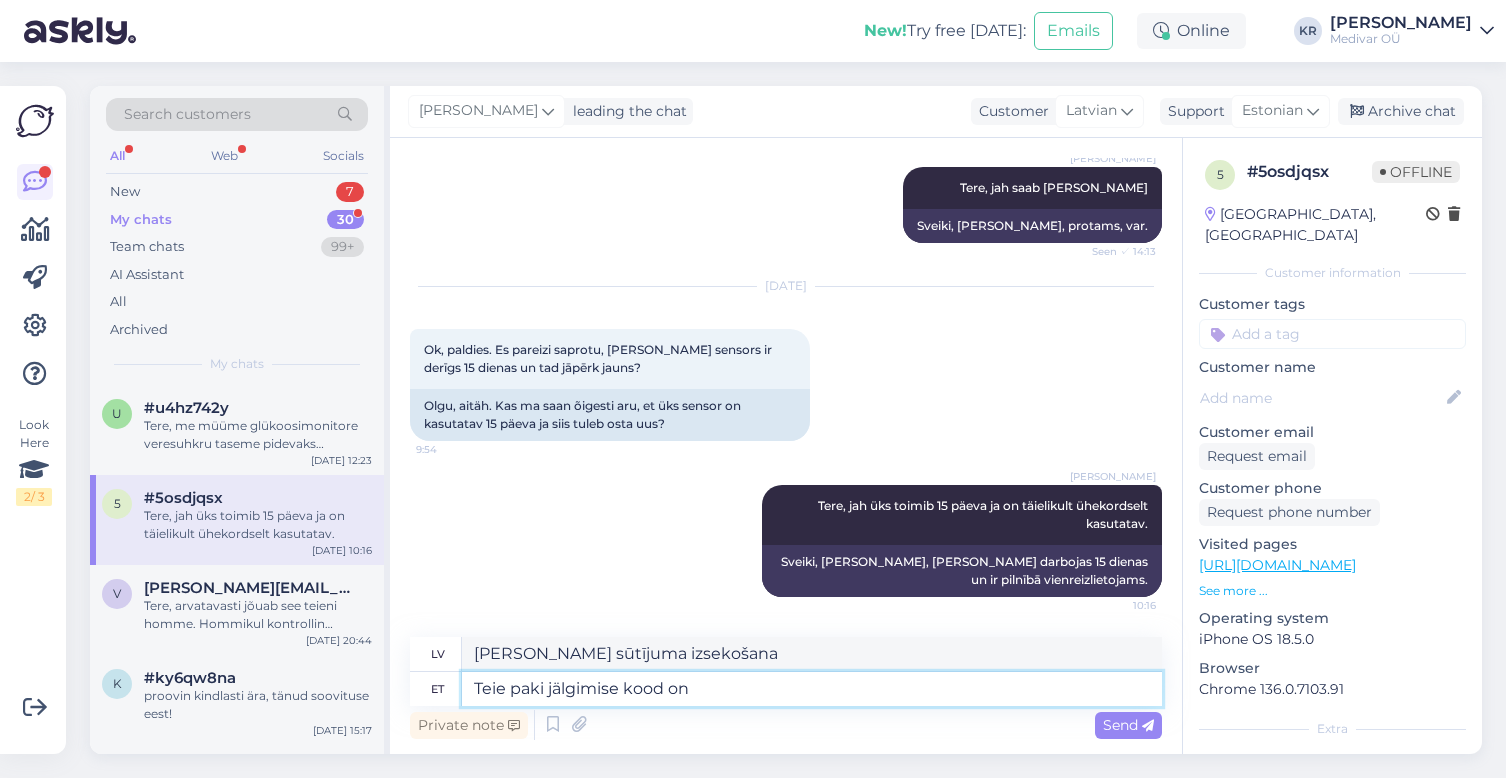 type on "Jūsu sūtījuma izsekošanas kods" 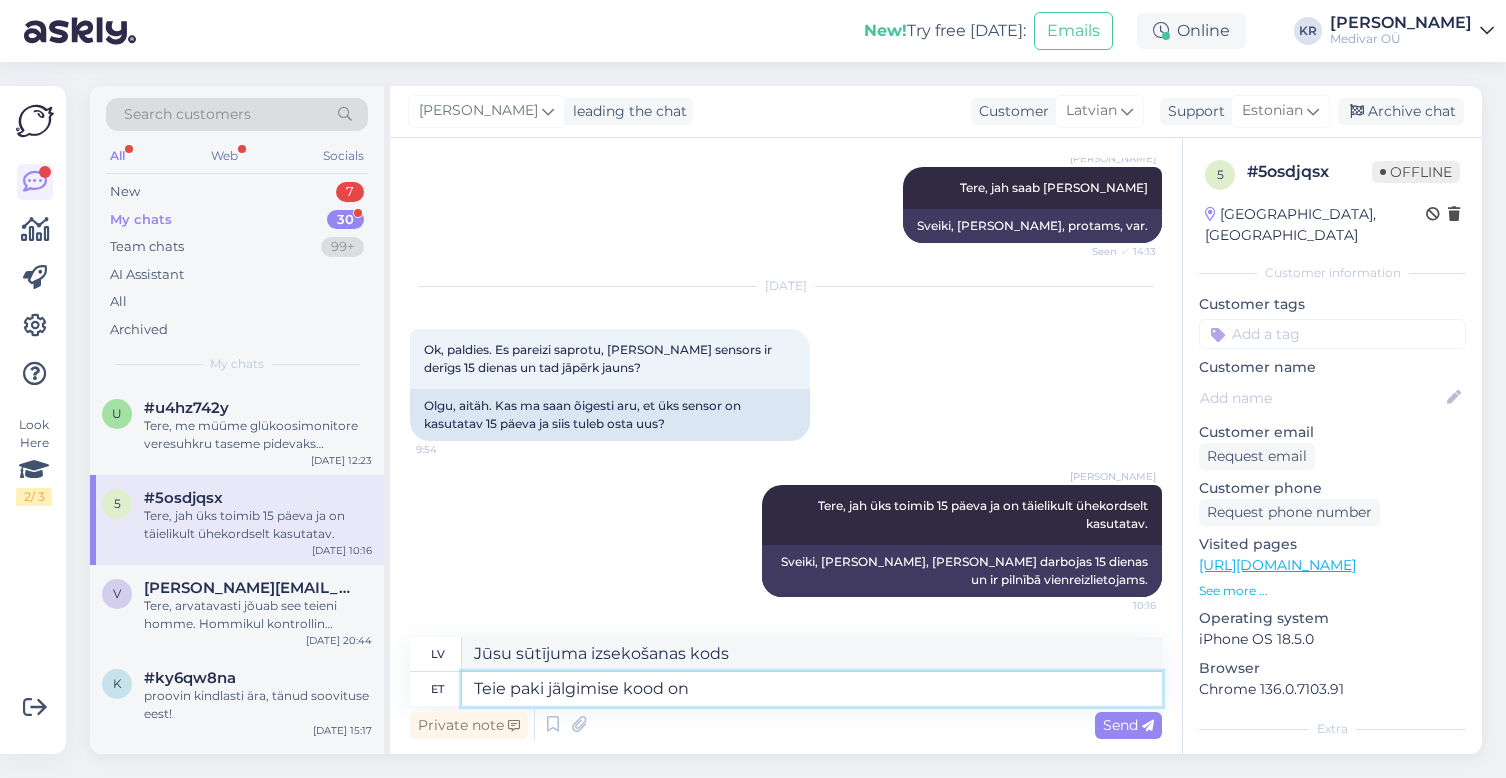 paste on "00364300487142824754" 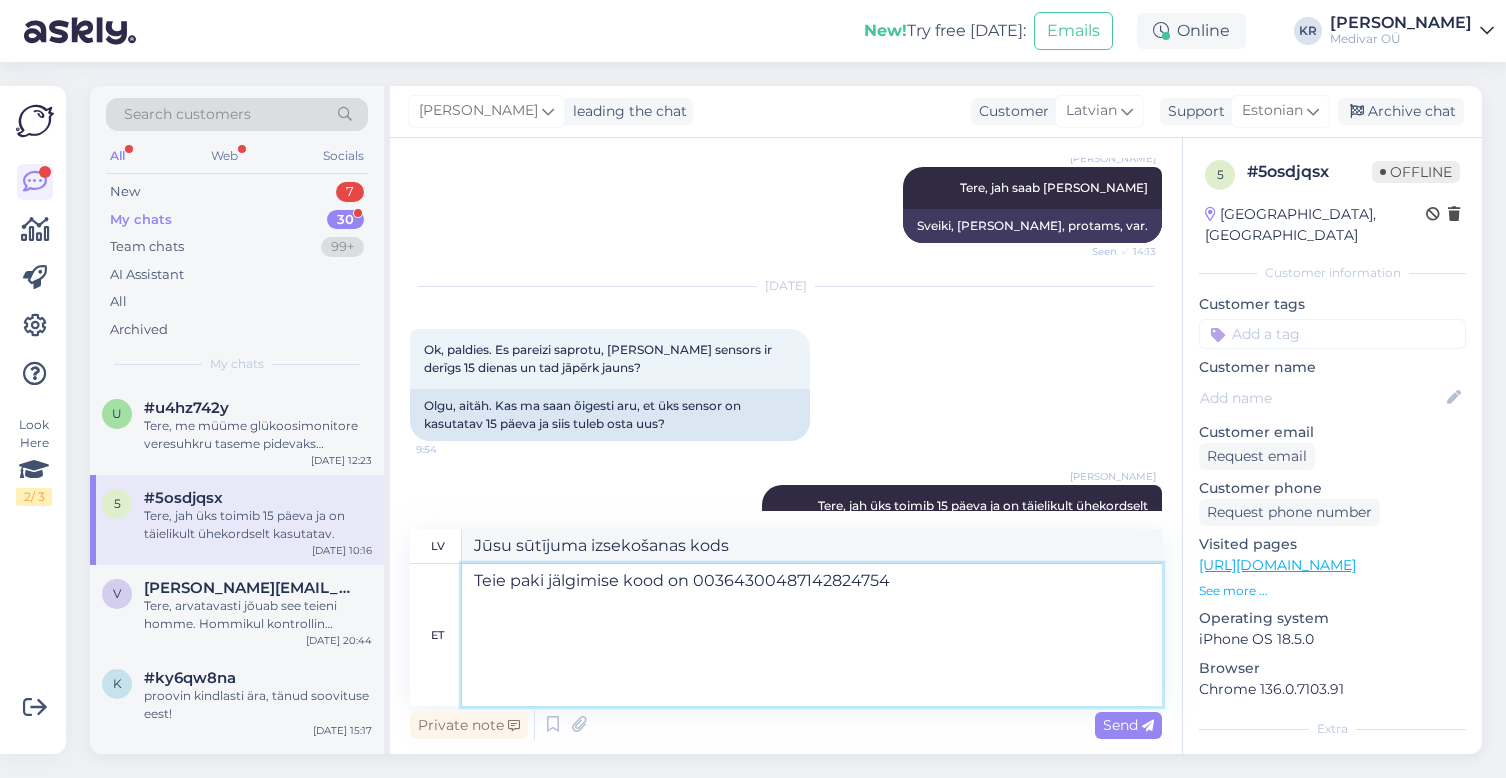 type on "Jūsu sūtījuma izsekošanas kods ir:" 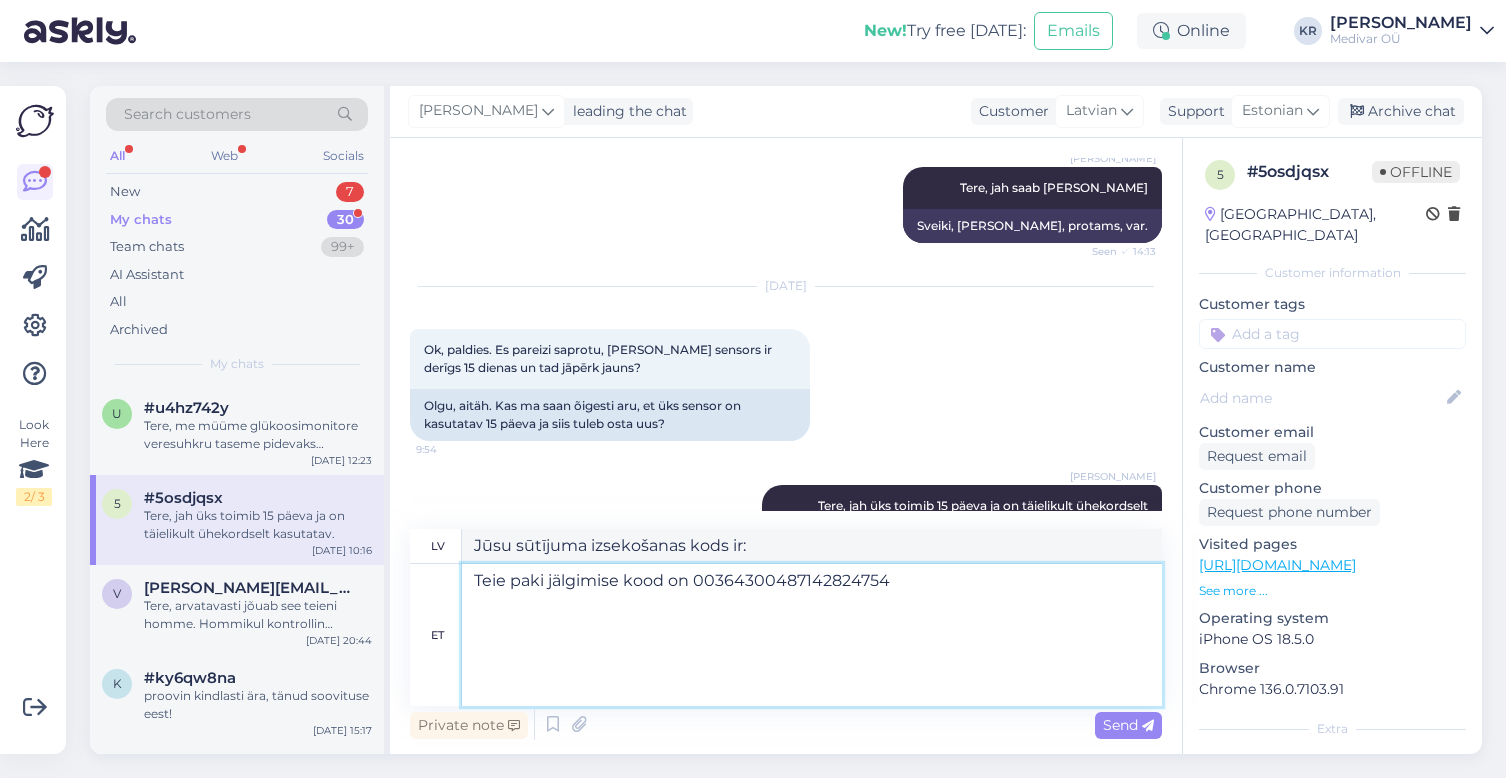 type on "Teie paki jälgimise kood on 00364300487142824754" 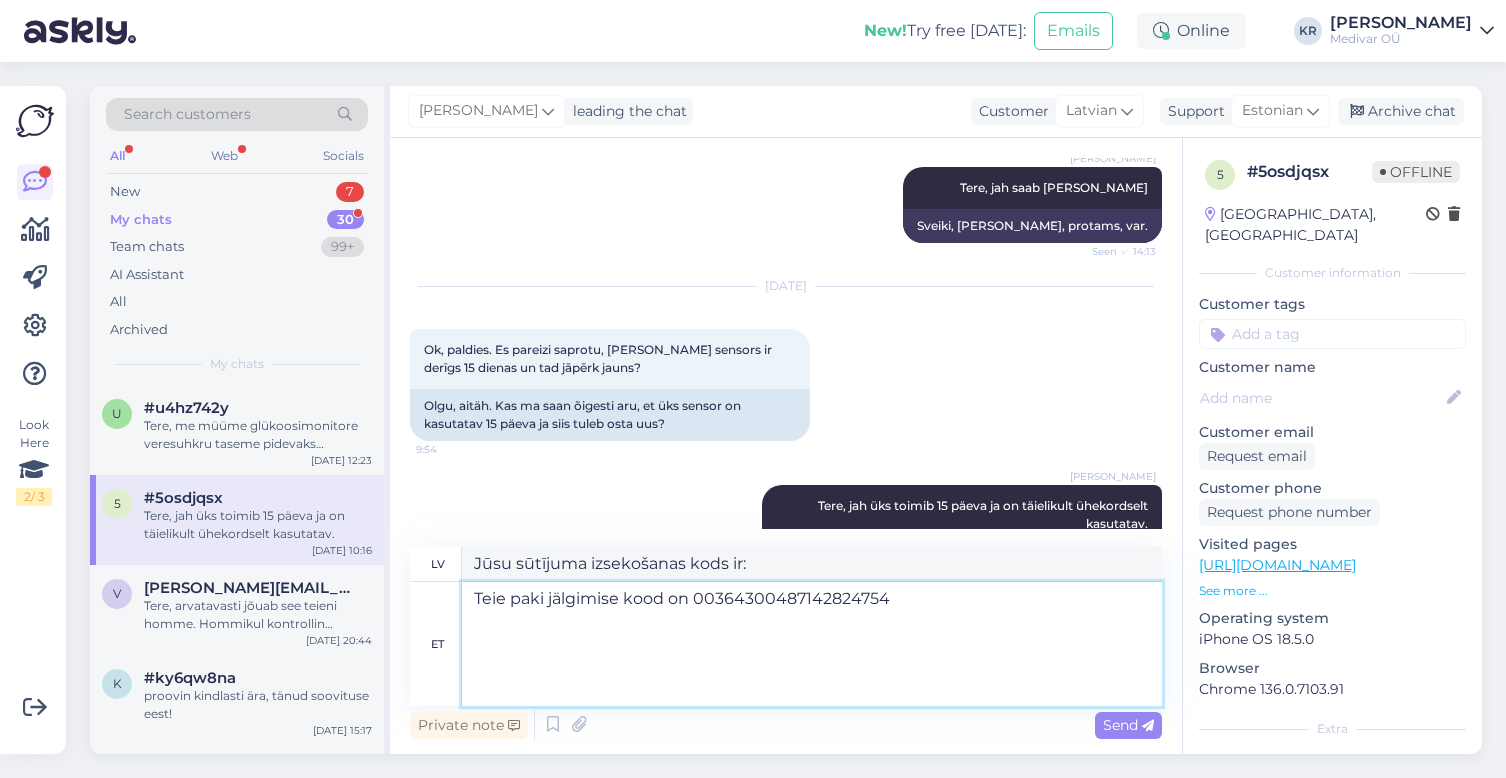 type on "[PERSON_NAME] sūtījuma izsekošanas kods ir 00364300487142824754." 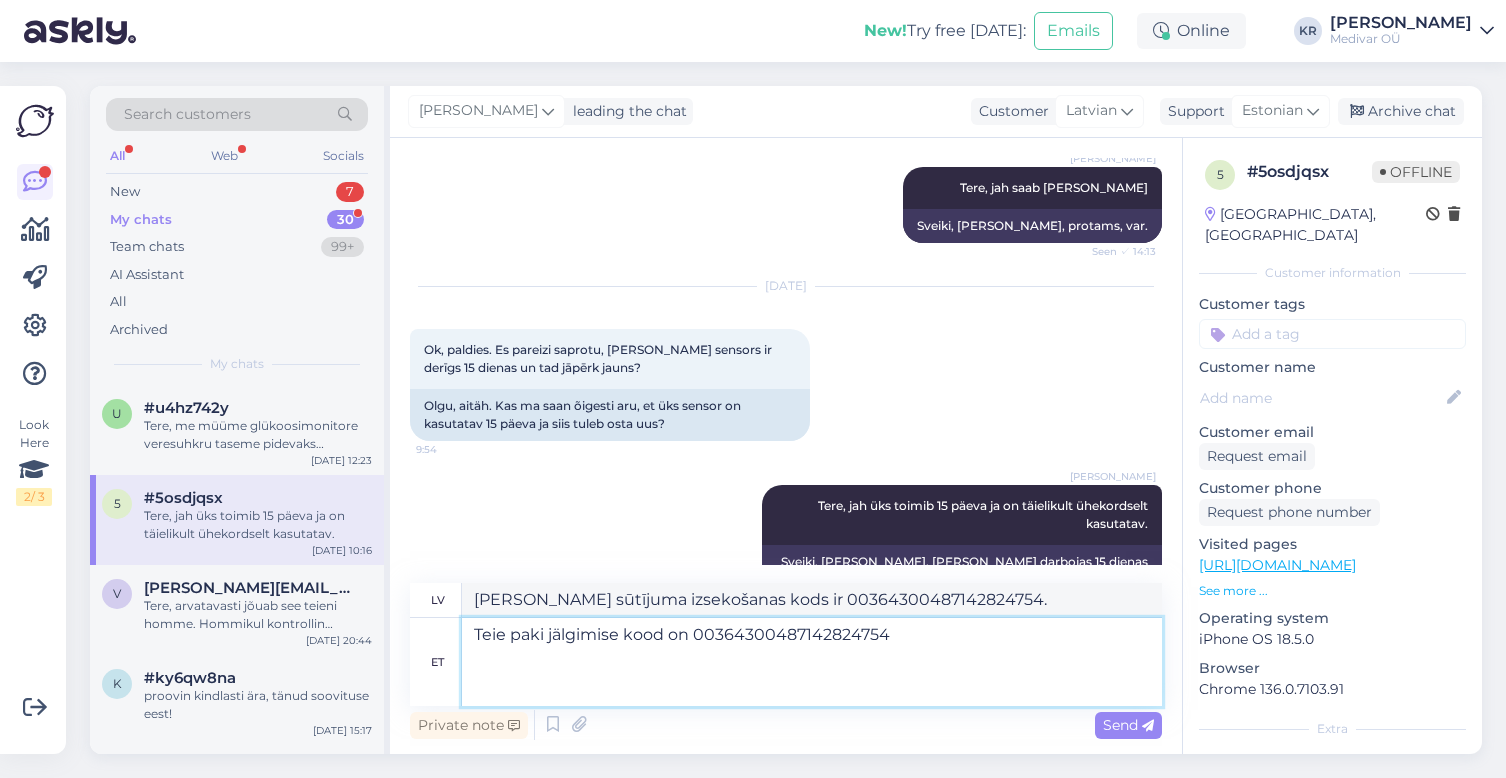 type on "Teie paki jälgimise kood on 00364300487142824754" 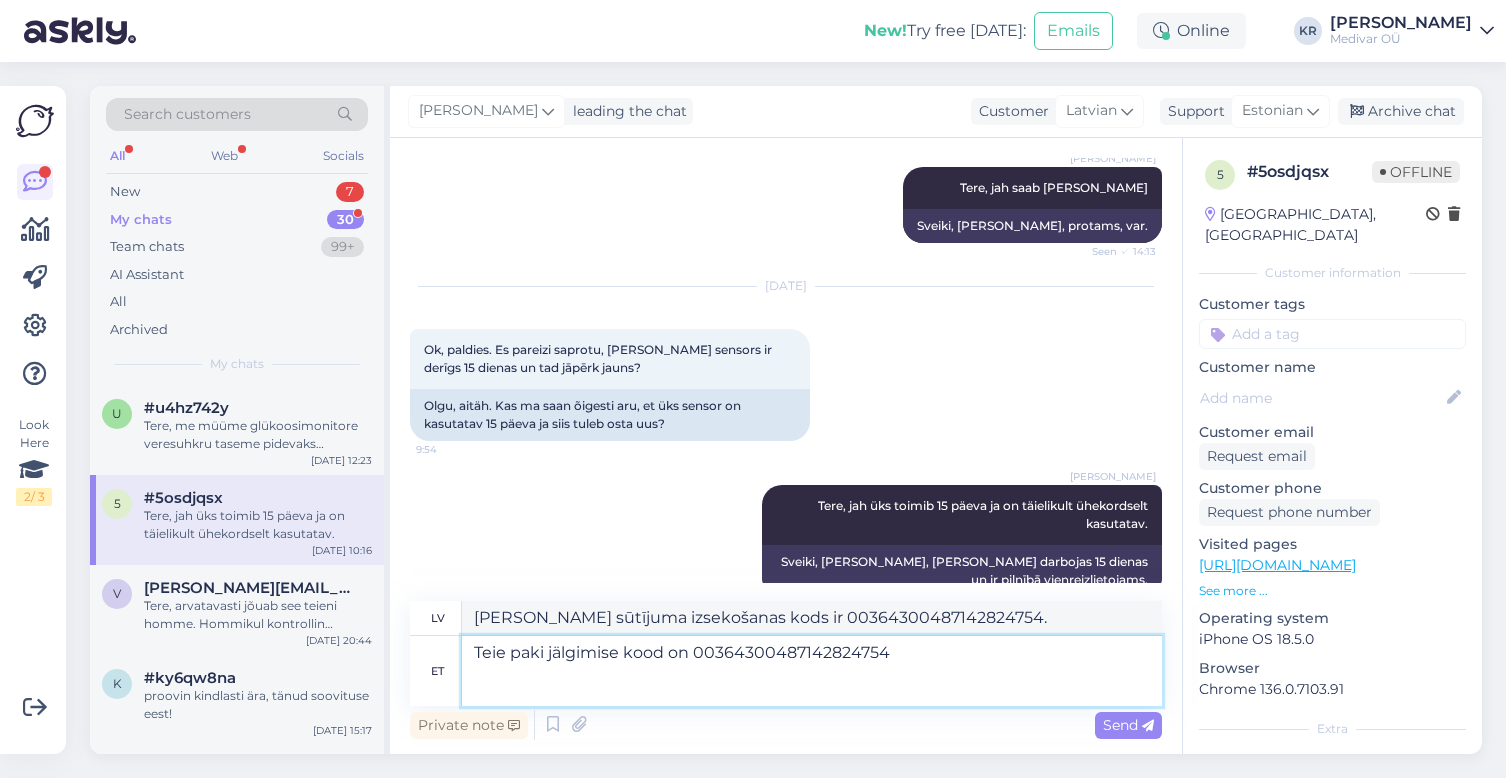 type 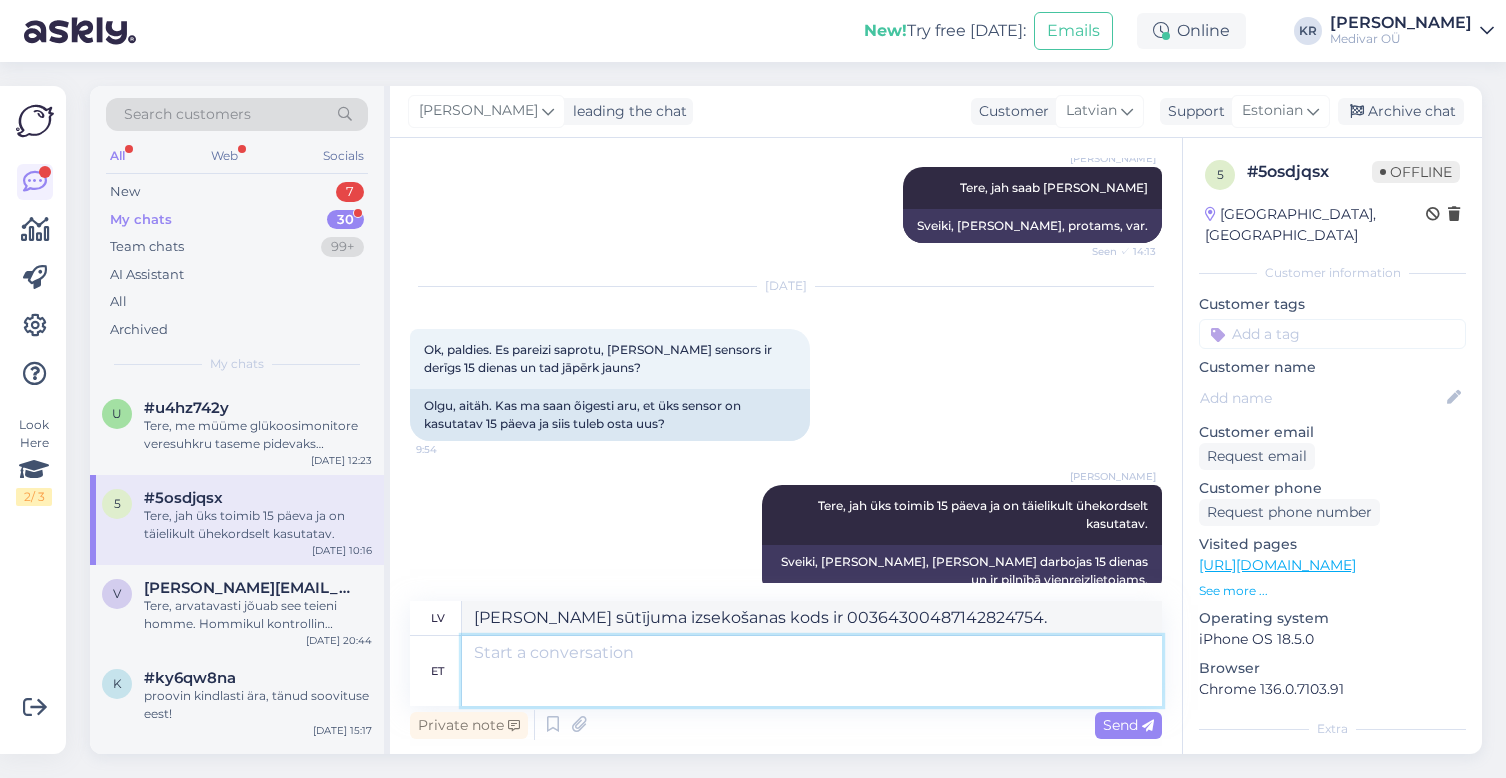 type 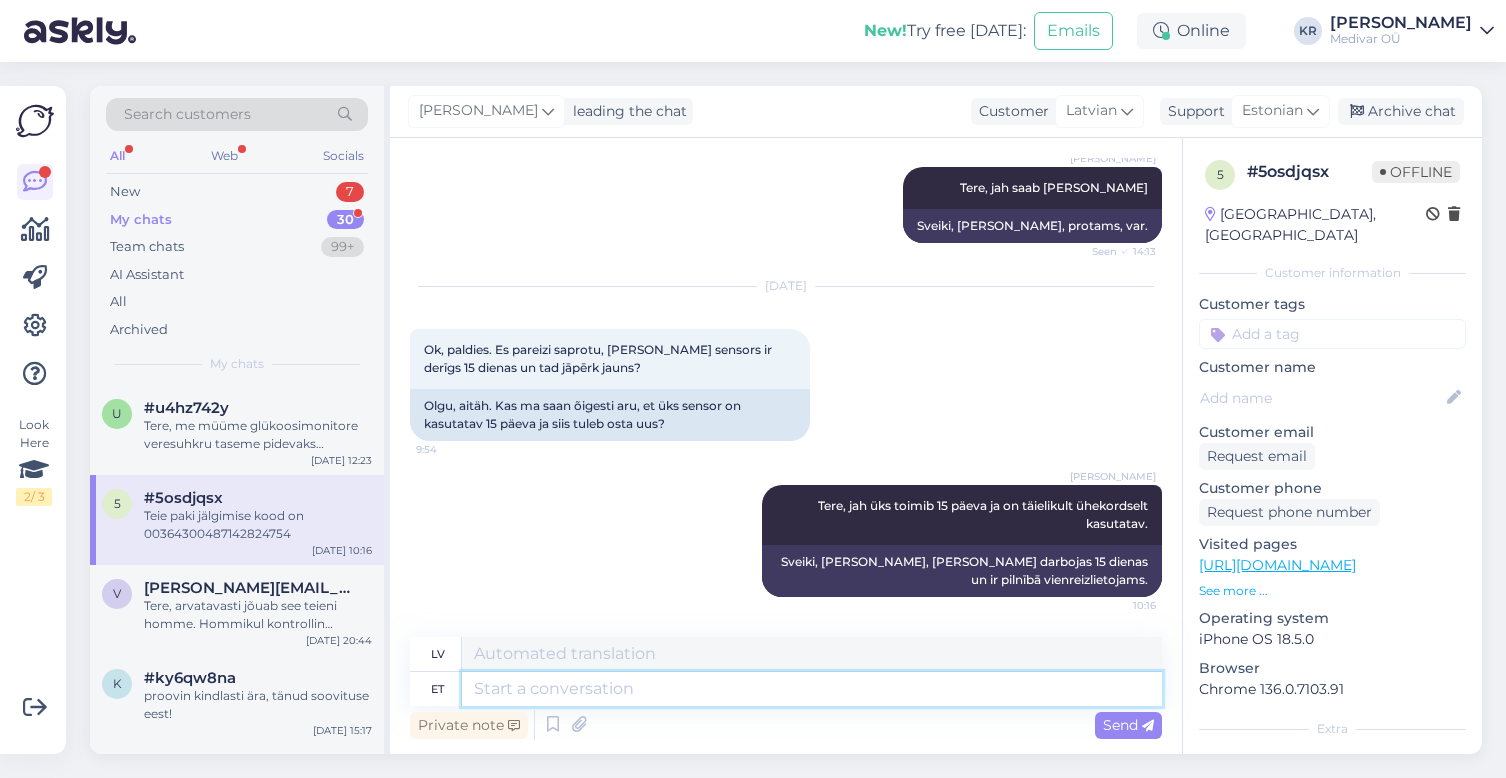 scroll, scrollTop: 391, scrollLeft: 0, axis: vertical 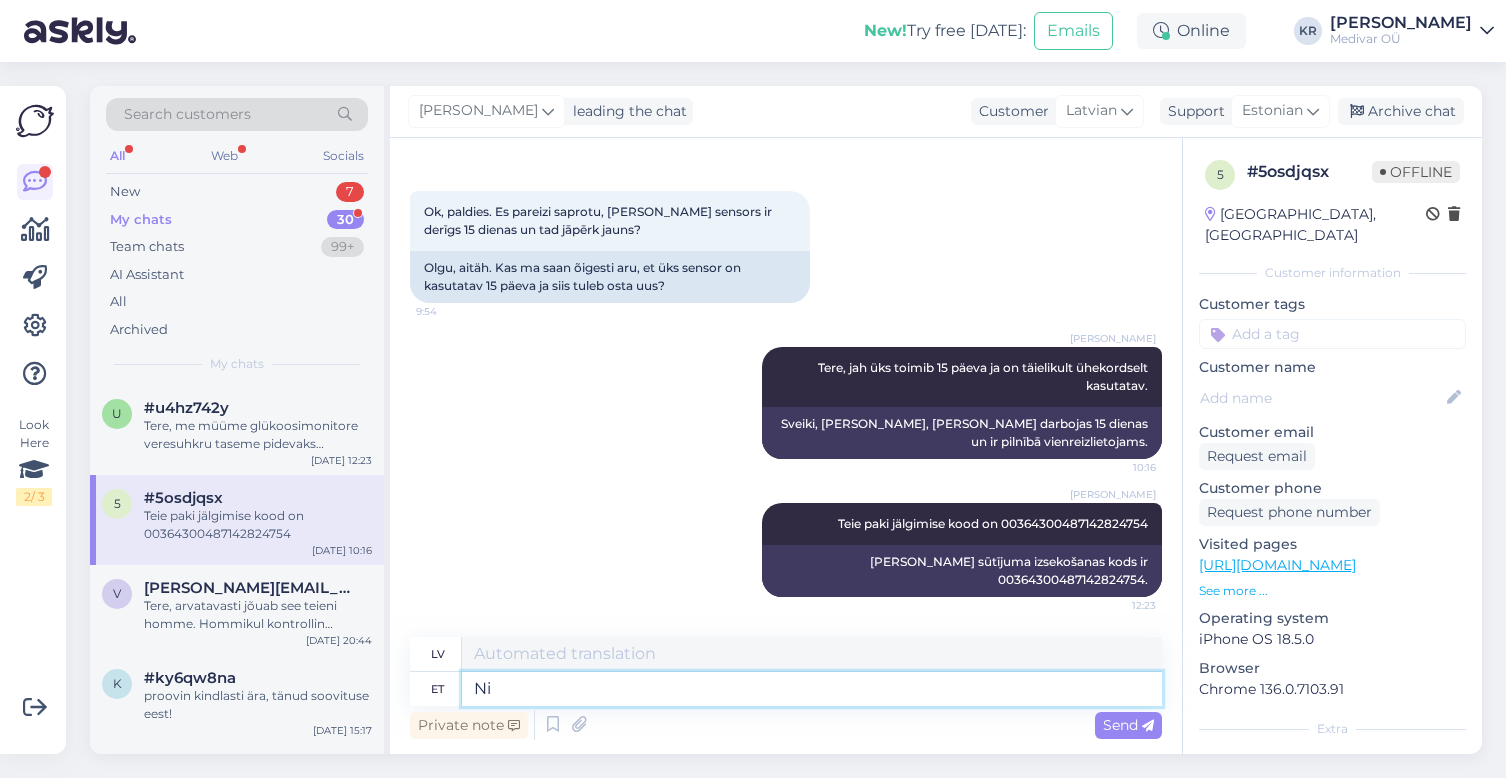type on "N" 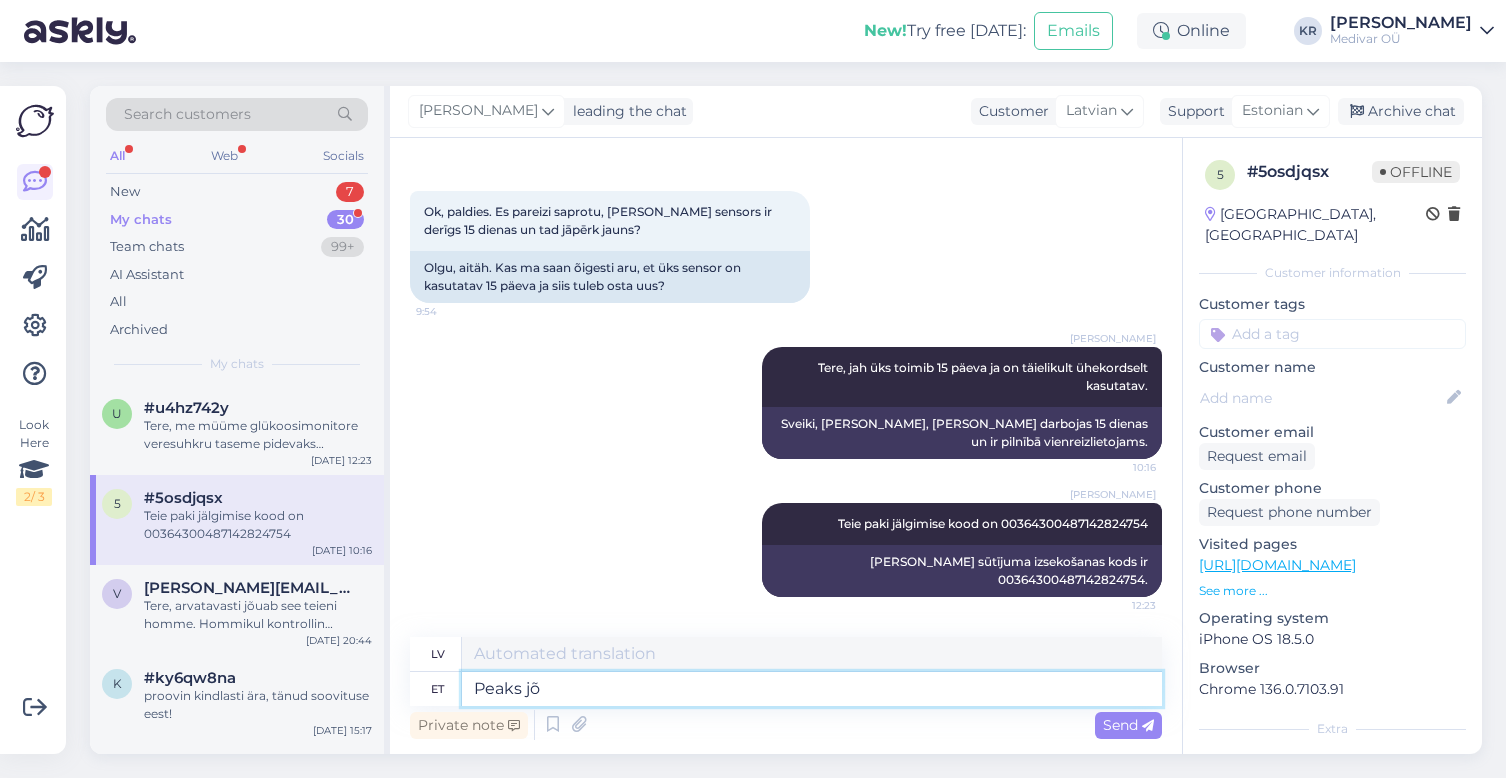 type on "Peaks jõu" 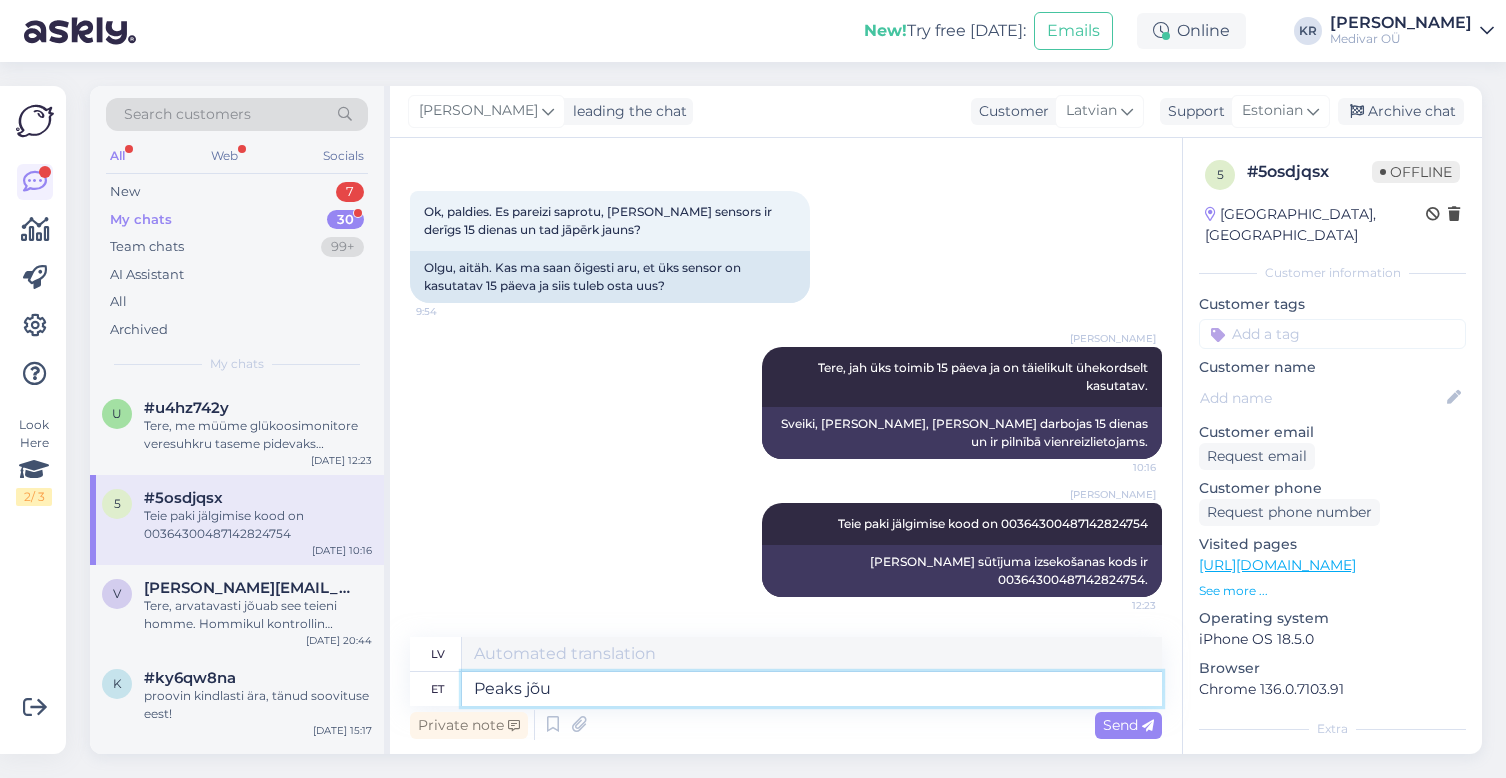 type on "Virsotnes" 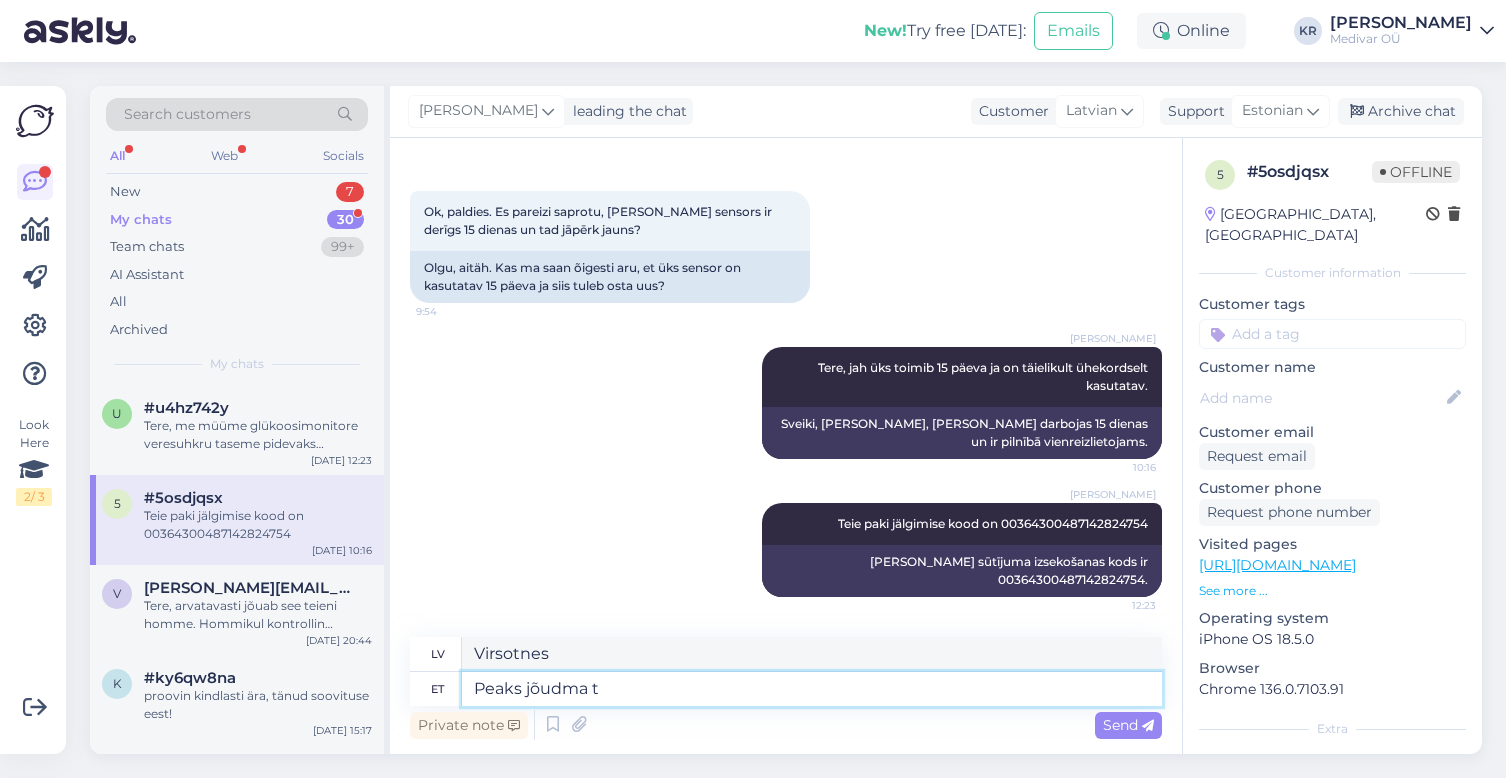 type on "Peaks jõudma tä" 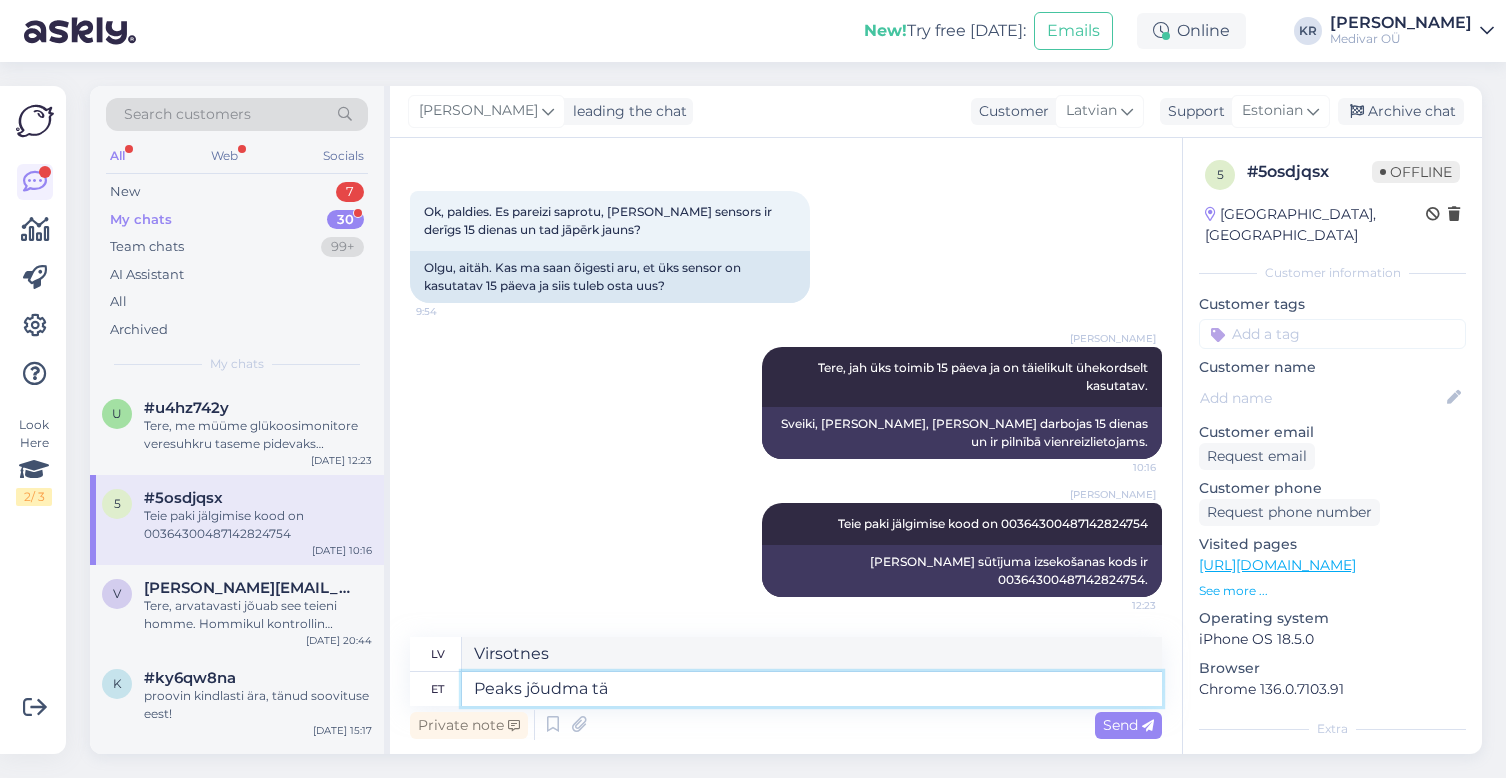 type on "Jāpaspēj. / Jāpagūst." 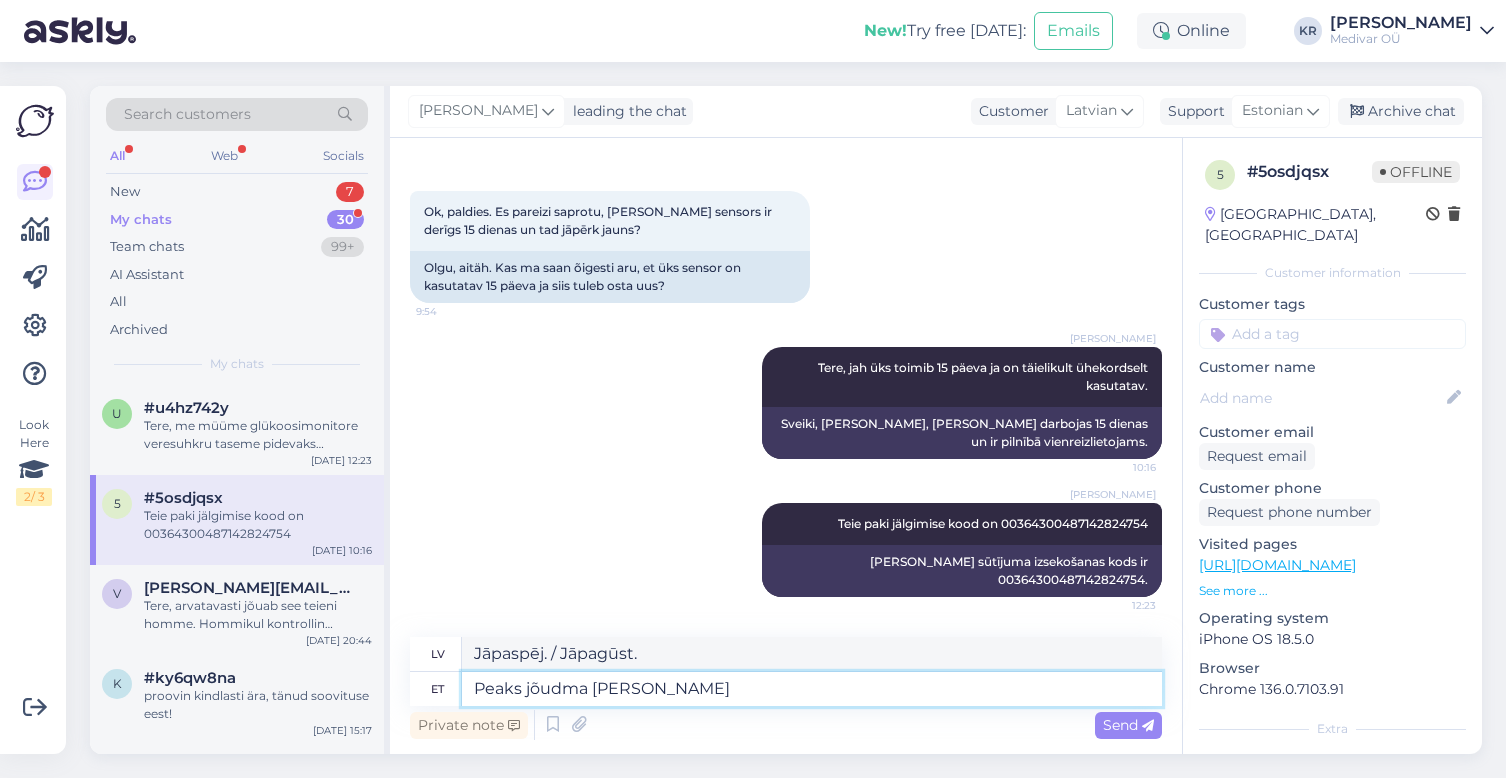 type on "Peaks jõudma [PERSON_NAME]" 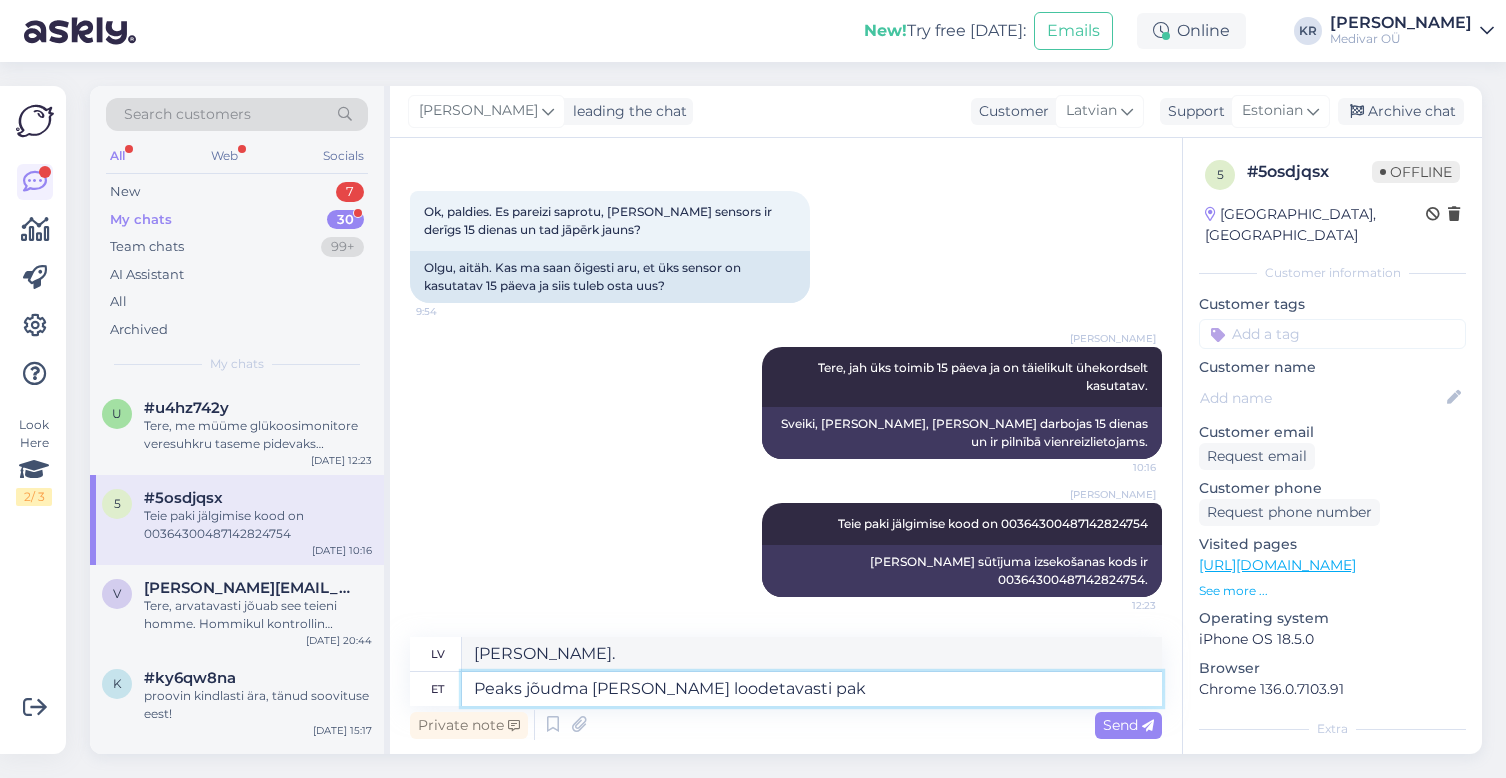 type on "Peaks jõudma [PERSON_NAME] loodetavasti paki" 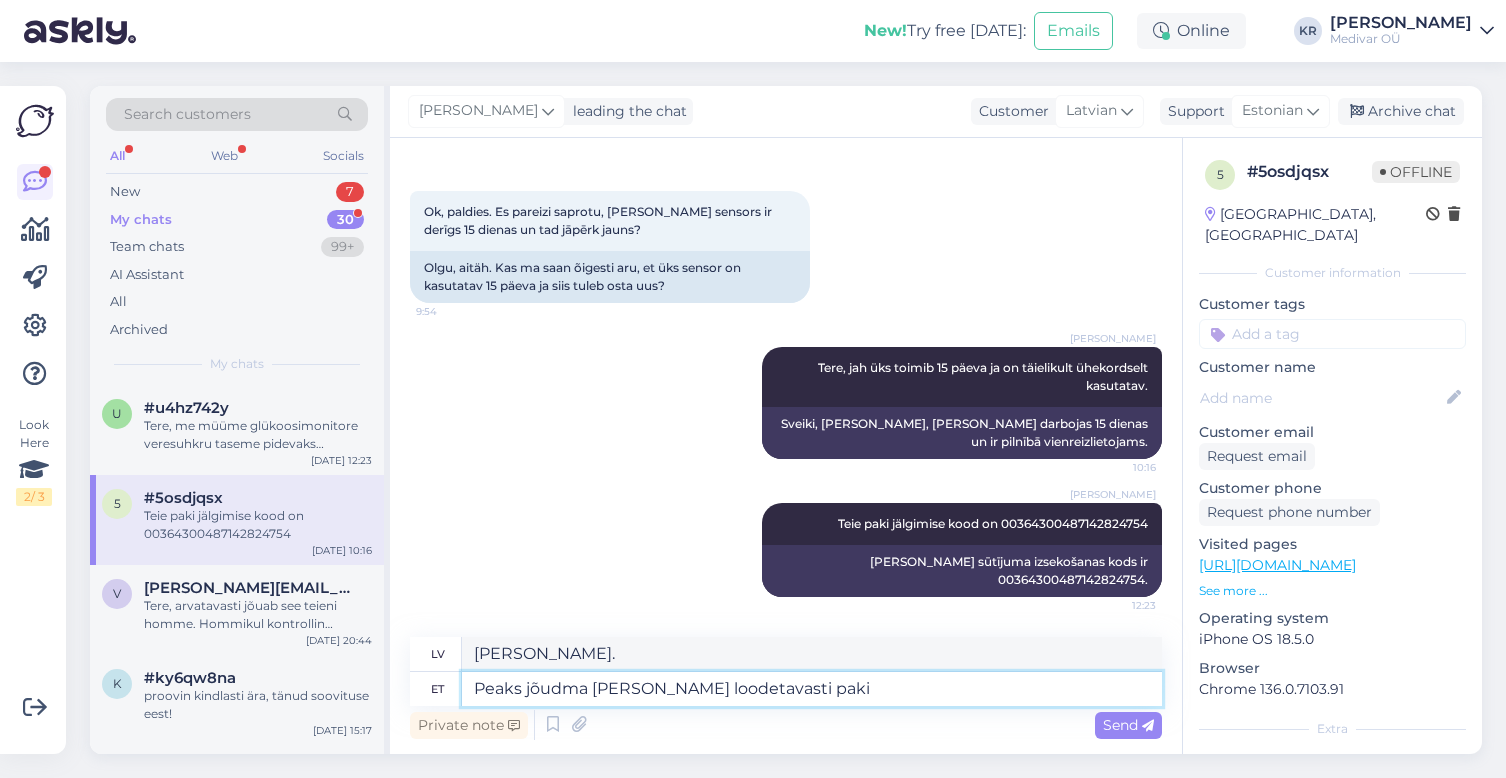 type on "Cerams, ka ieradīsies šodien." 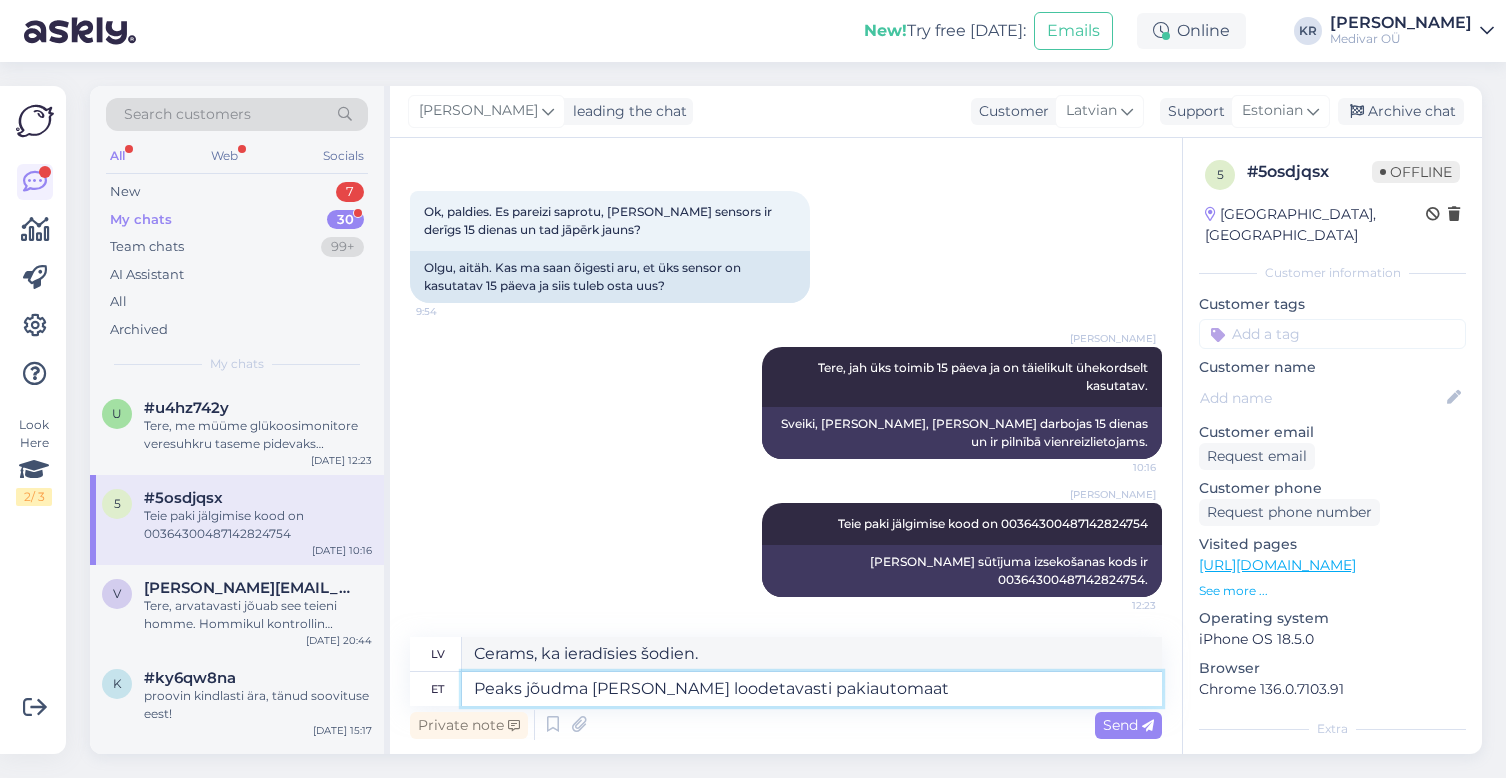 type on "Peaks jõudma [PERSON_NAME] loodetavasti pakiautomaati" 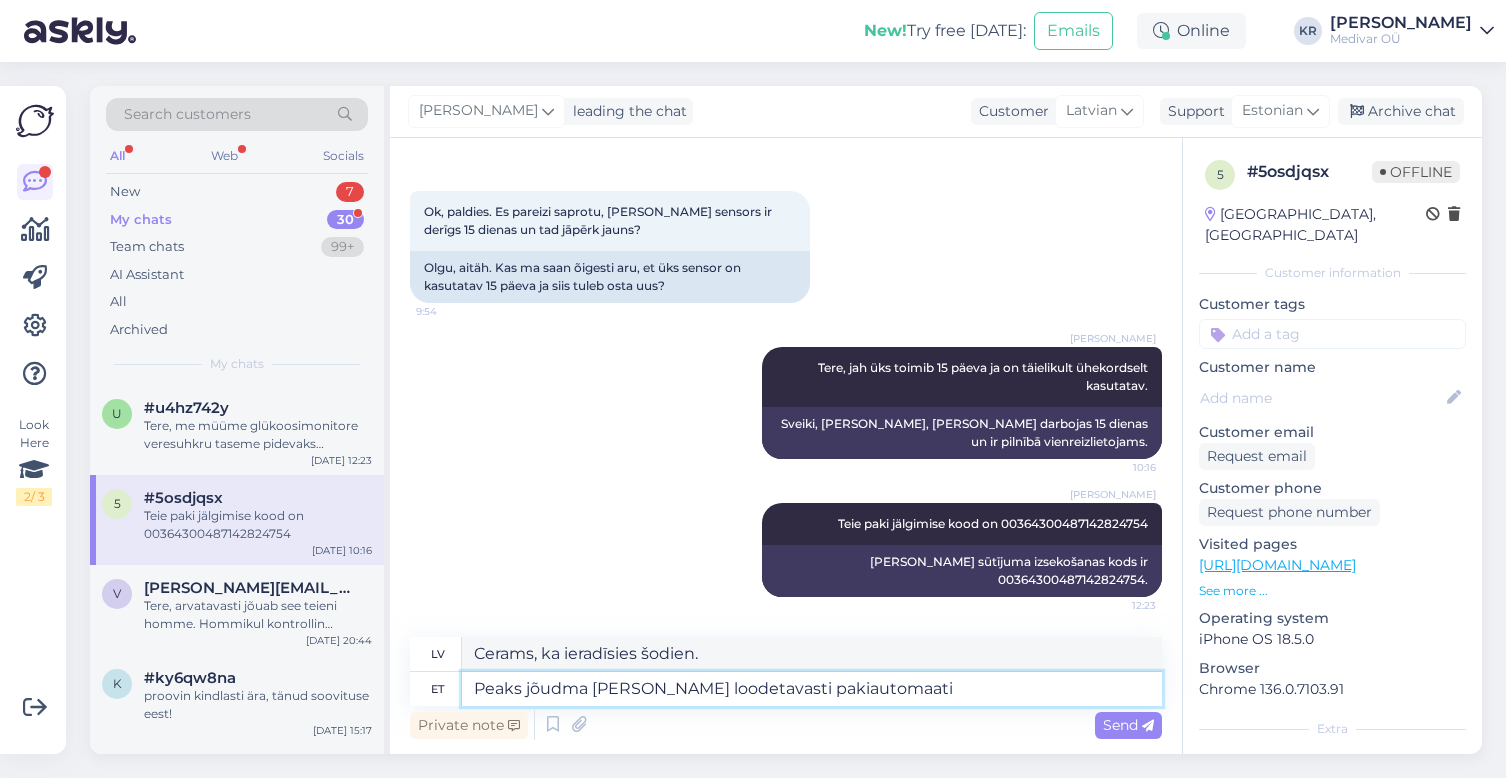 type on "Cerams, ka šodien paka nonāks pakomātā." 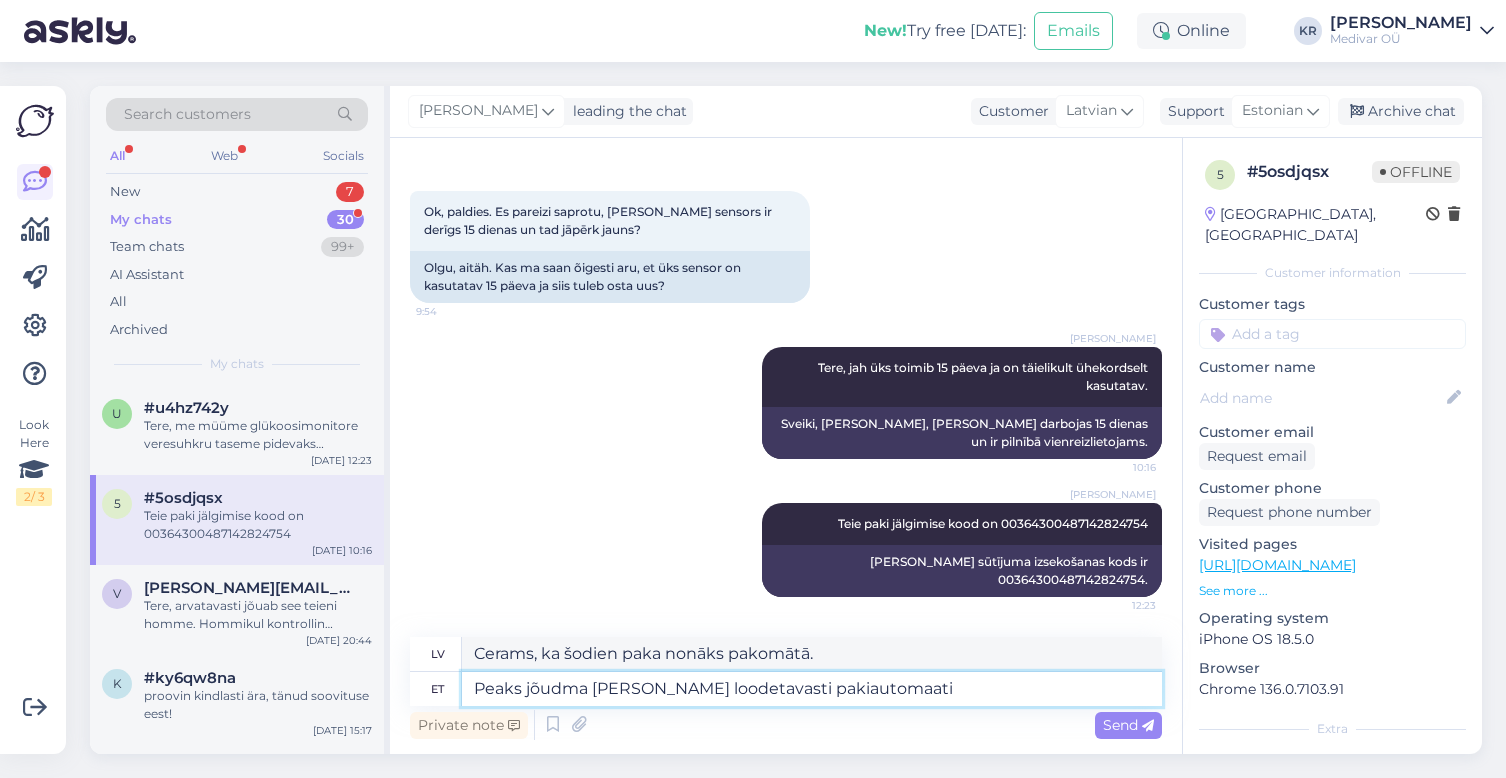 type 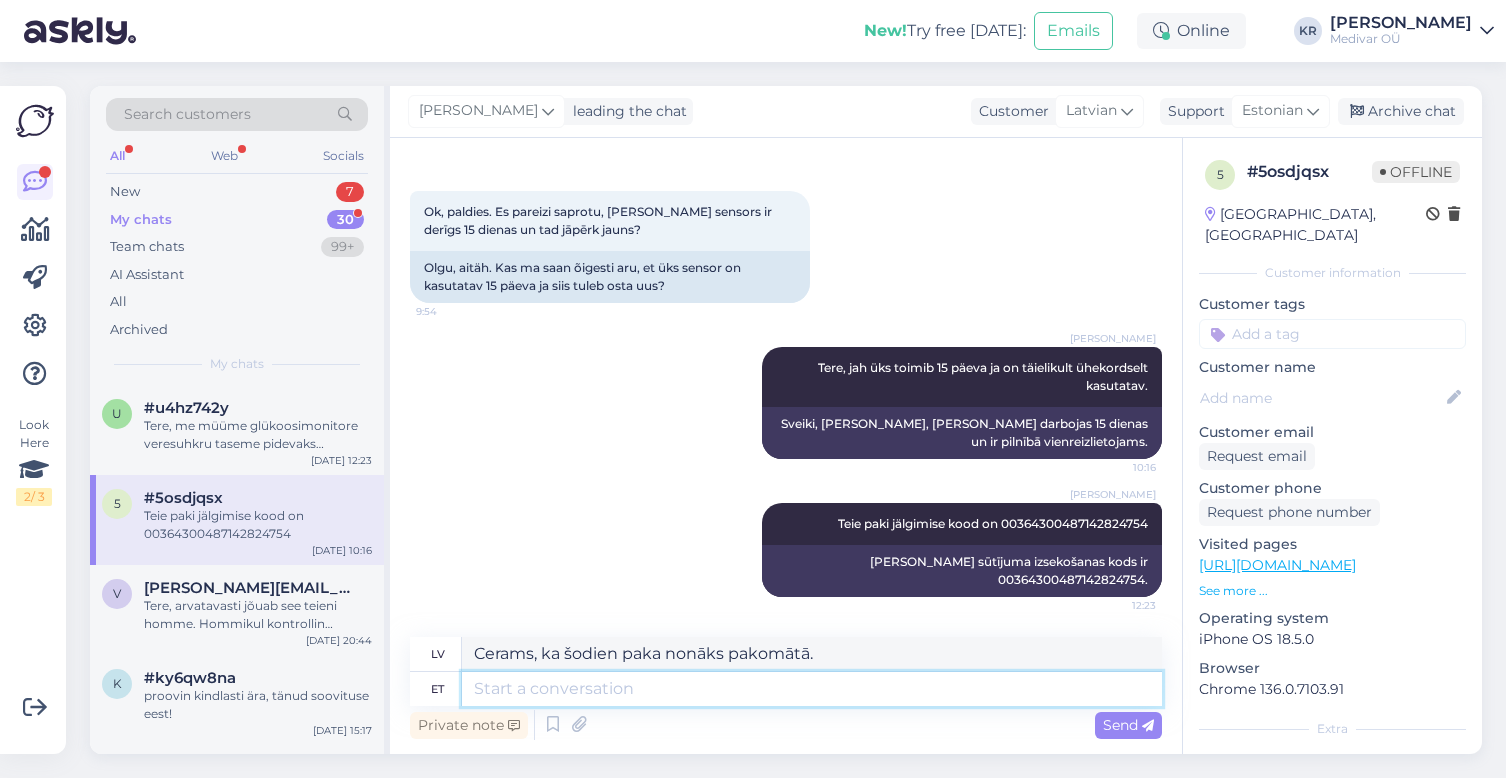 type 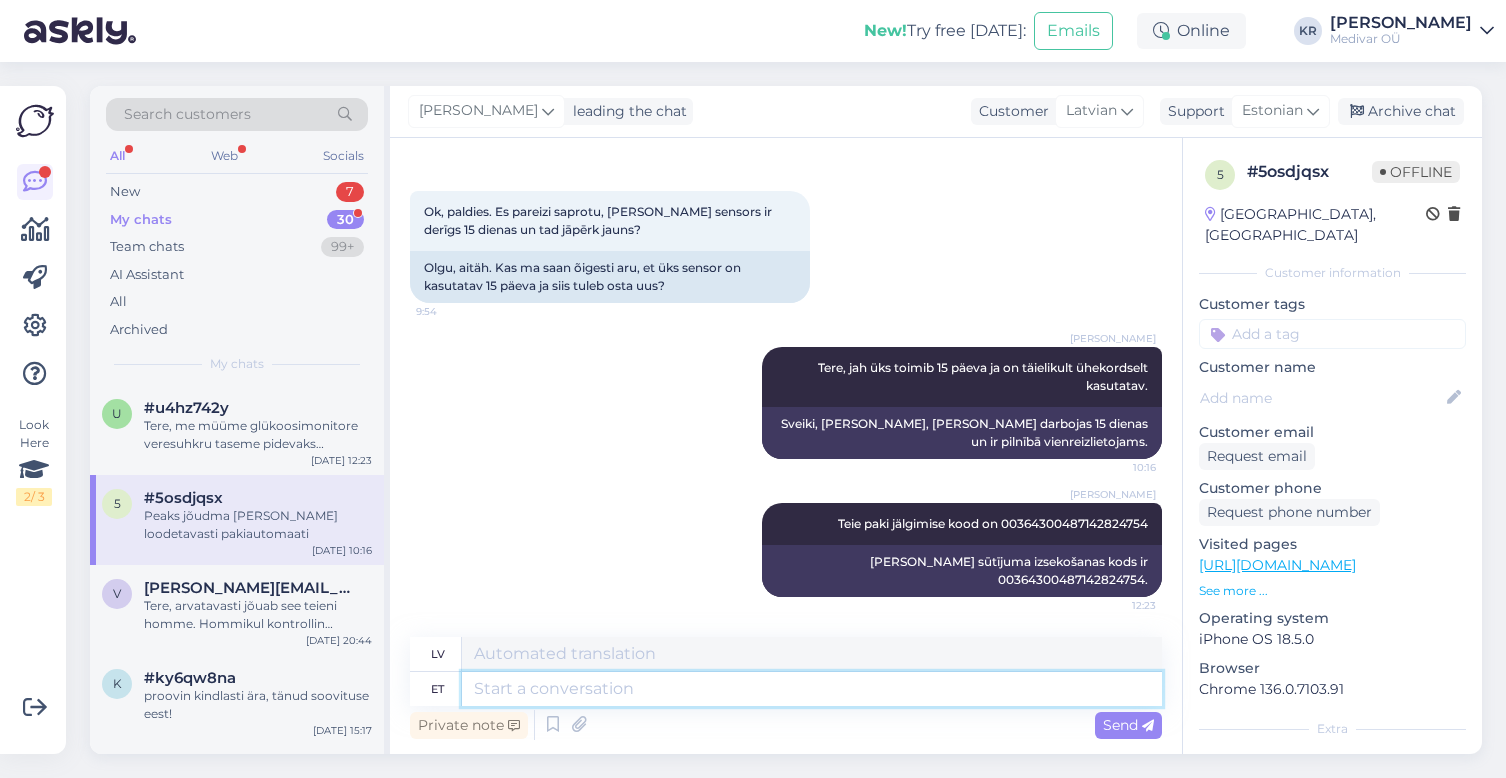 scroll, scrollTop: 511, scrollLeft: 0, axis: vertical 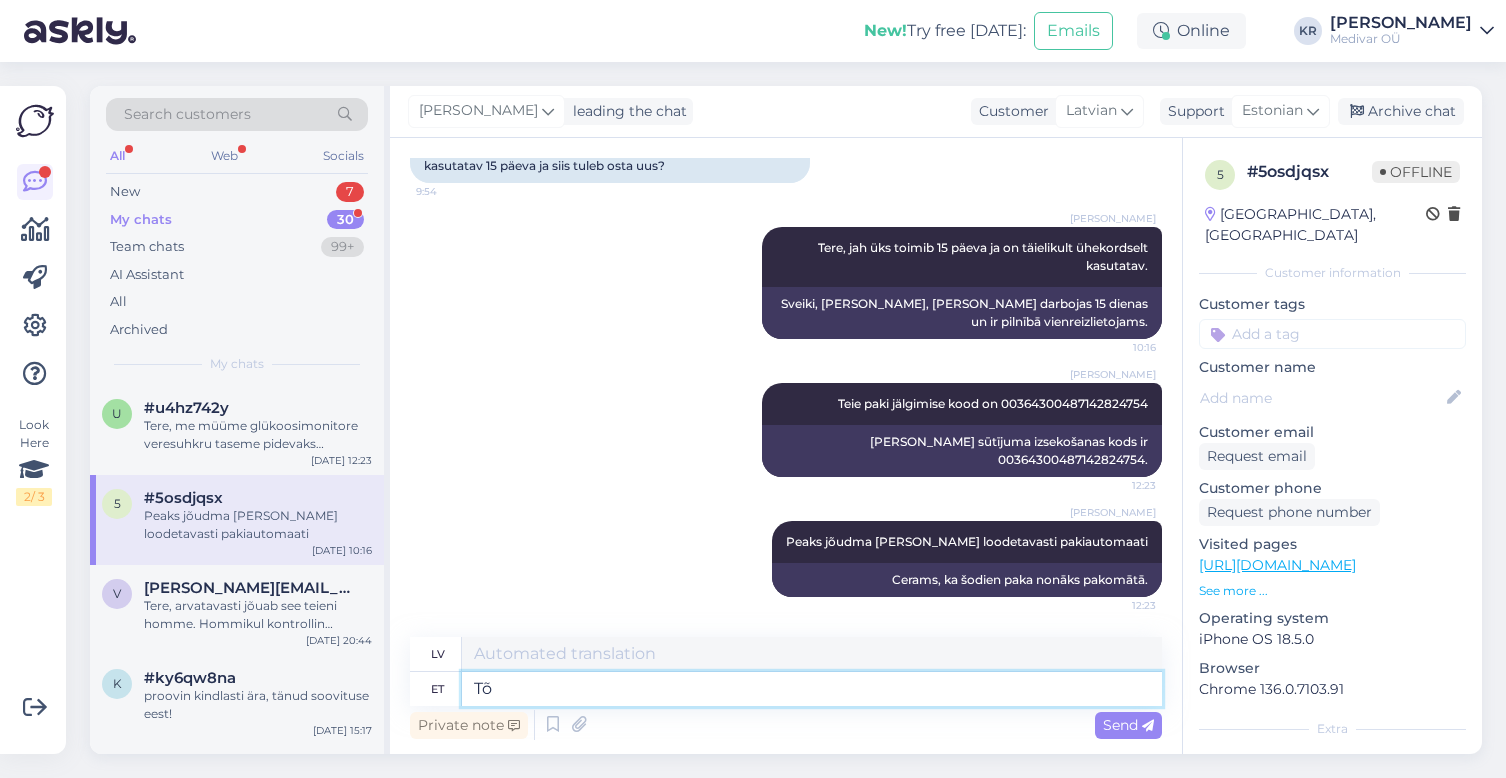 type on "T" 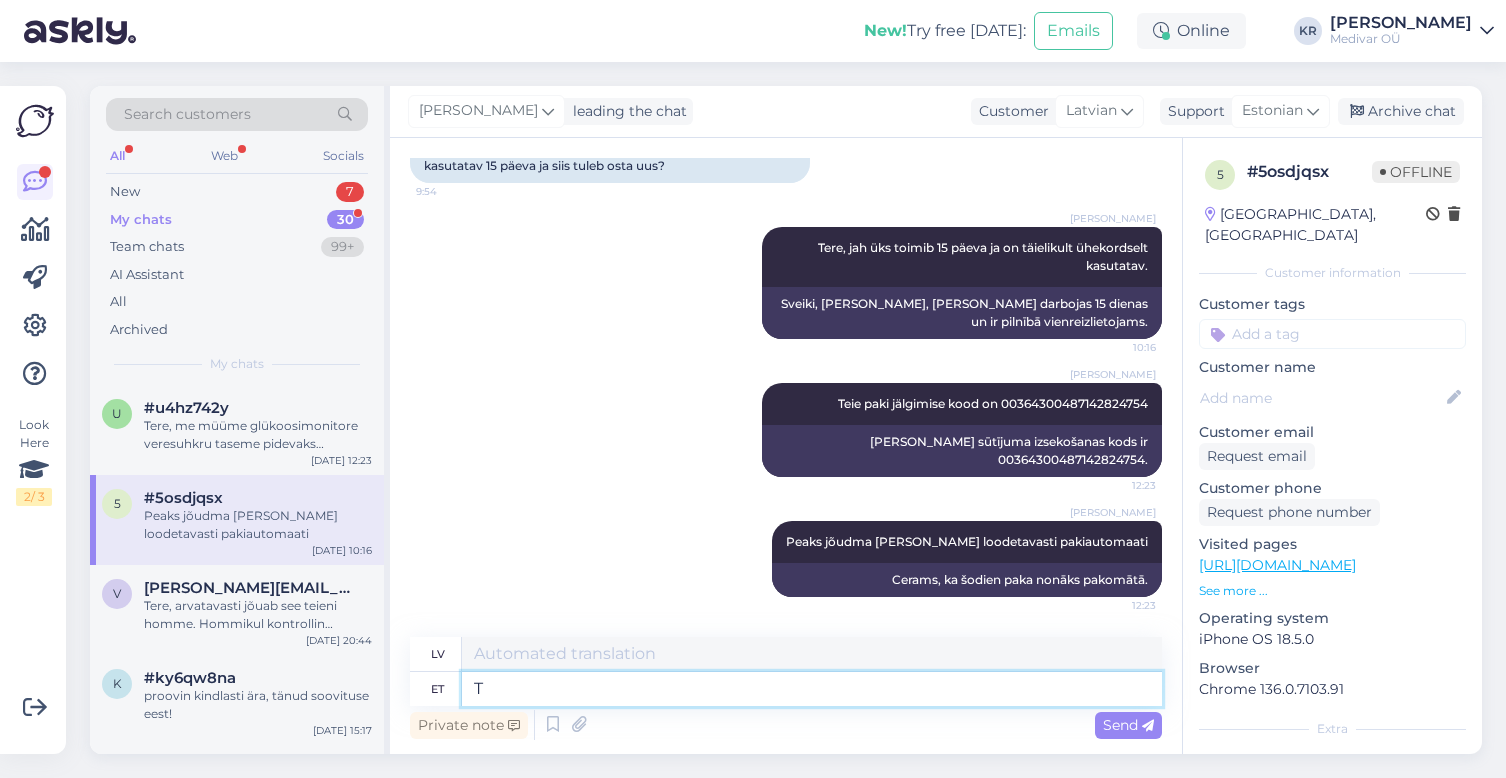 type 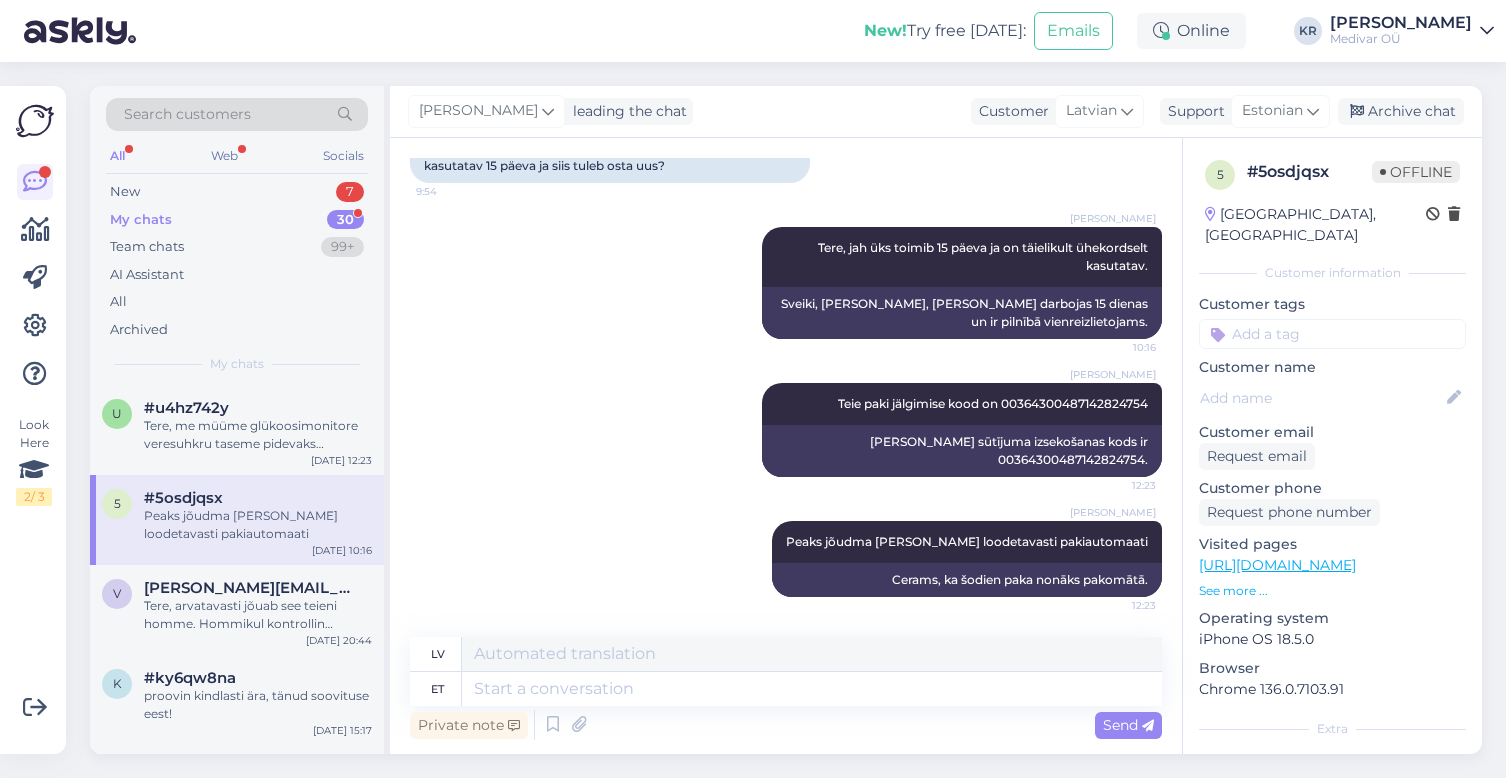 click on "Peaks jõudma [PERSON_NAME] loodetavasti pakiautomaati" at bounding box center (258, 525) 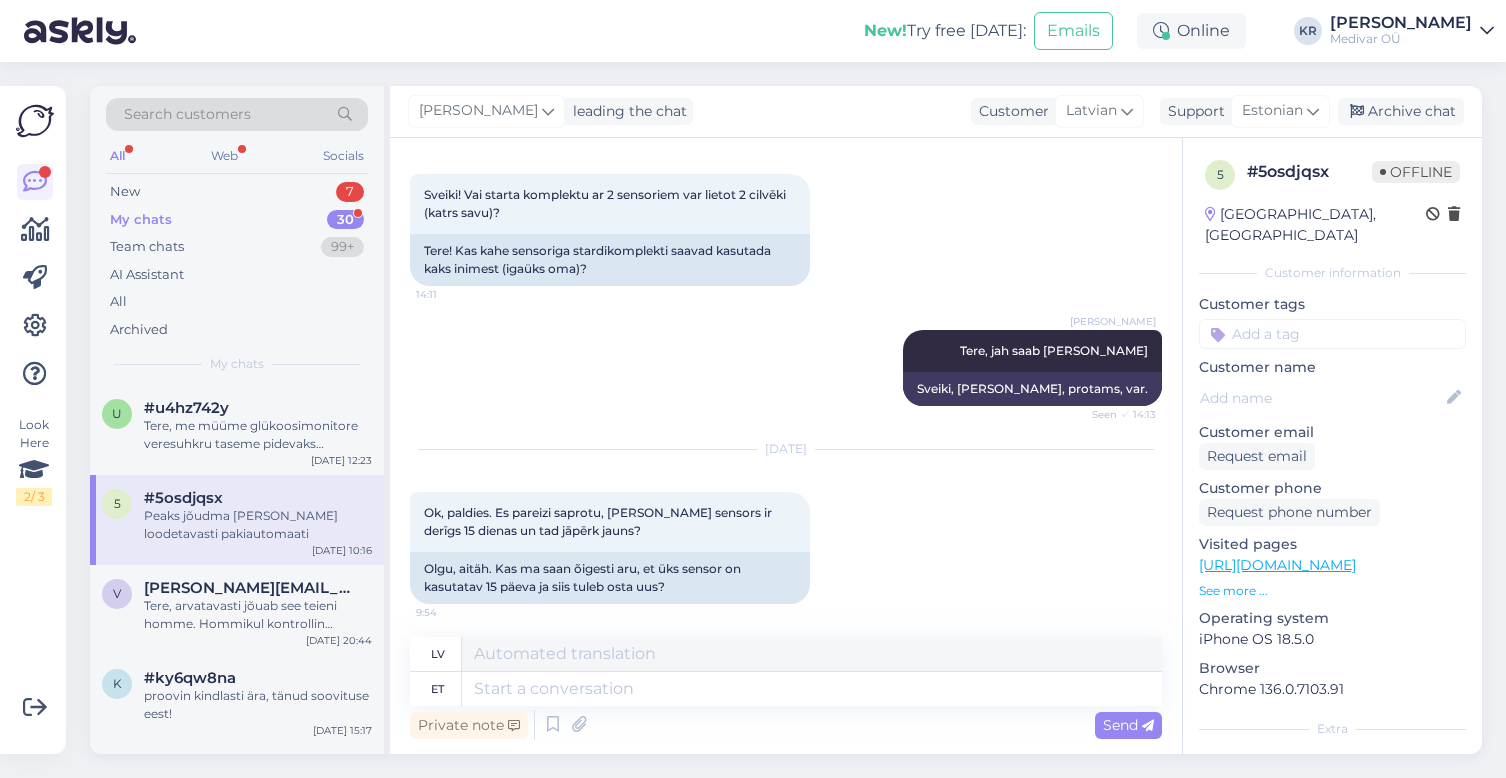 scroll, scrollTop: 511, scrollLeft: 0, axis: vertical 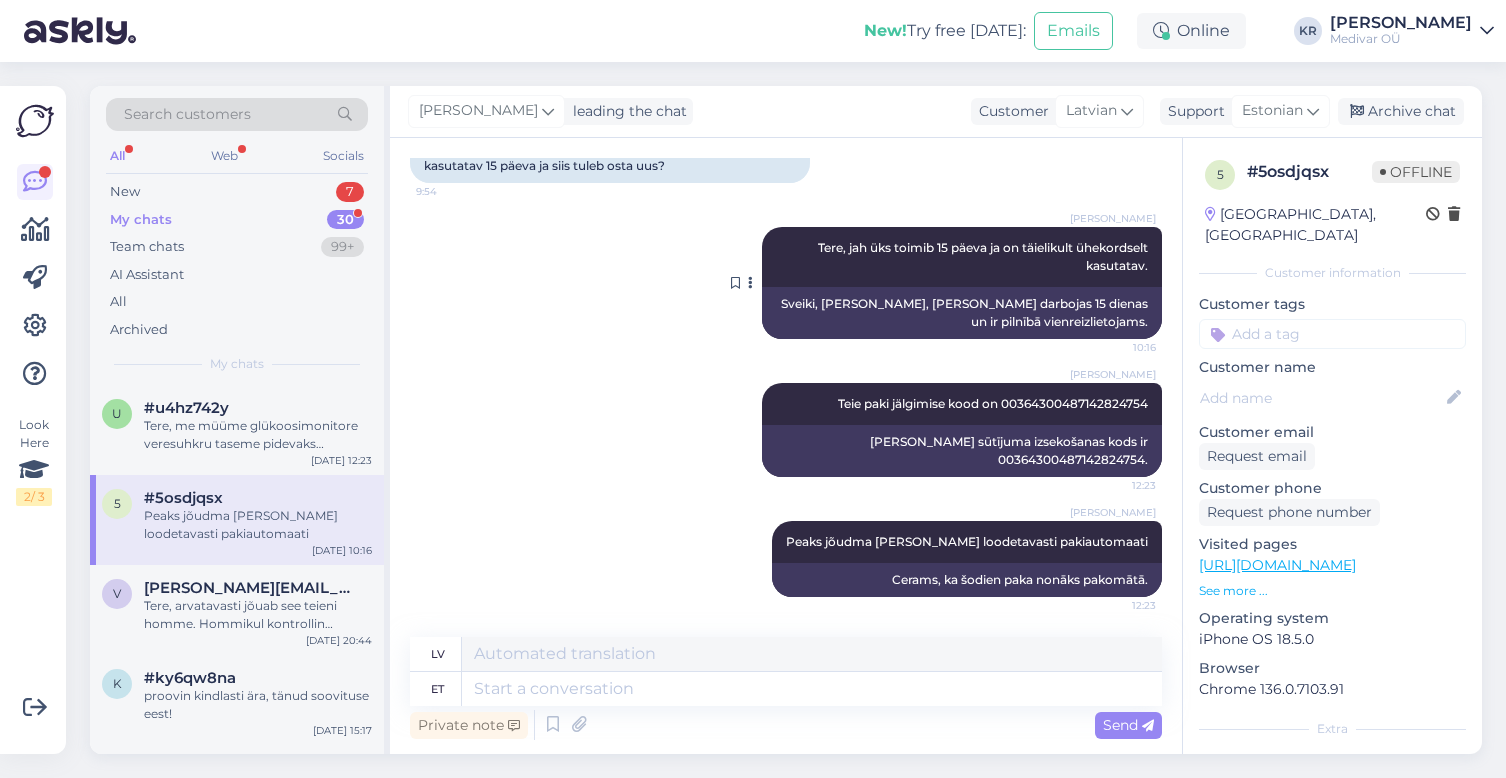 click on "Sveiki, [PERSON_NAME], [PERSON_NAME] darbojas 15 dienas un ir pilnībā vienreizlietojams." at bounding box center [962, 313] 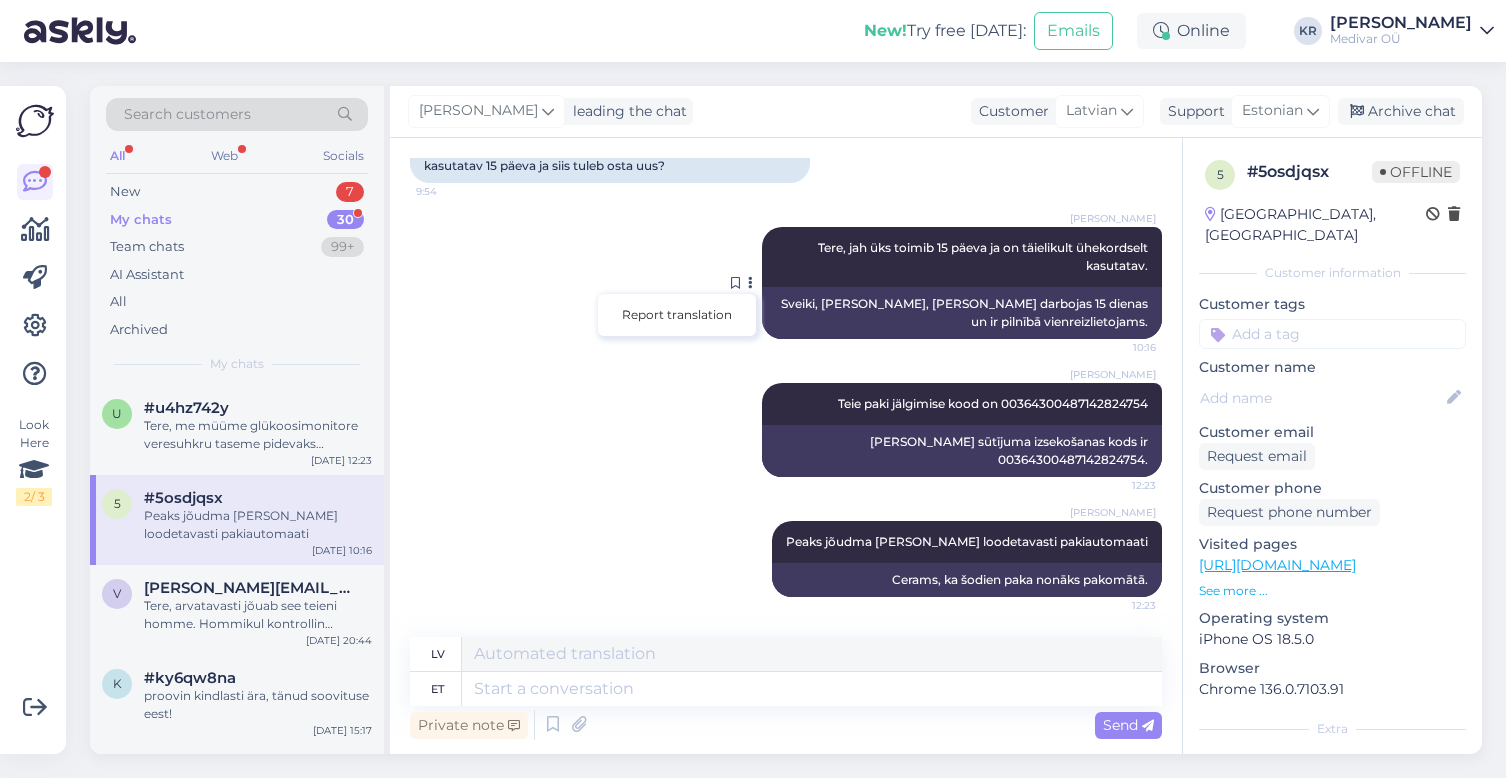 click on "Kalev Rabi Tere, jah üks toimib 15 päeva ja on täielikult ühekordselt kasutatav. 10:16  Sveiki, [PERSON_NAME], [PERSON_NAME] darbojas 15 dienas un ir pilnībā vienreizlietojams. Report translation" at bounding box center (786, 283) 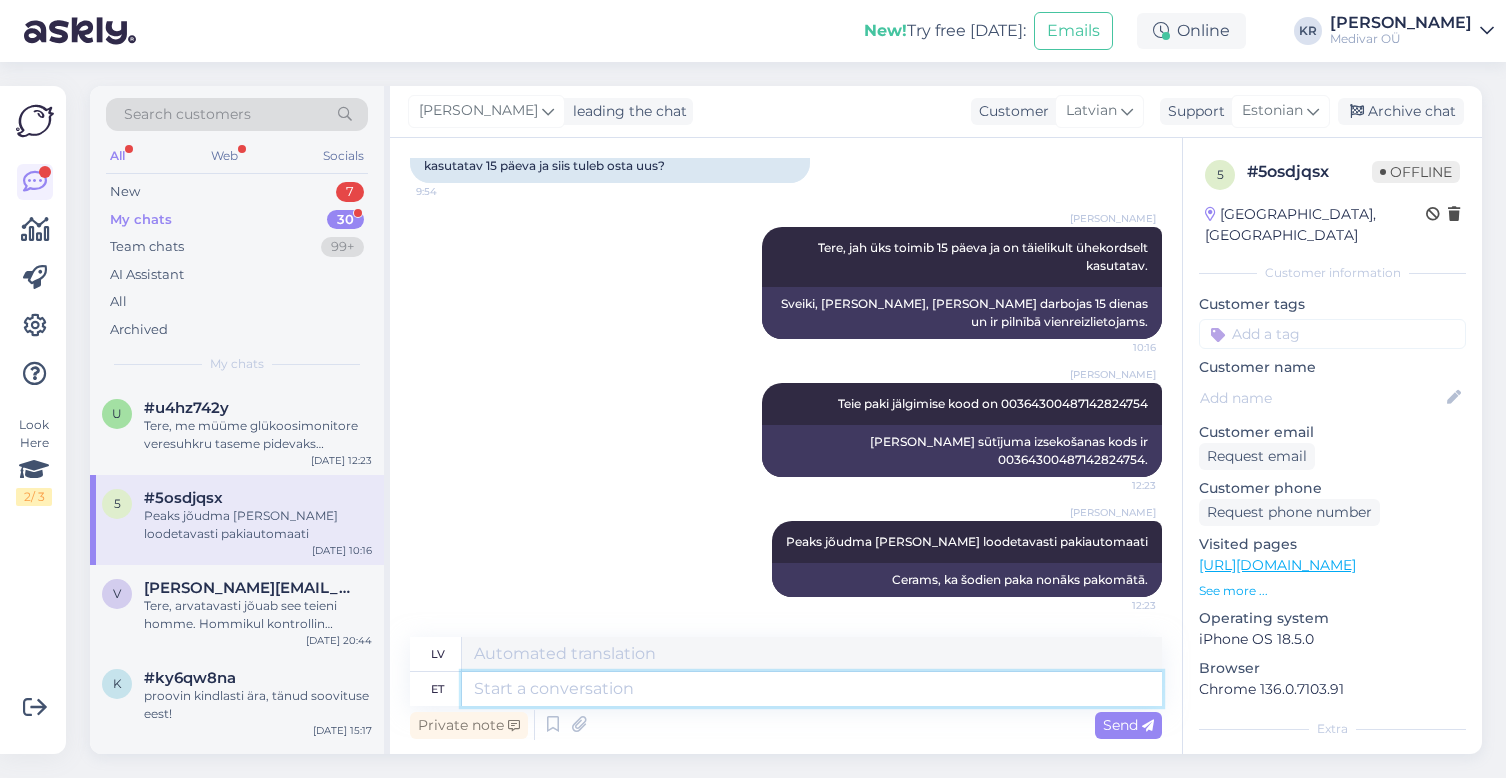 click at bounding box center (812, 689) 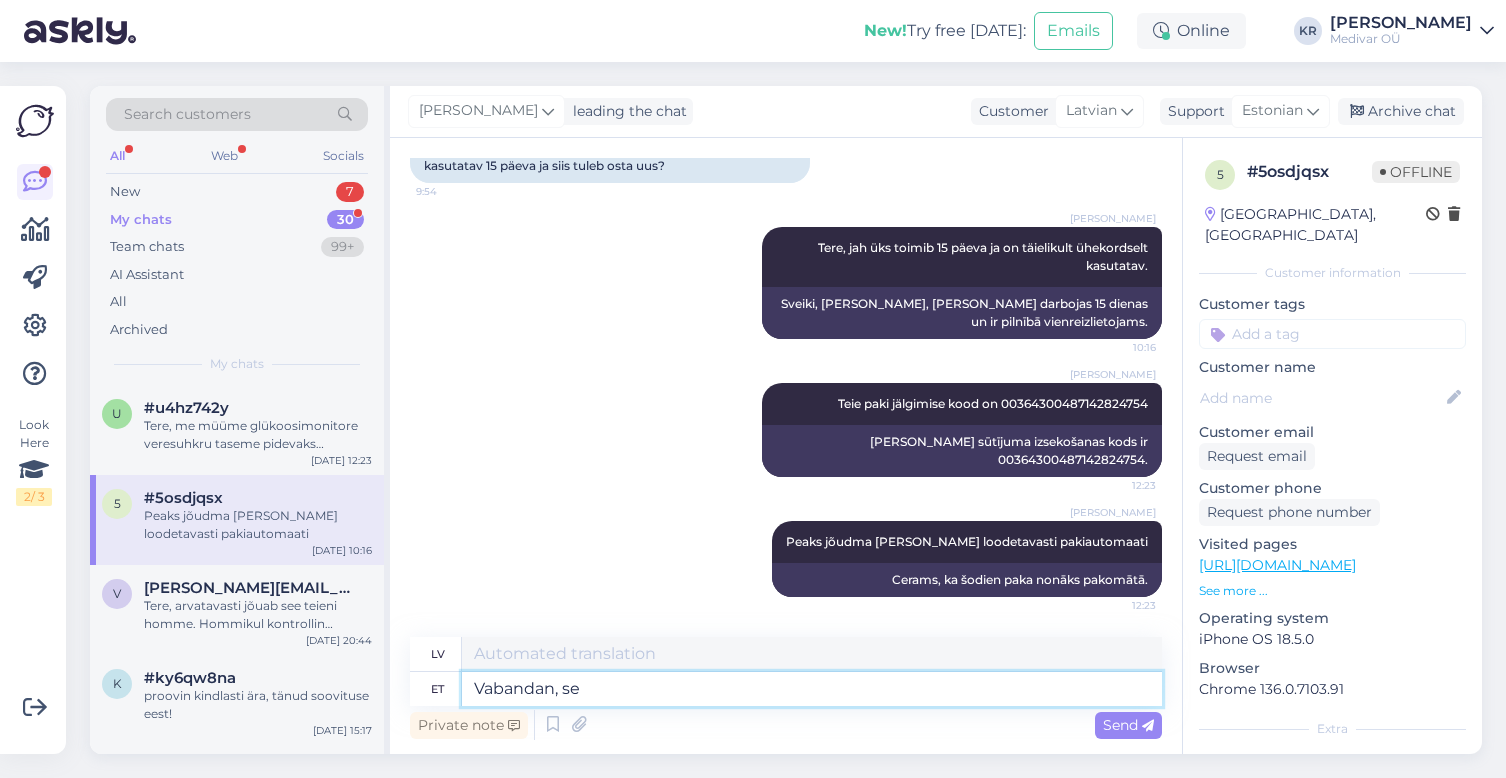 type on "Vabandan, see" 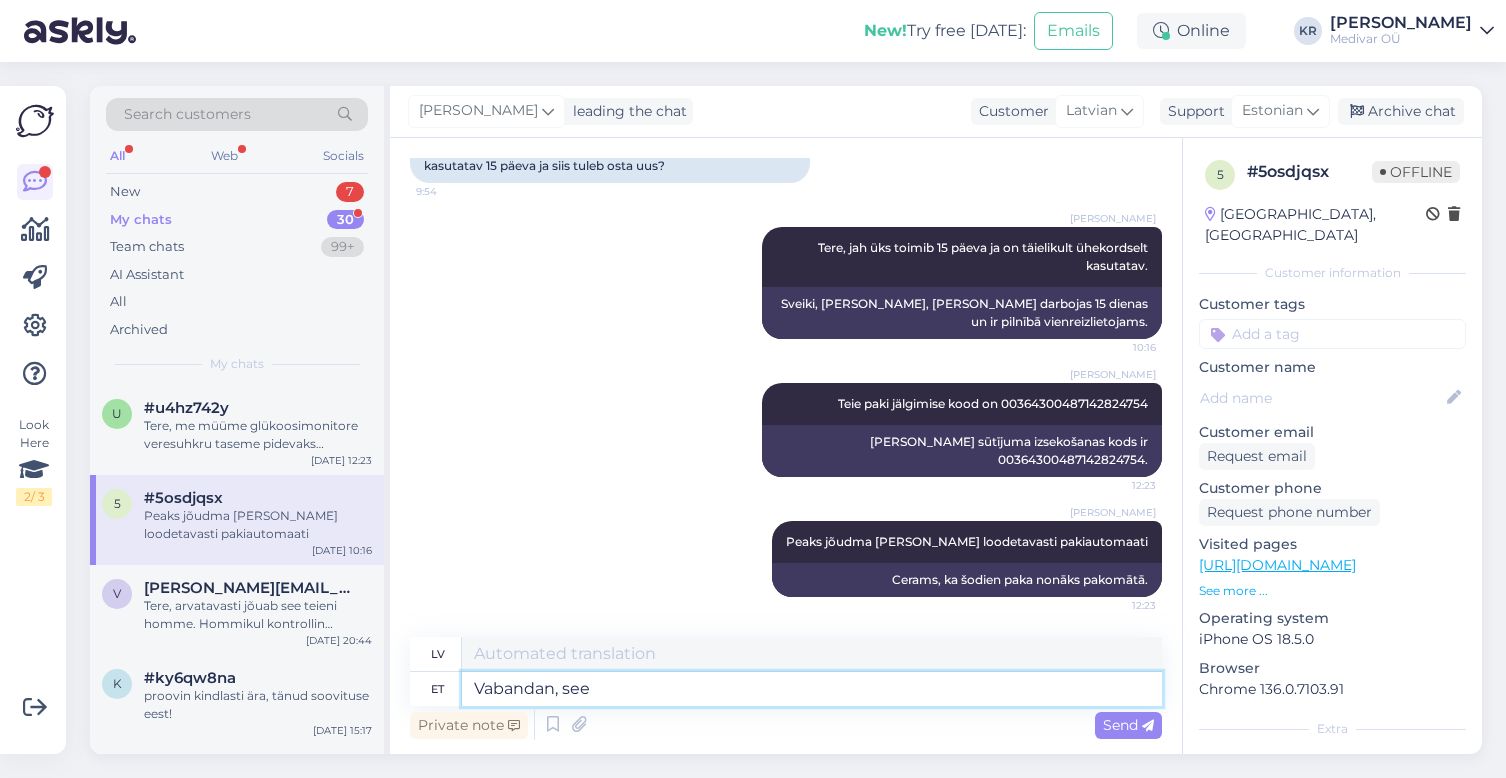 type on "Atvainojiet," 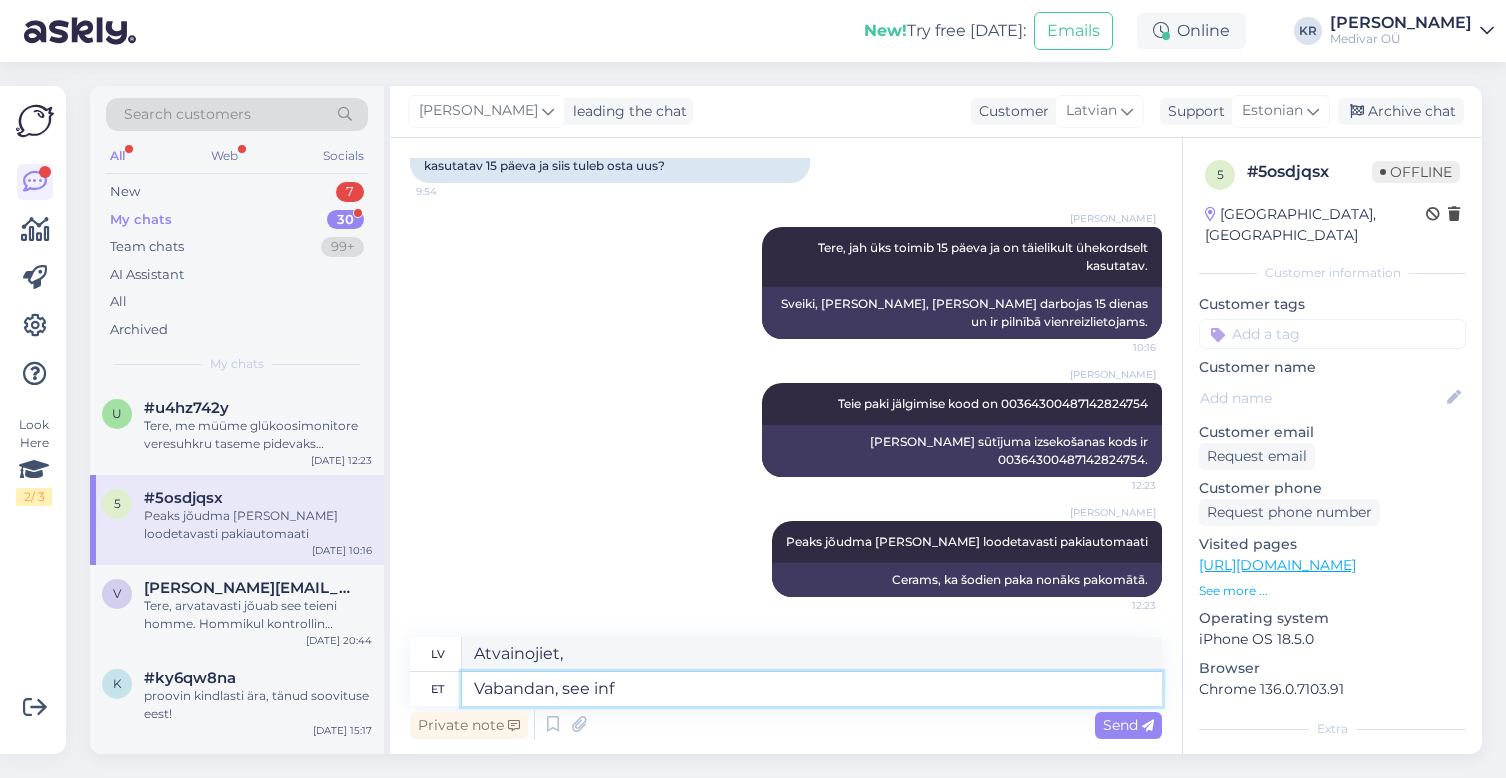 type on "Vabandan, see info" 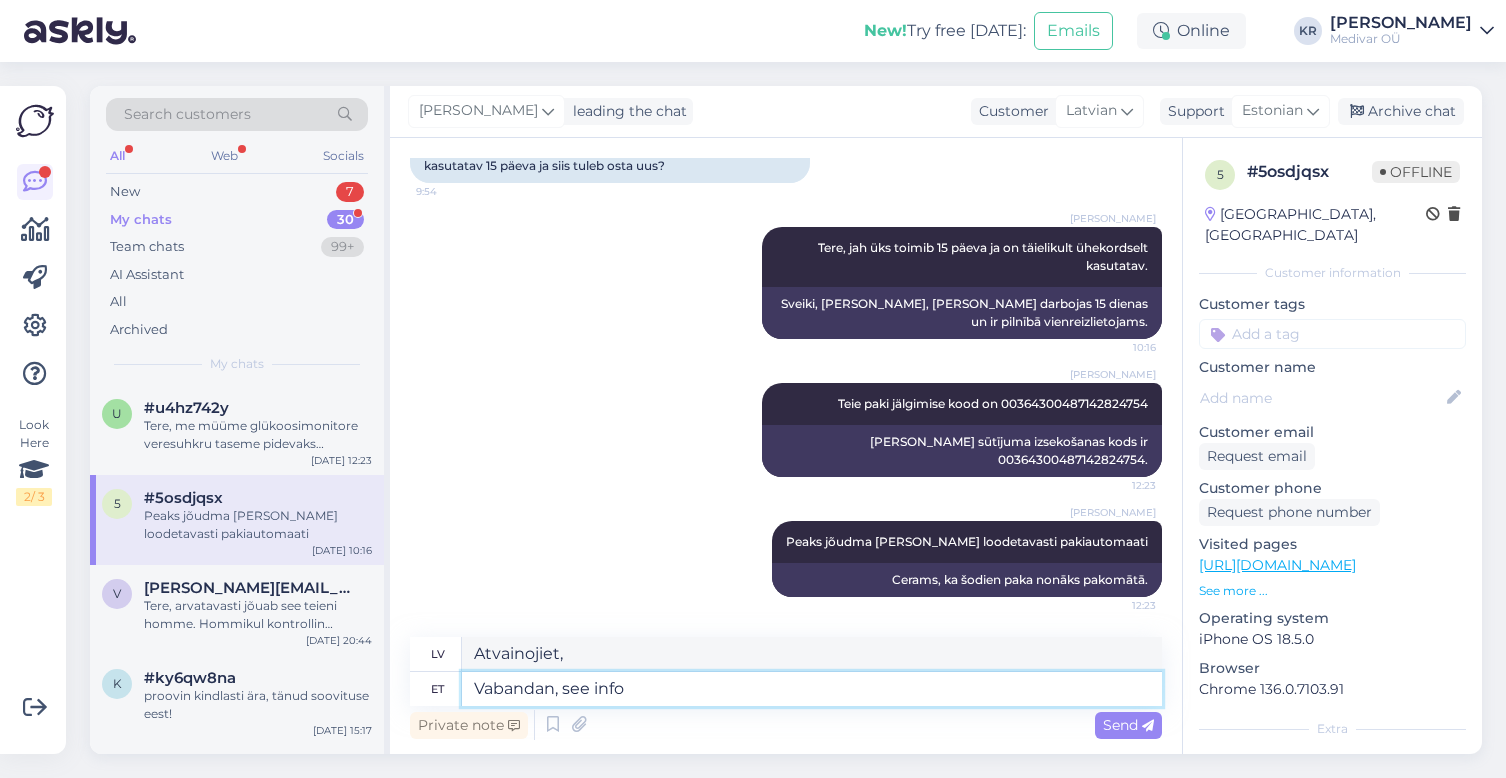 type on "Atvainojiet, tas" 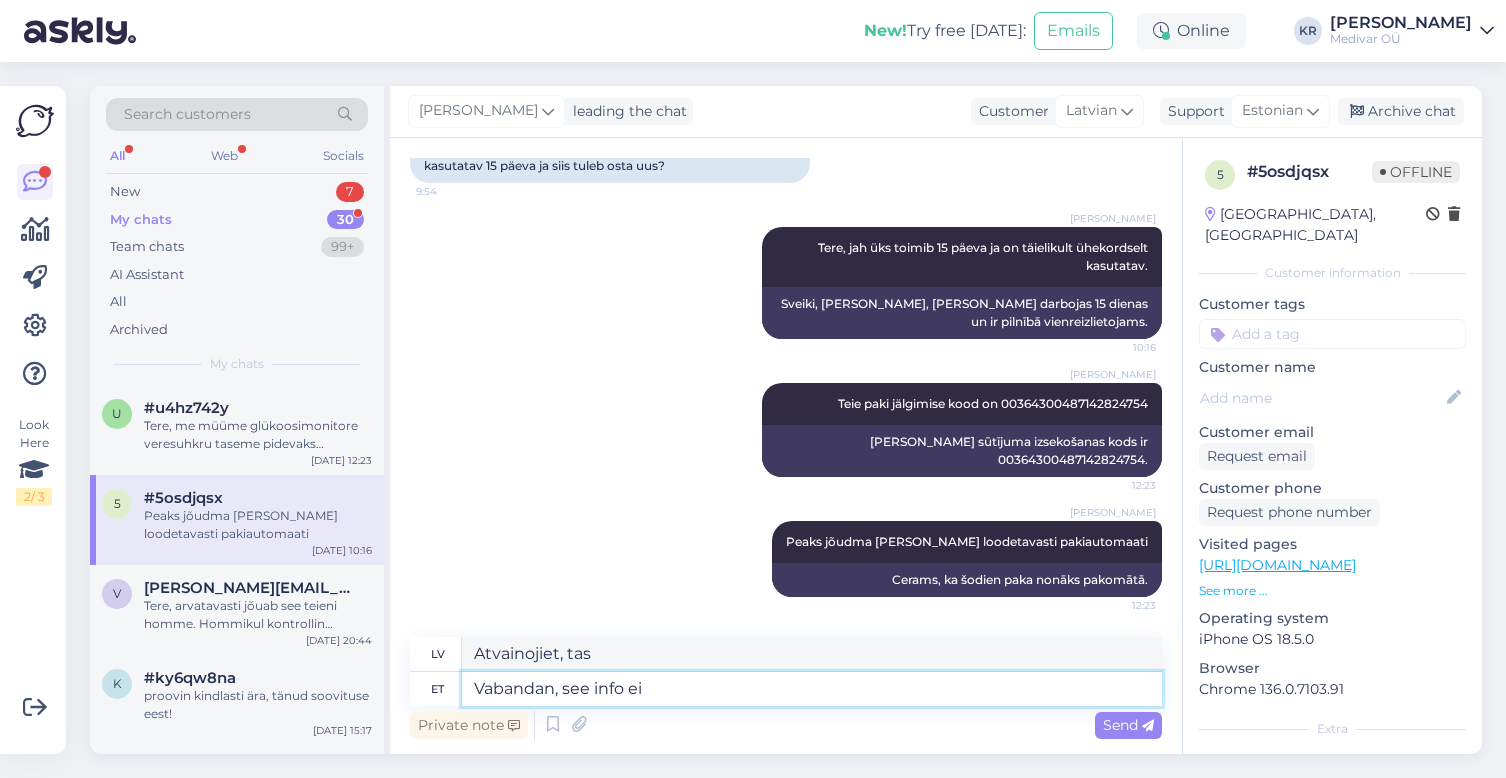 type on "Vabandan, see info ei o" 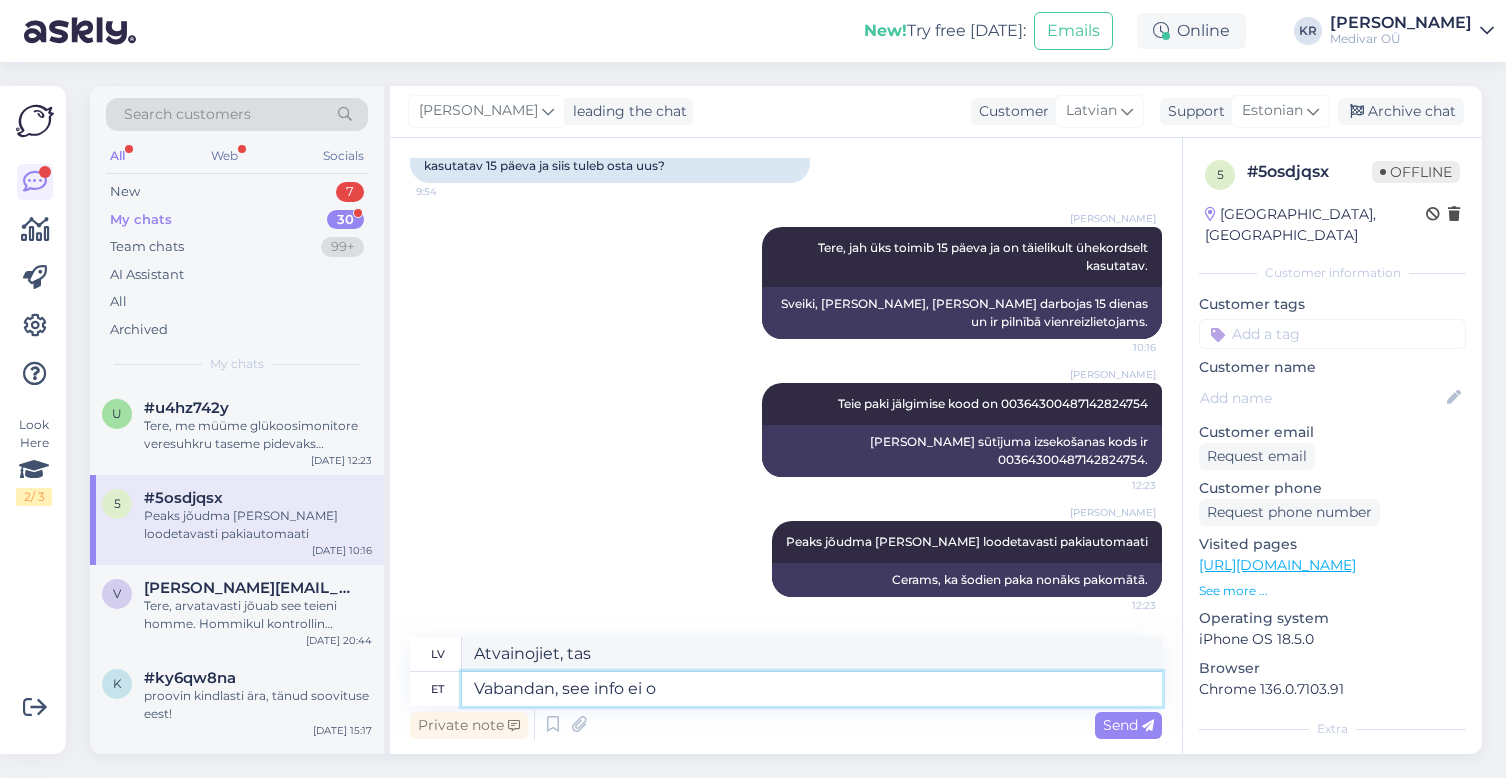 type on "Atvainojiet, šī informācija" 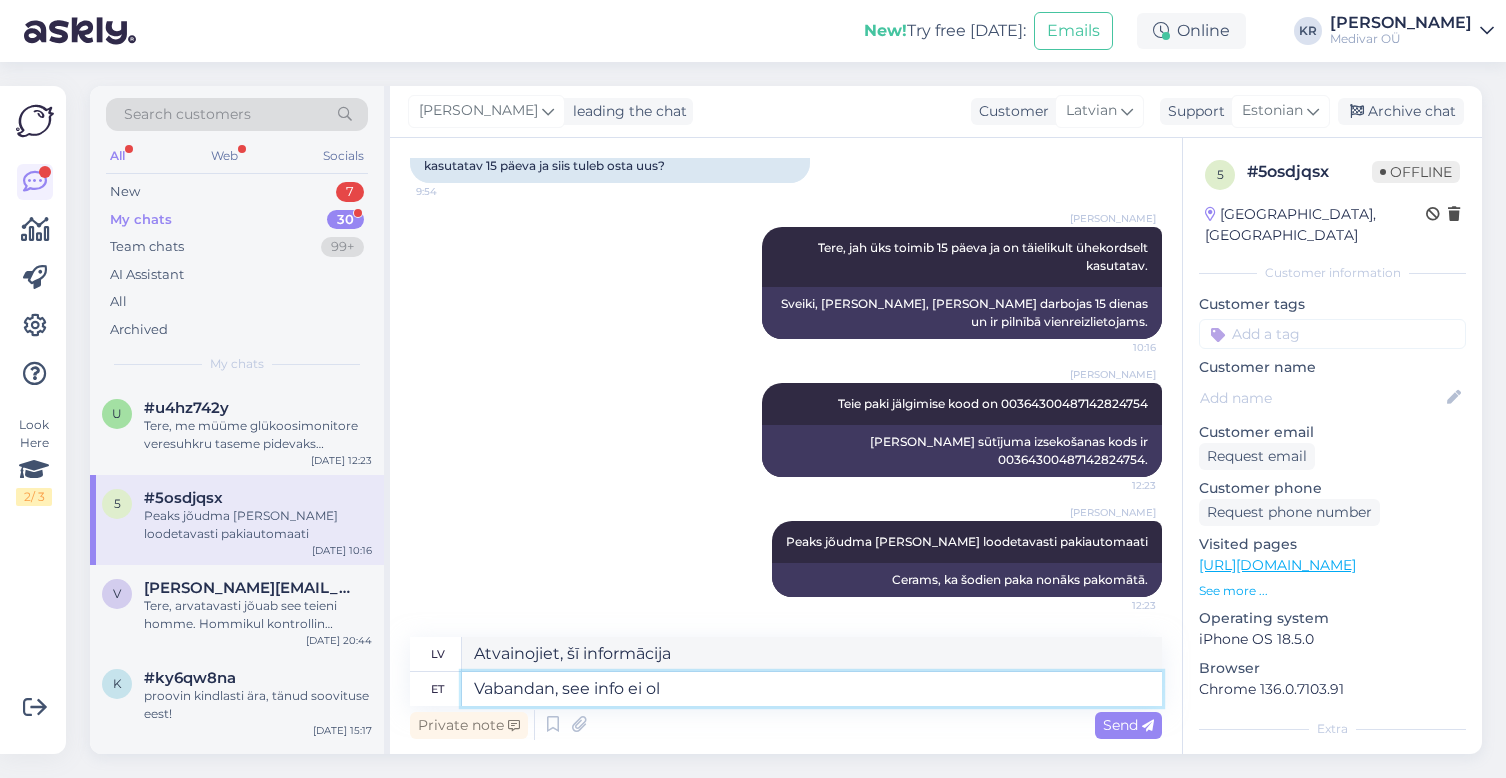 type on "Vabandan, see info ei oln" 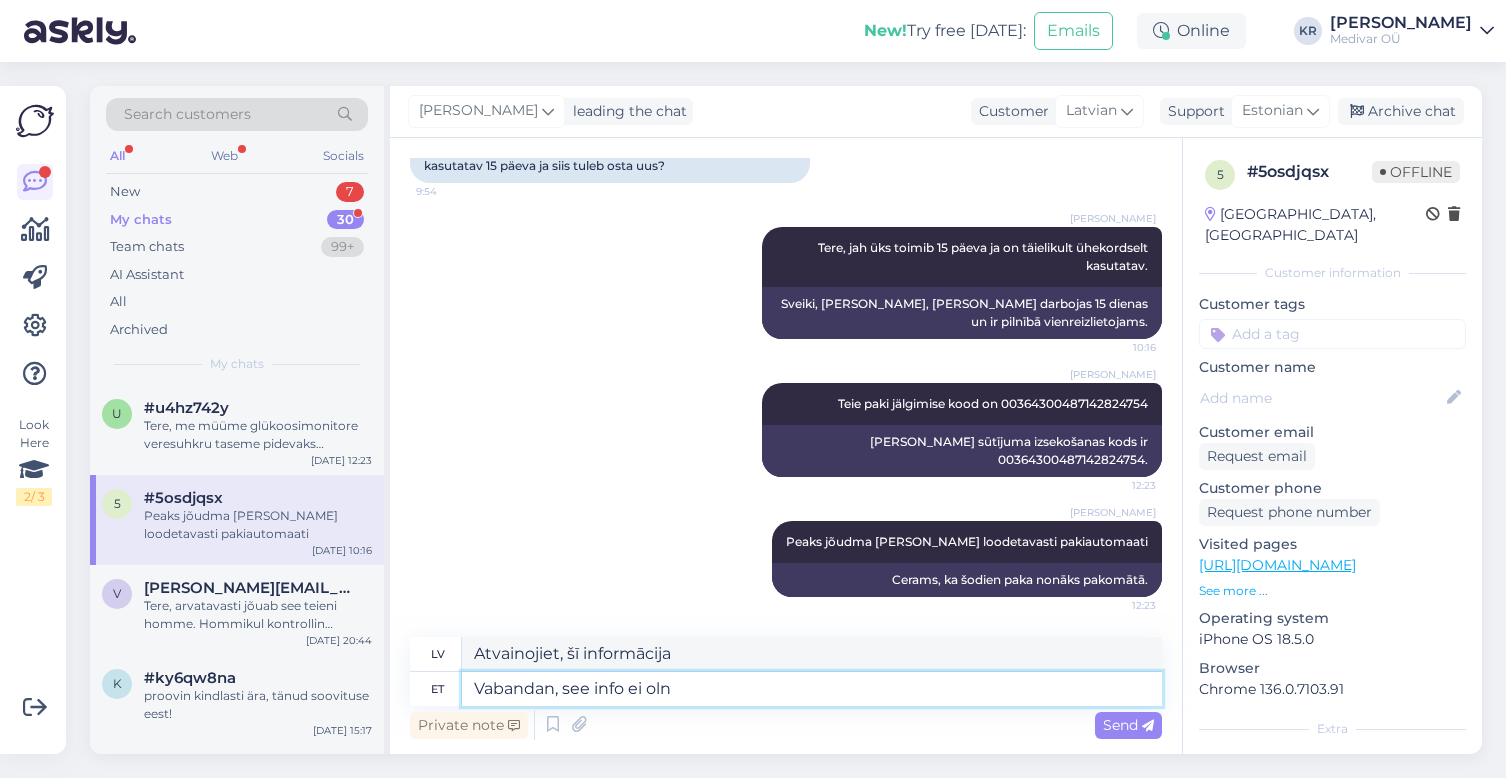 type on "Atvainojiet, šī informācija nav pieejama." 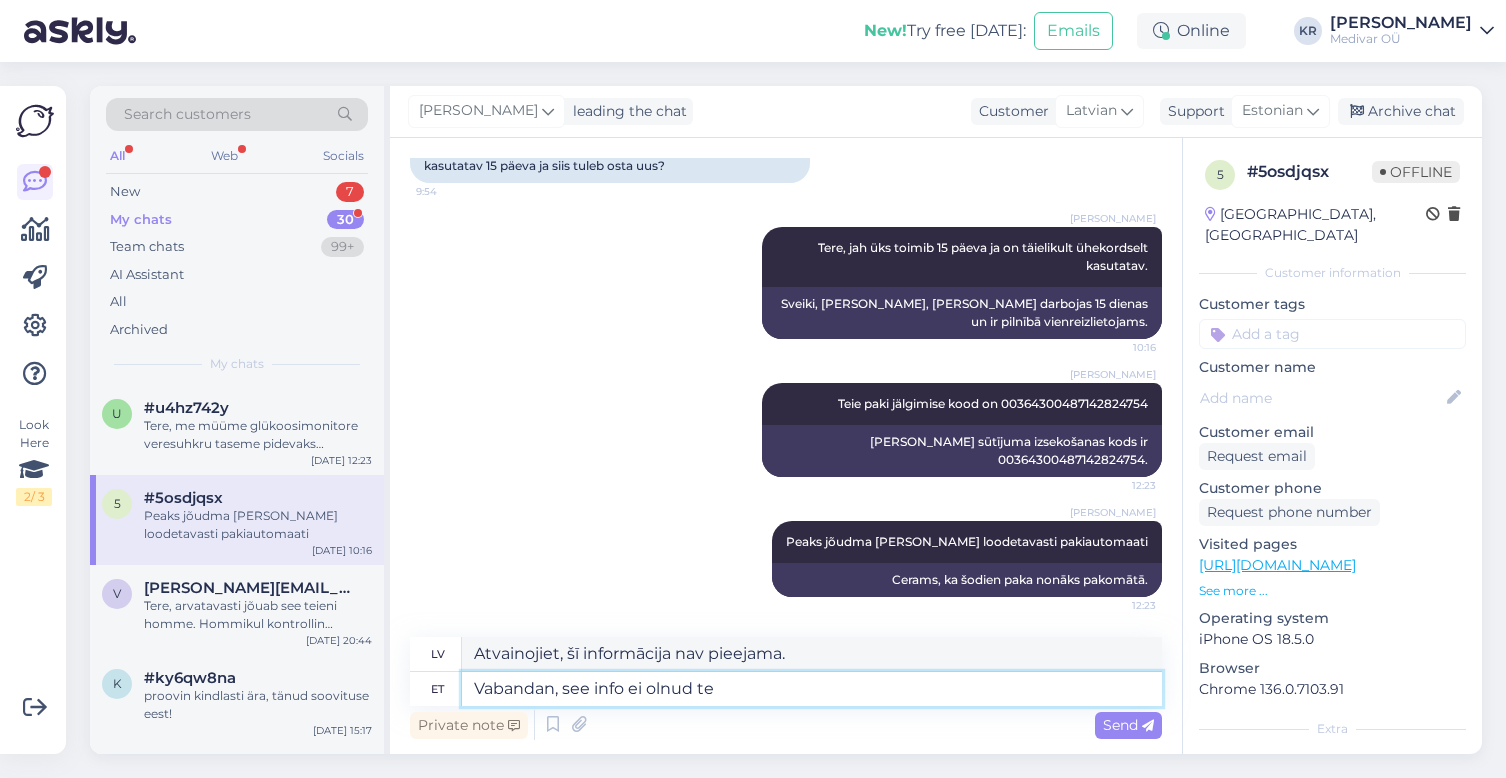 type on "Vabandan, see info ei olnud tei" 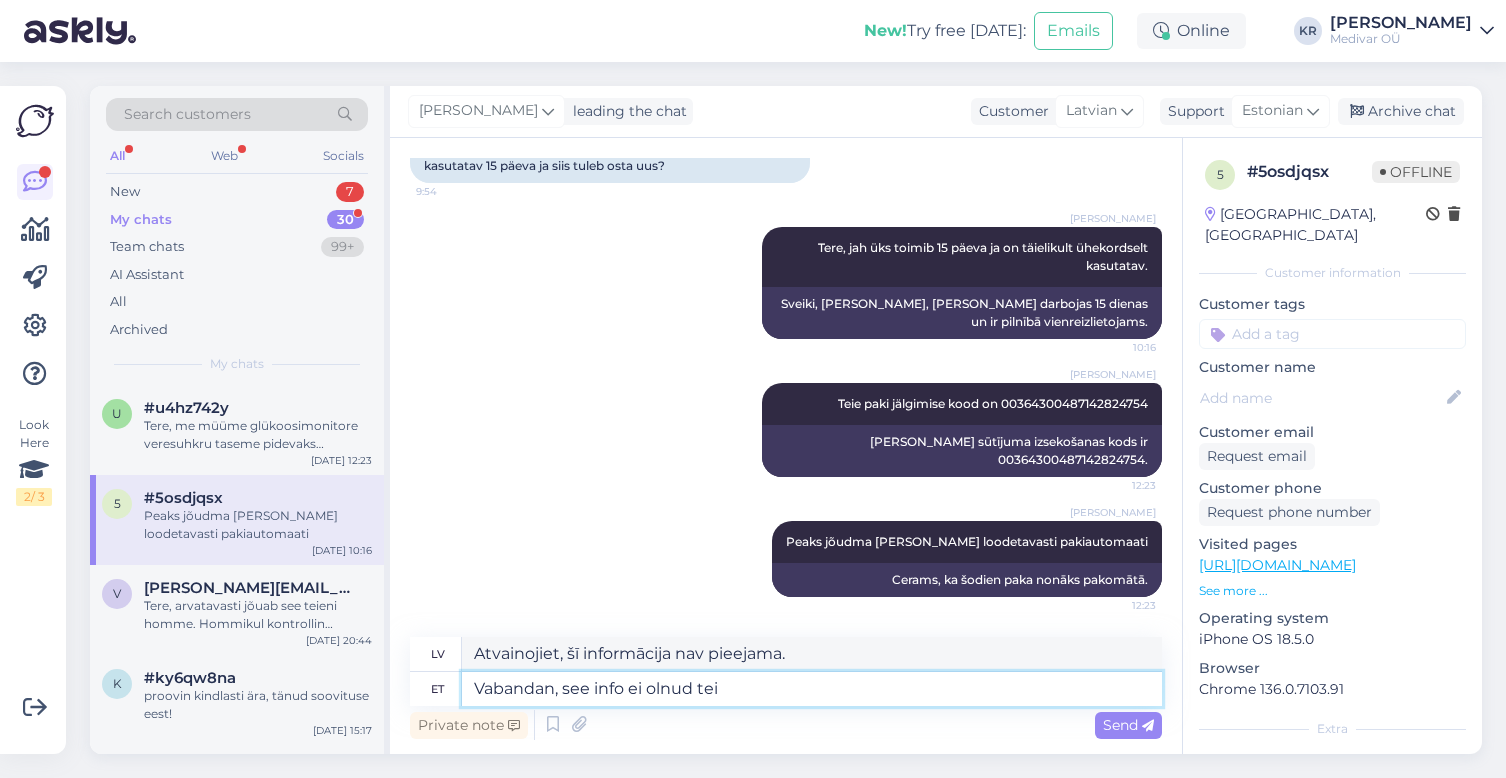 type on "Atvainojos, šī informācija nebija pieejama." 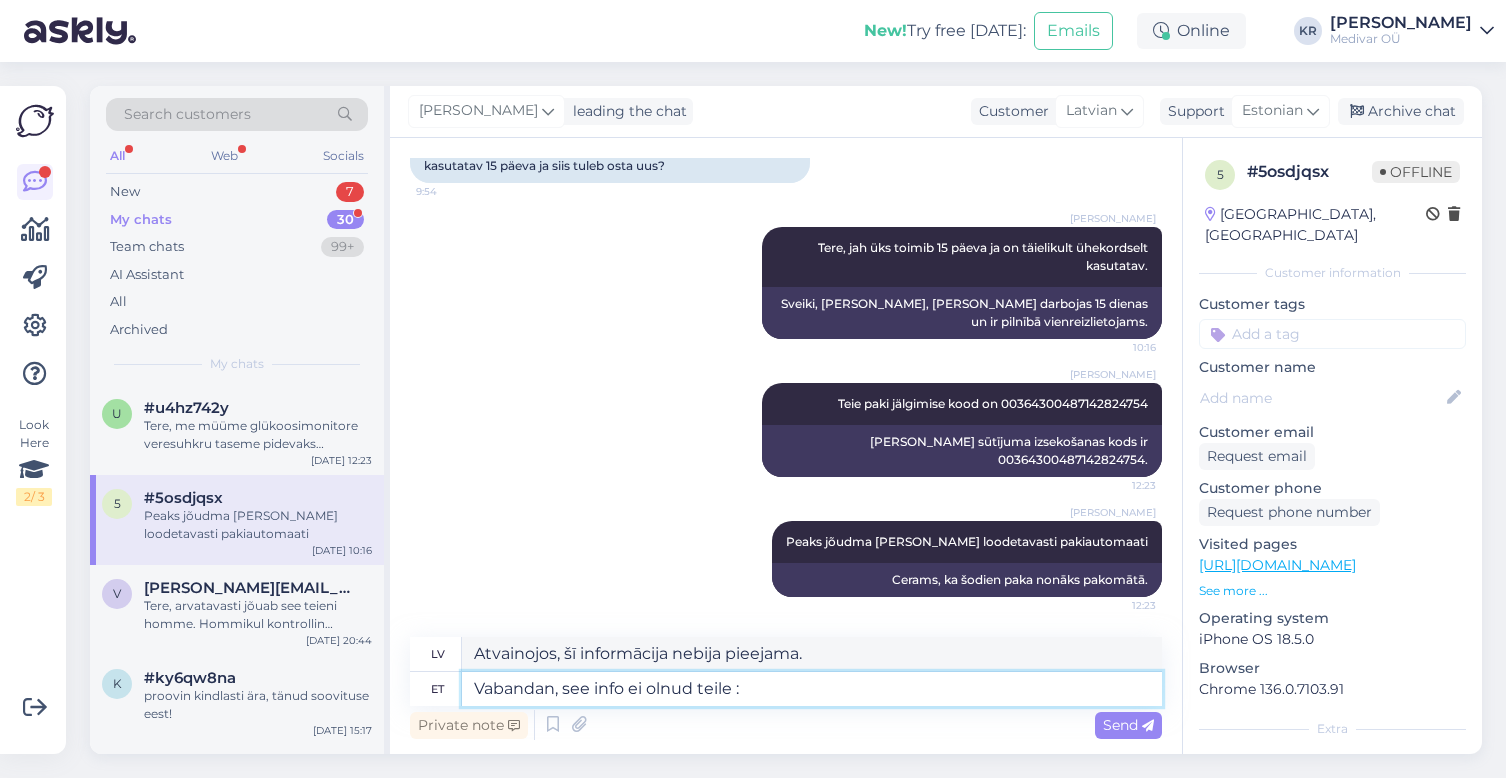 type on "Vabandan, see info ei olnud teile :)" 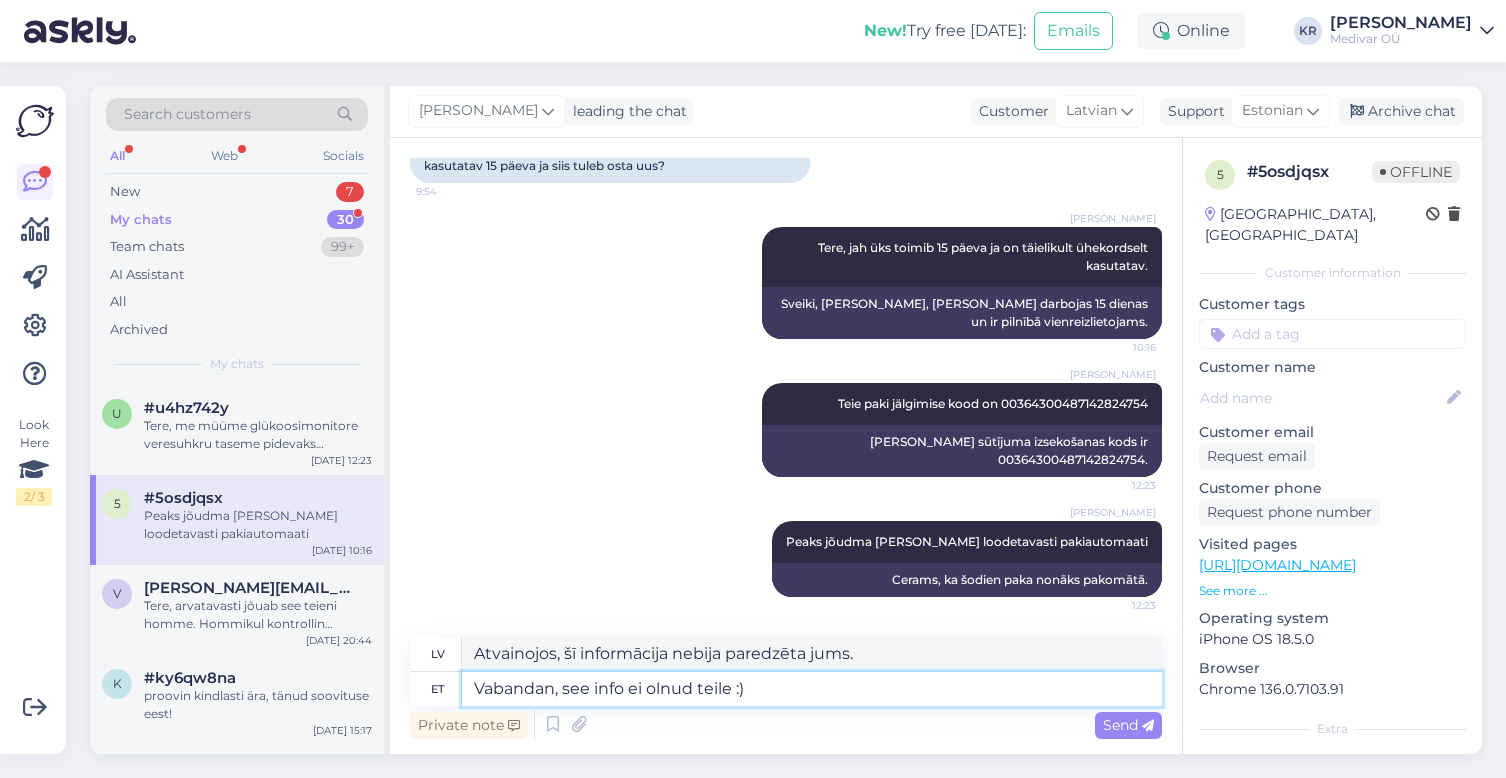 type on "Atvainojos, šī informācija nebija paredzēta Jums :)" 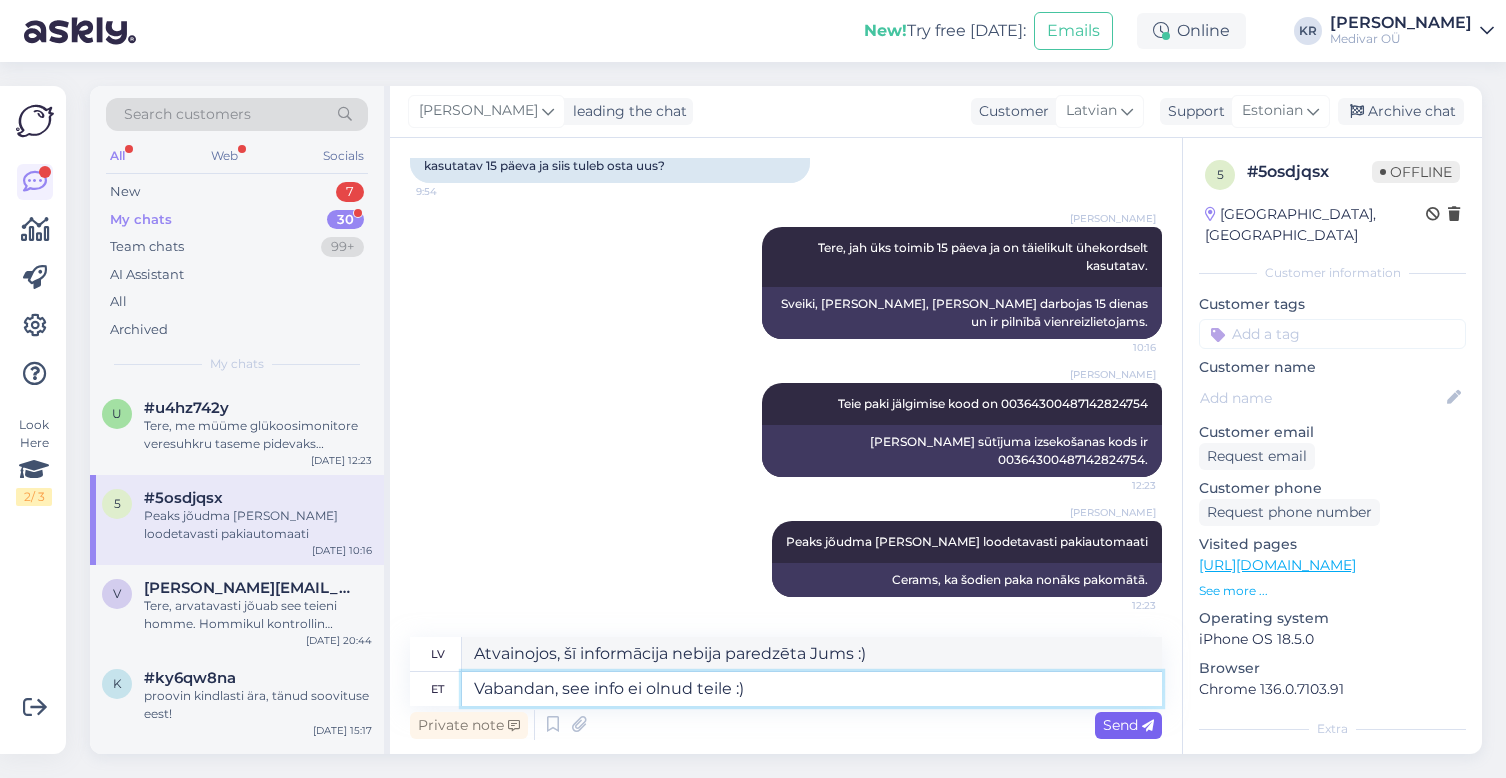 type on "Vabandan, see info ei olnud teile :)" 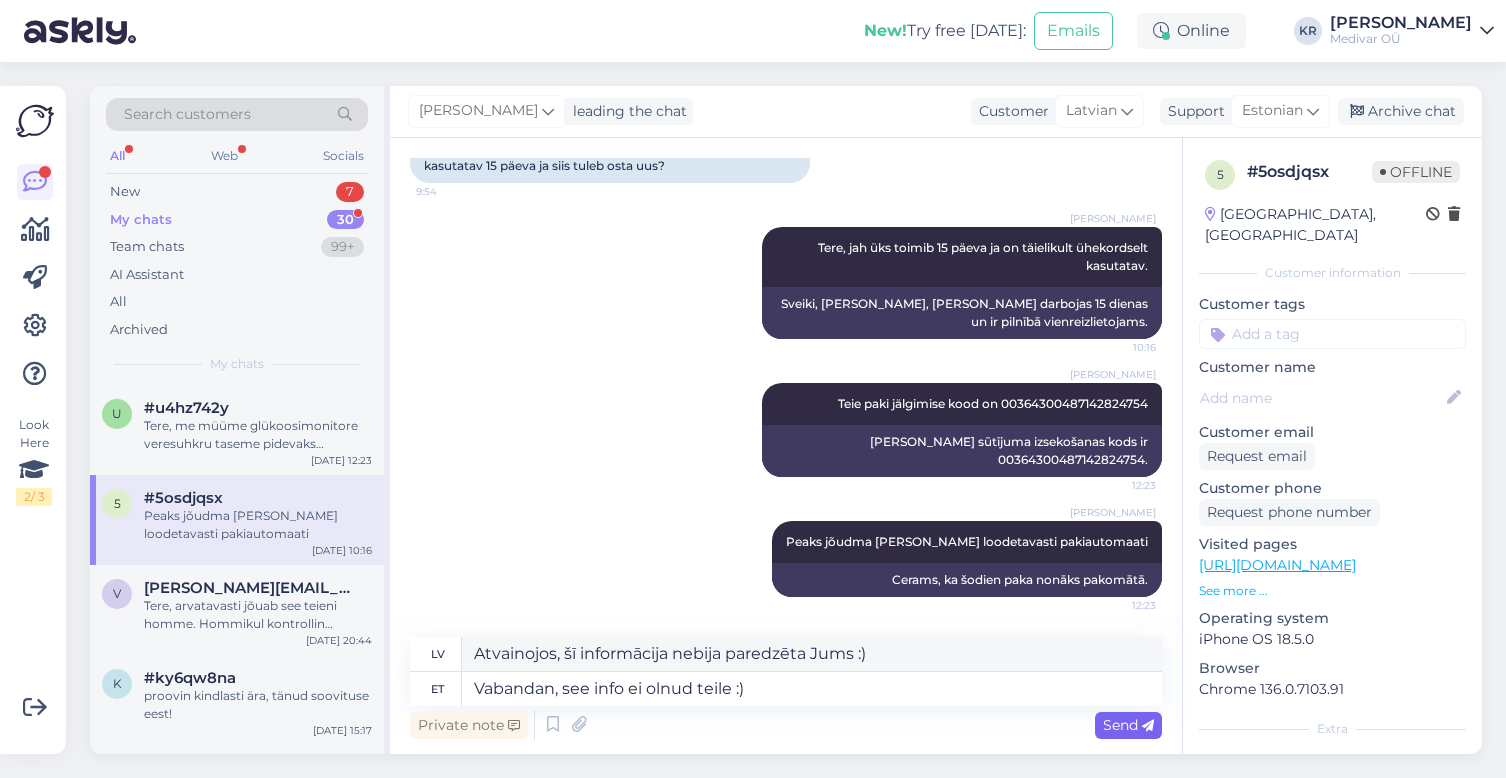 click on "Send" at bounding box center [1128, 725] 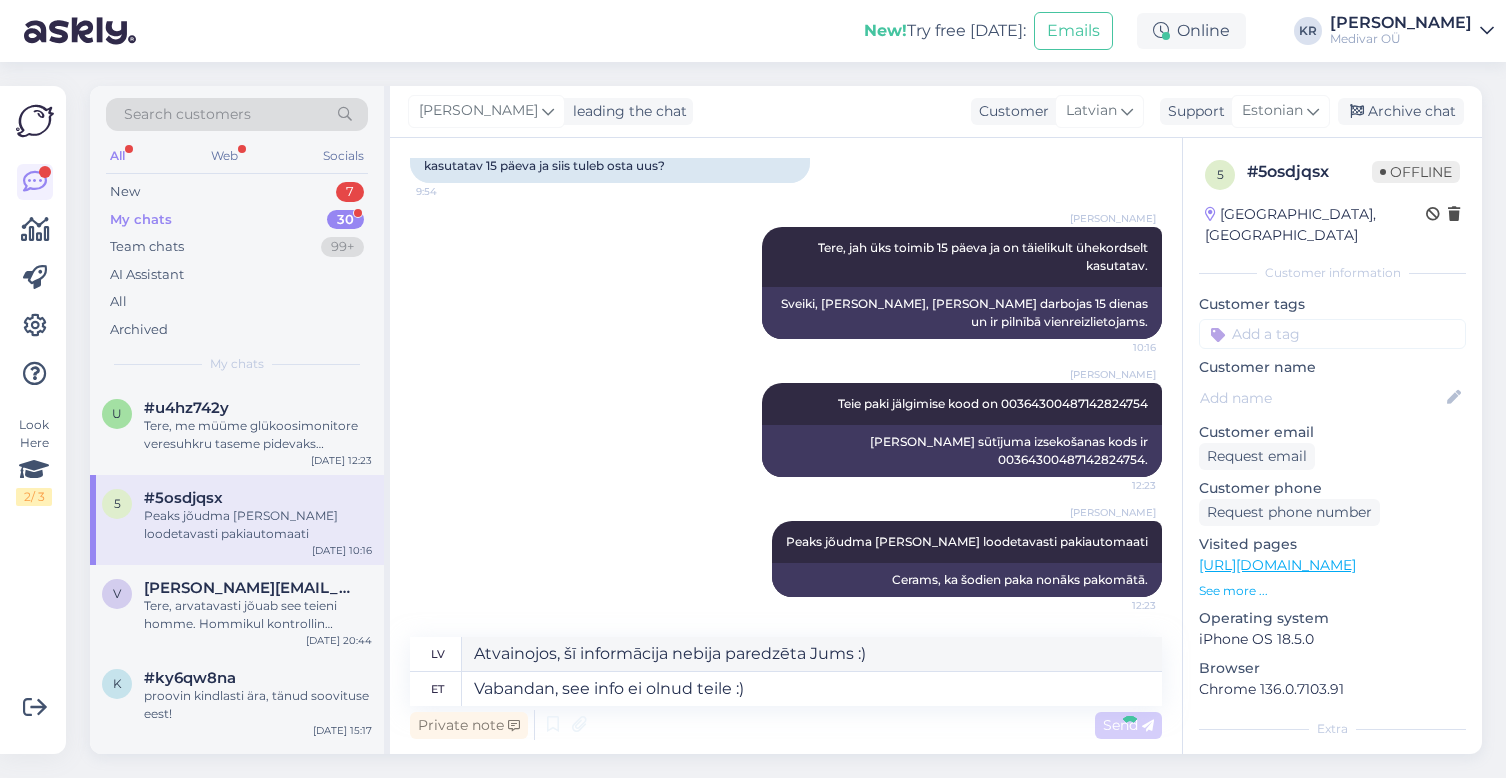 type 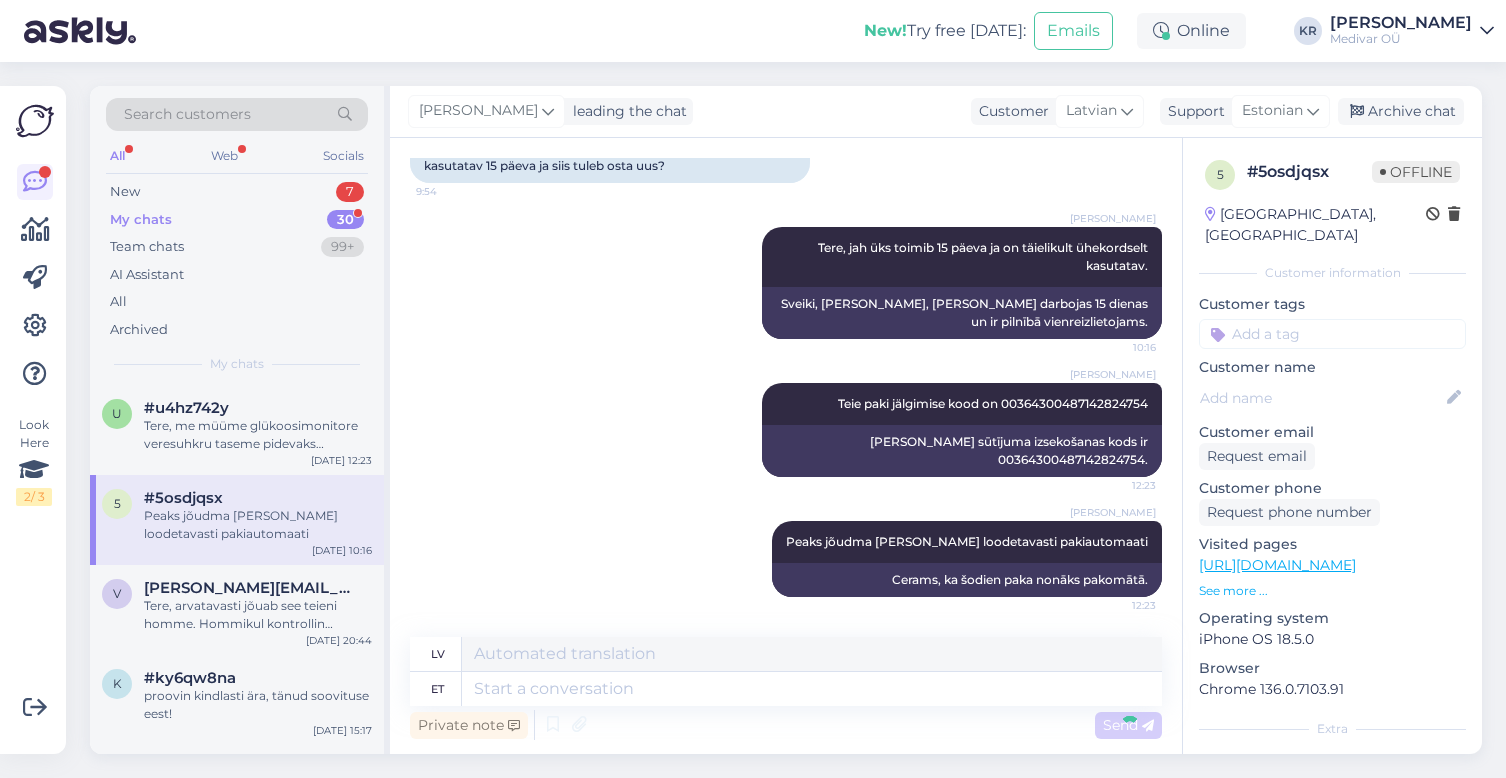 scroll, scrollTop: 631, scrollLeft: 0, axis: vertical 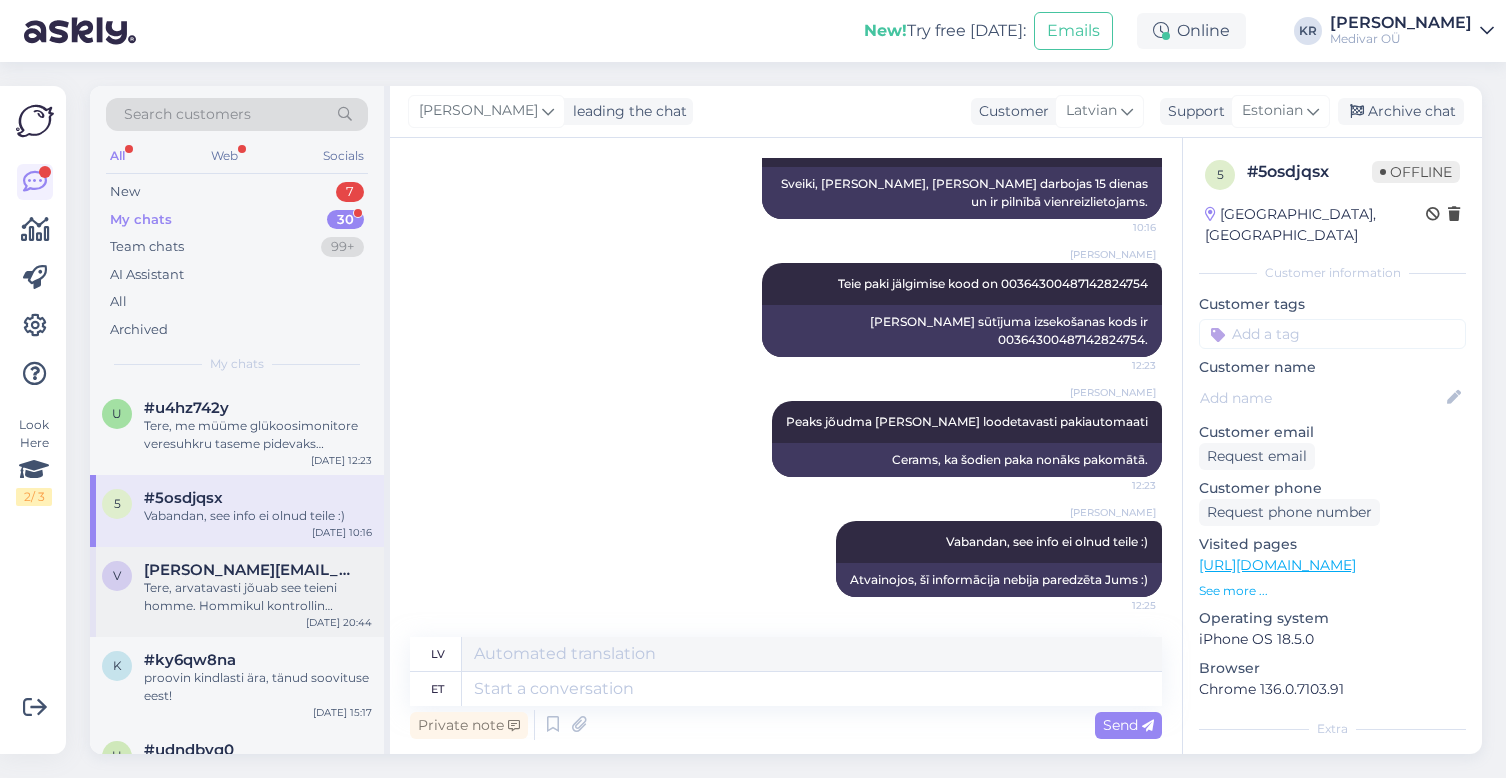 click on "[PERSON_NAME][EMAIL_ADDRESS][DOMAIN_NAME]" at bounding box center (248, 570) 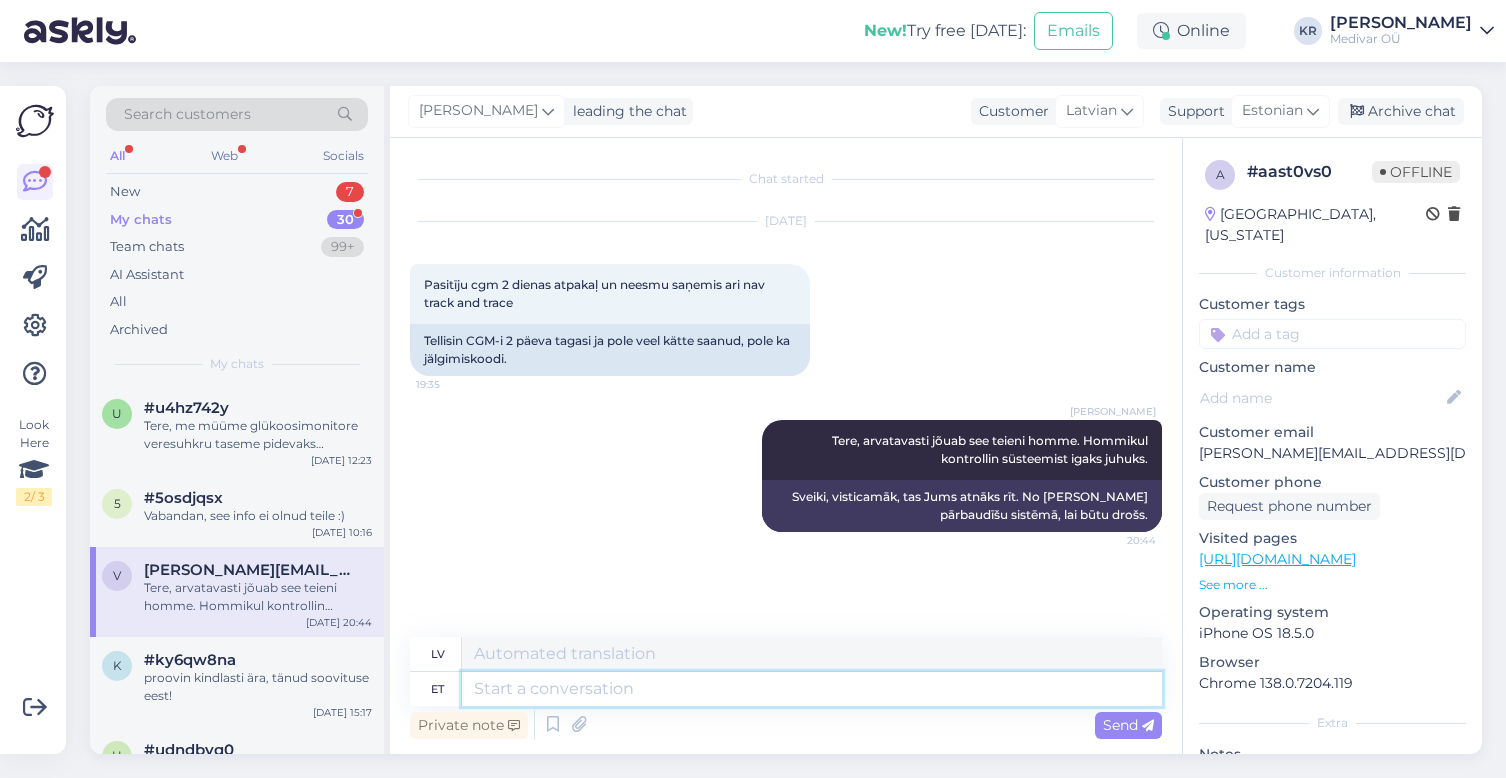 click at bounding box center [812, 689] 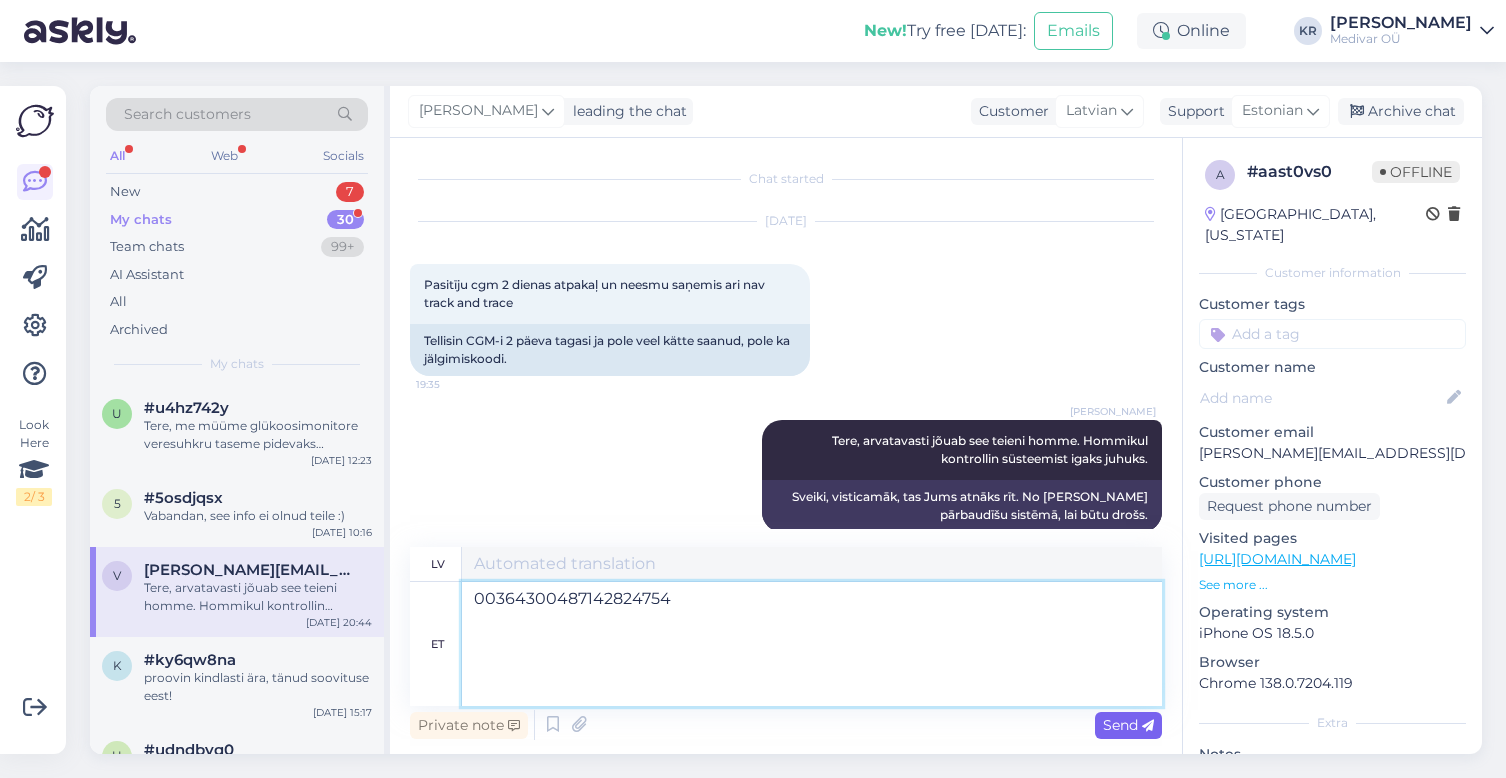 type on "00364300487142824754" 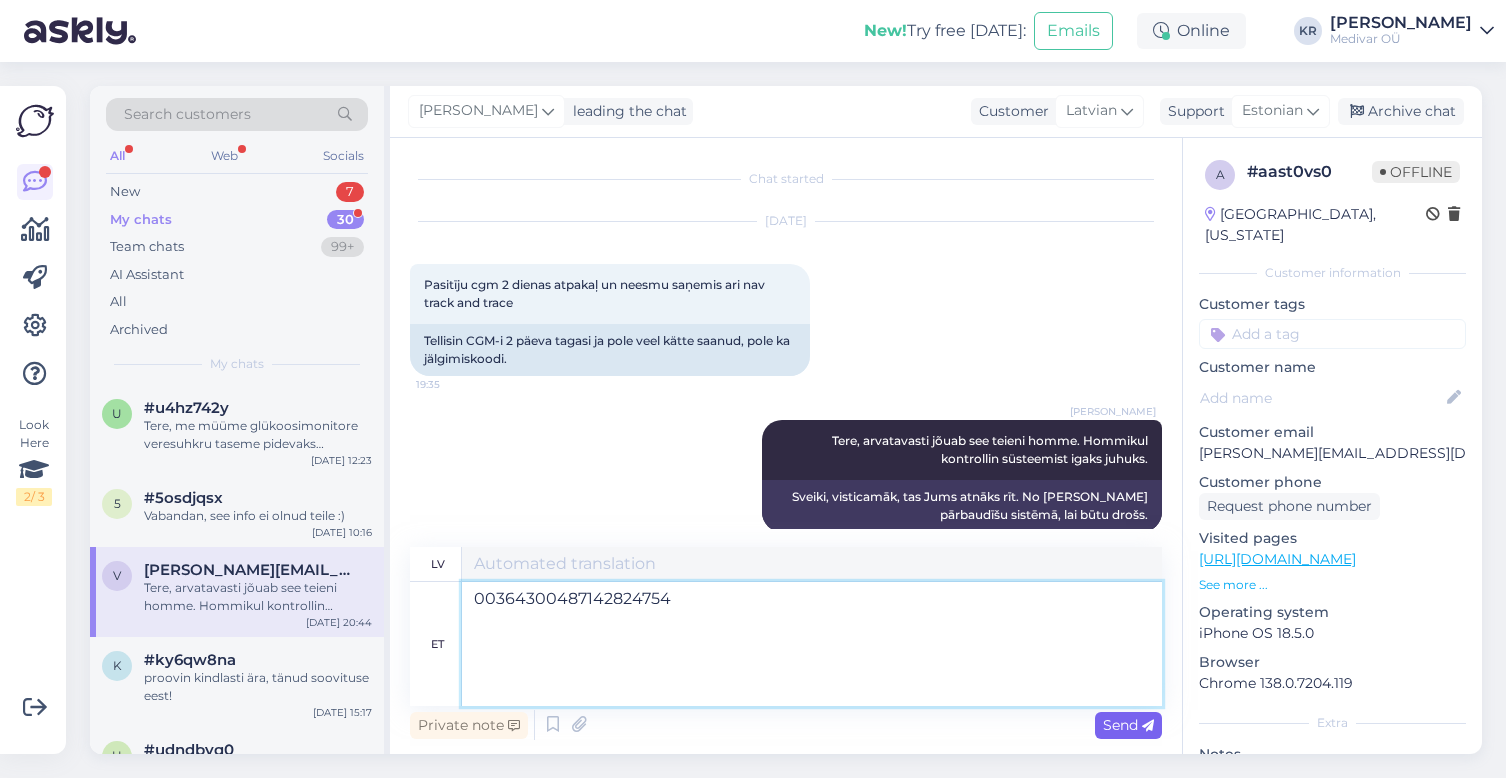 type on "00364300487142824754" 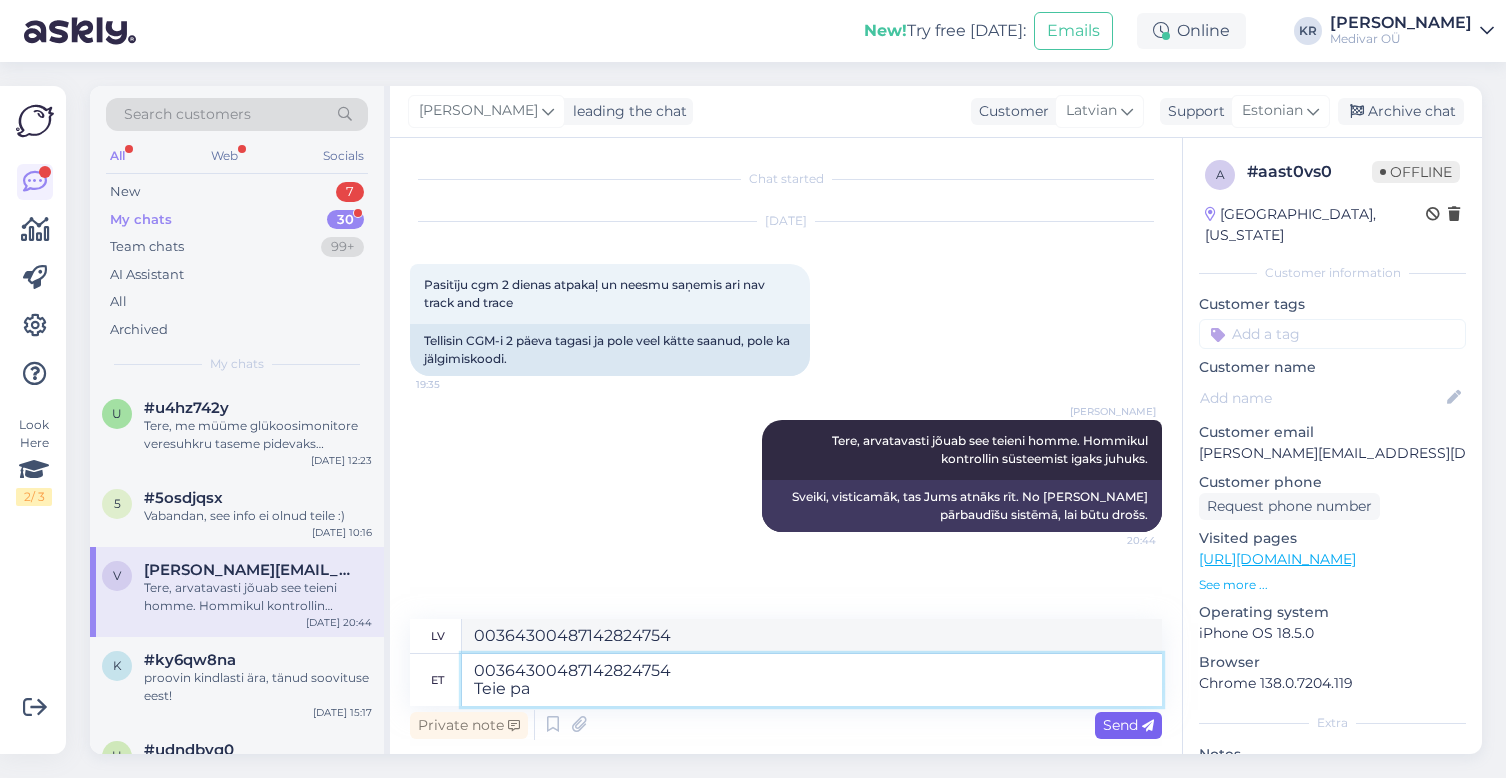 type on "00364300487142824754
[PERSON_NAME]" 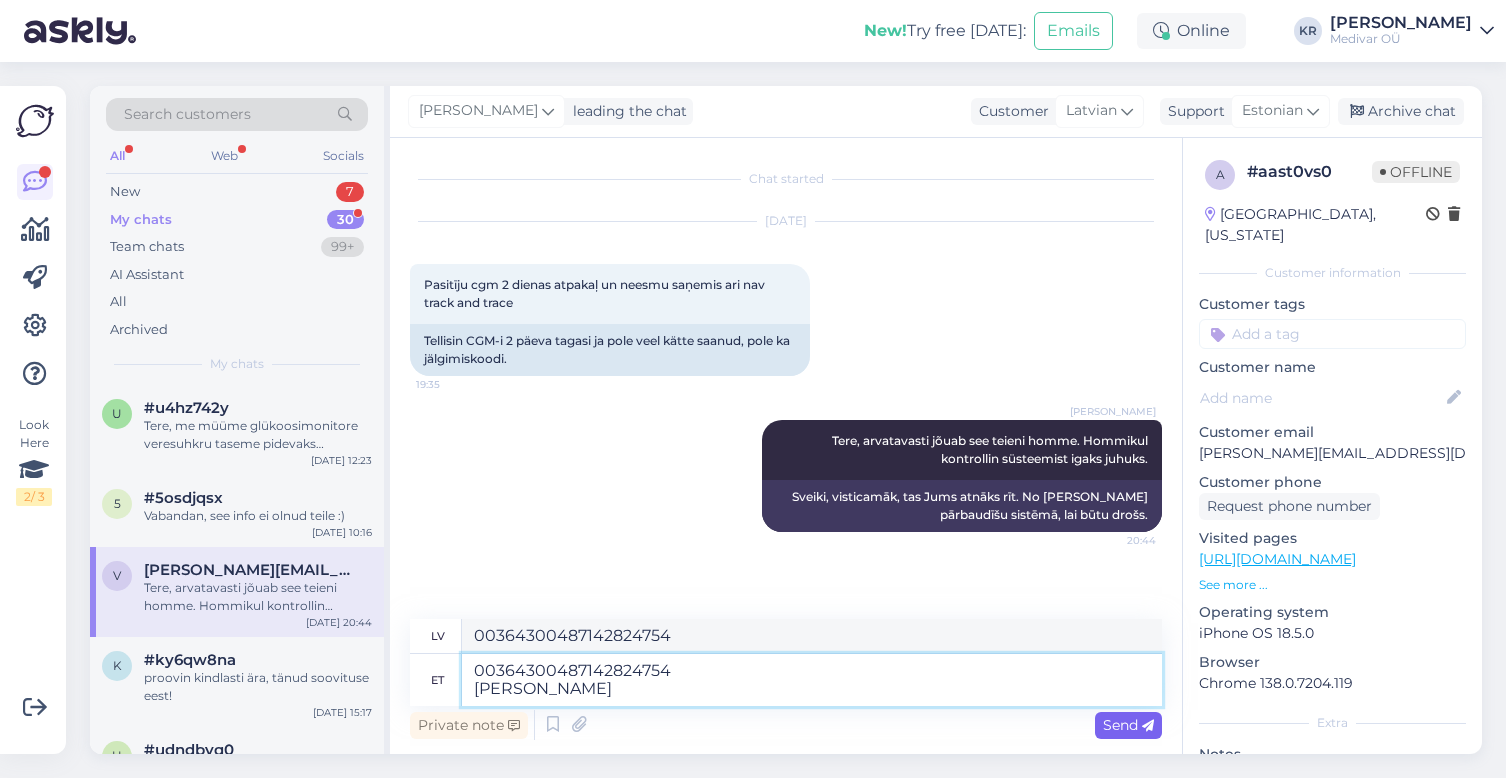 type on "00364300487142824754
Jūsu" 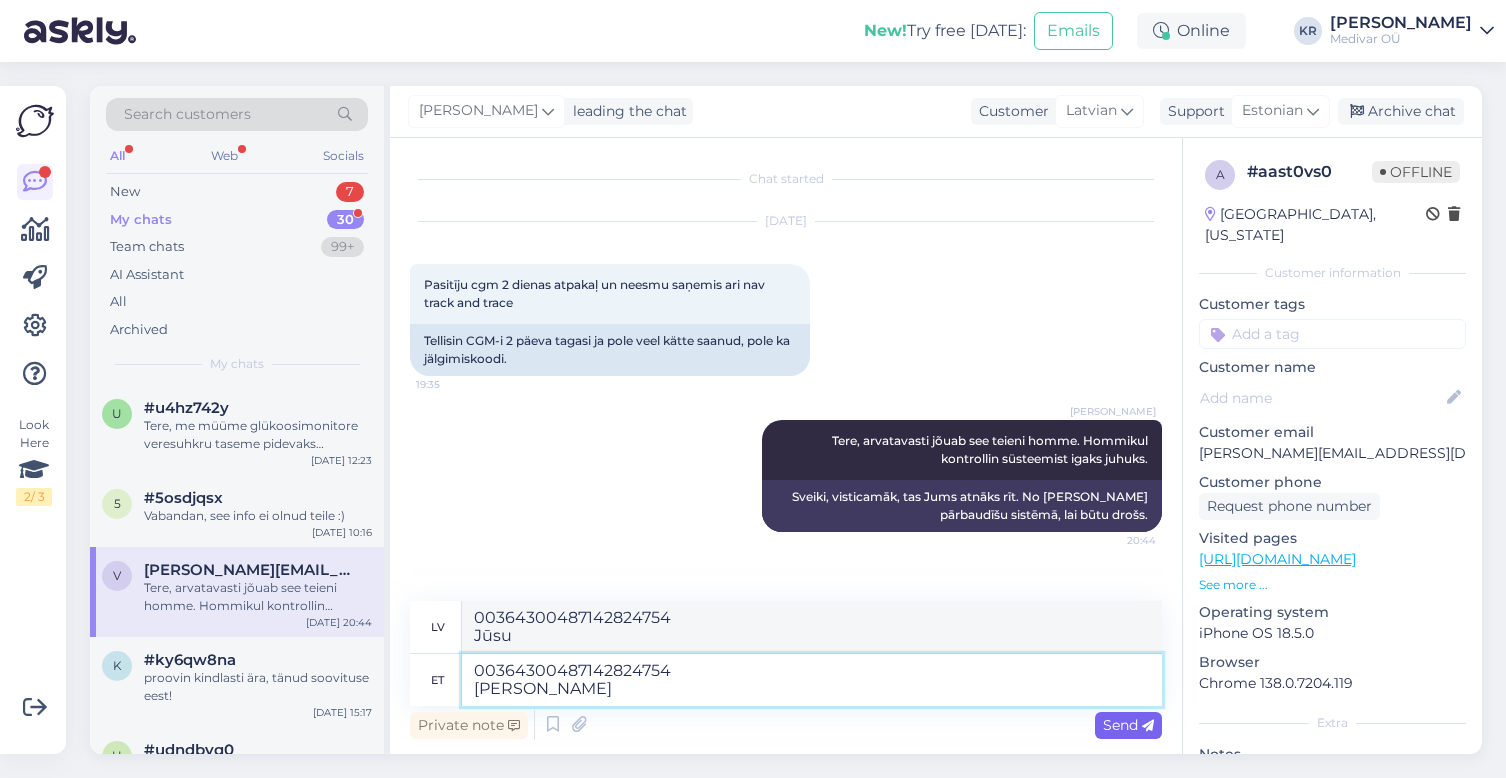 type on "00364300487142824754
[PERSON_NAME]" 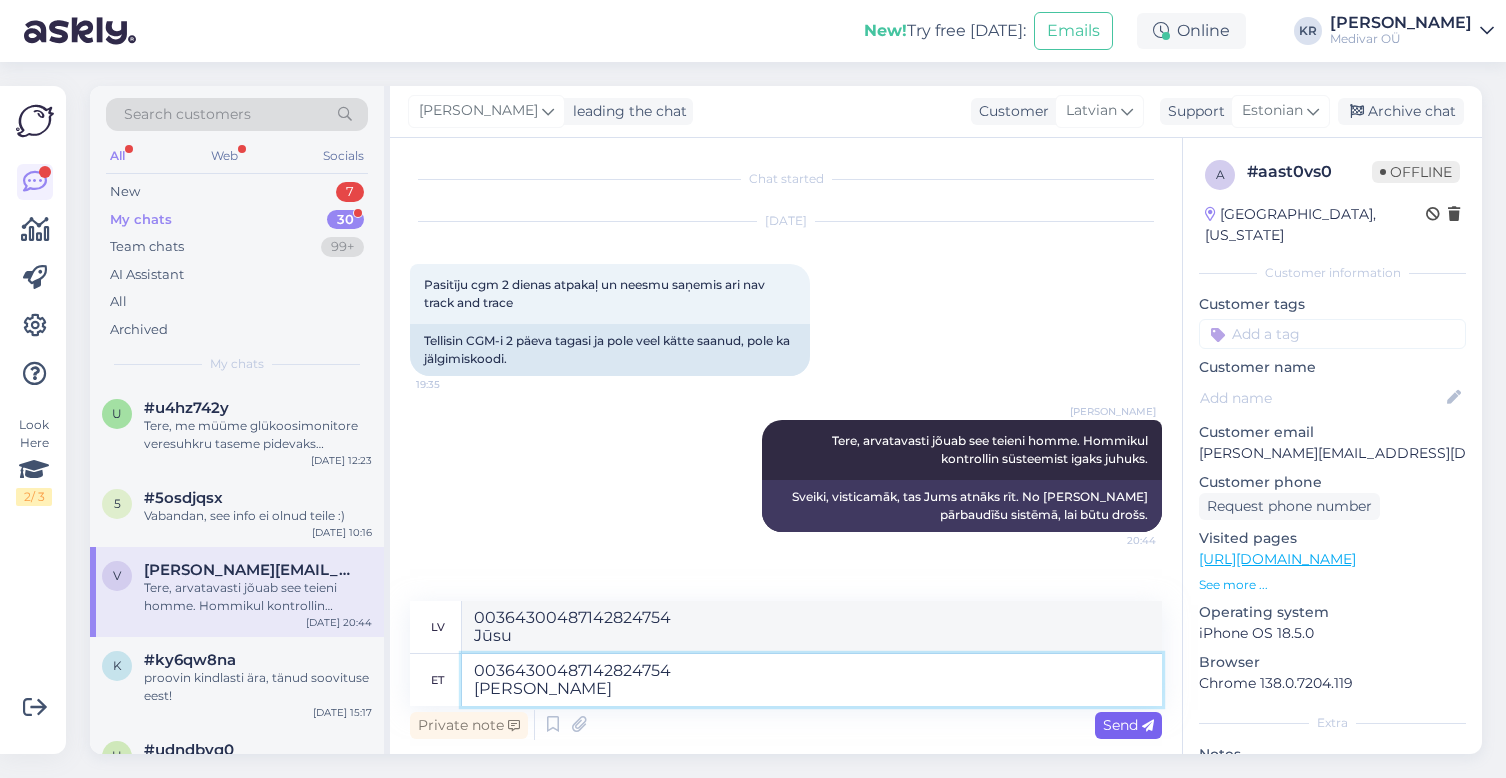 type on "00364300487142824754
Jūsu piedāvājums" 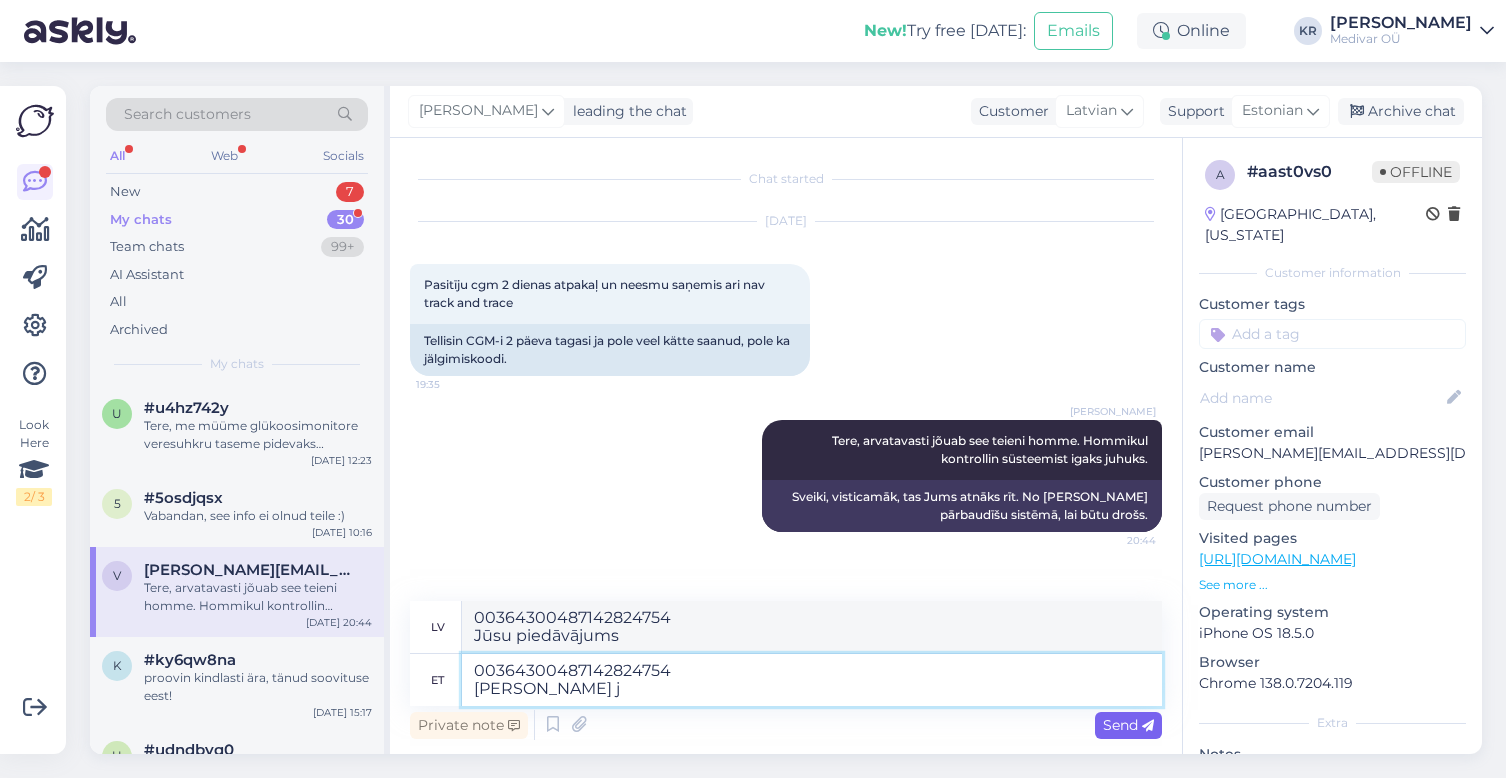 type on "00364300487142824754
[PERSON_NAME] [PERSON_NAME]" 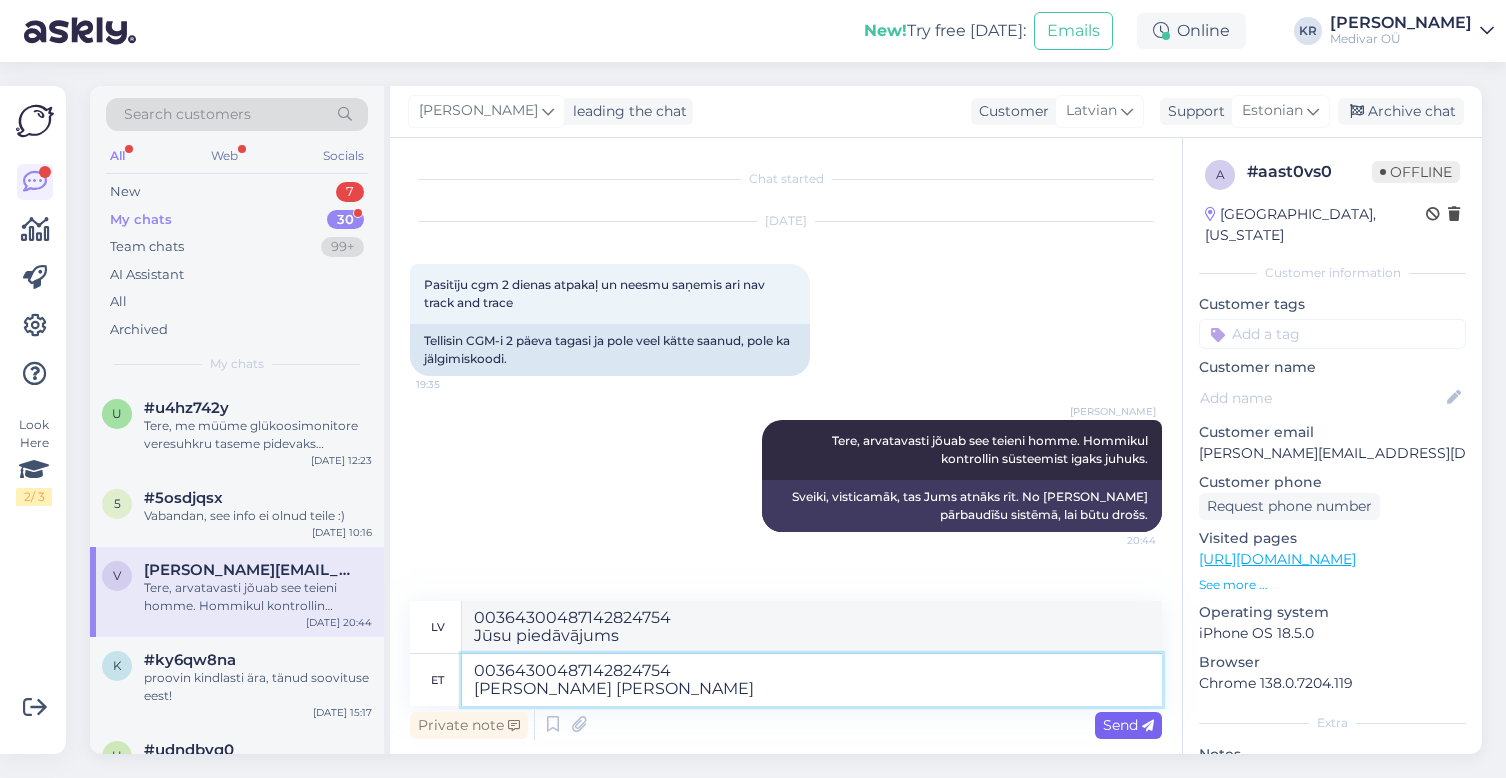 type on "00364300487142824754
[PERSON_NAME]" 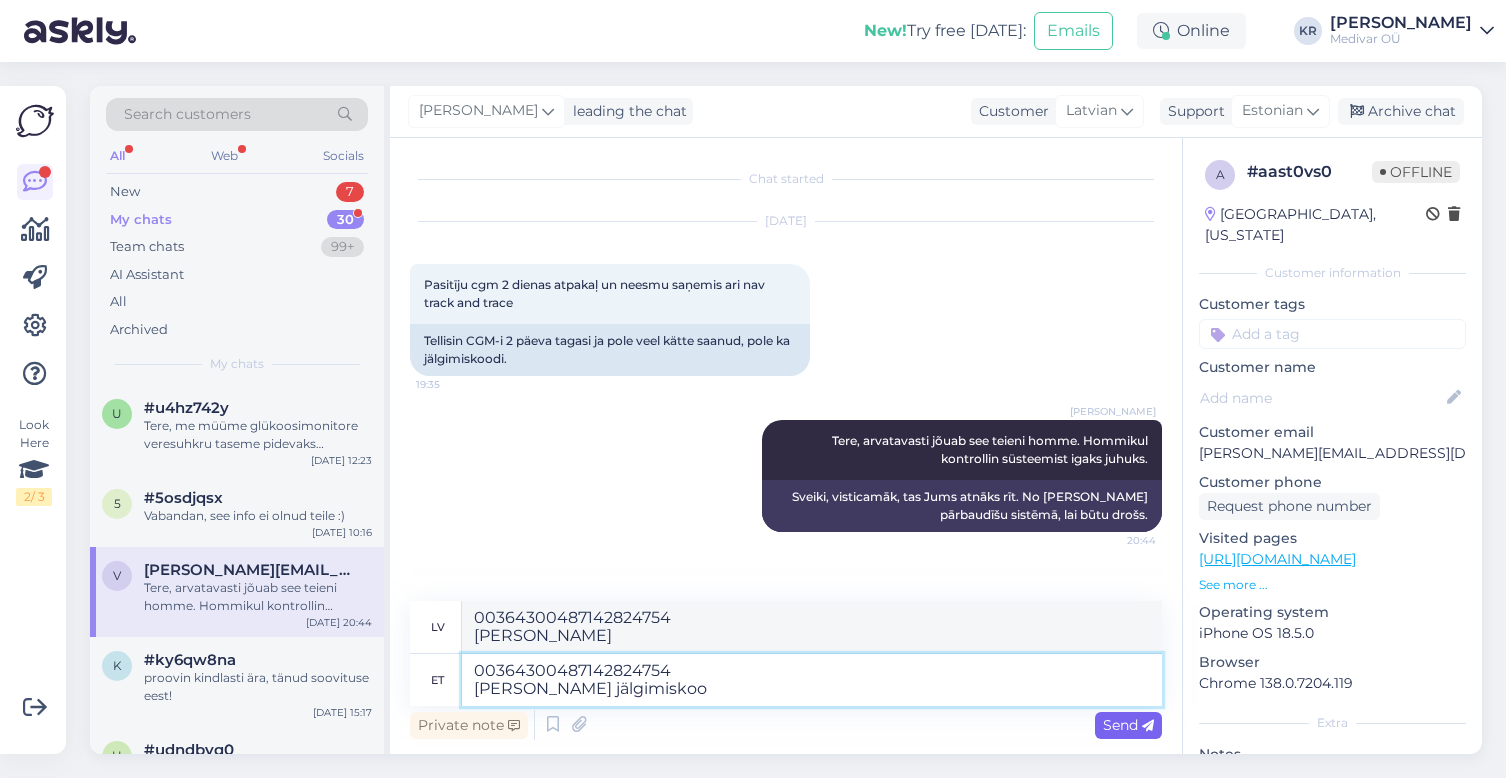 type on "00364300487142824754
[PERSON_NAME] jälgimiskood" 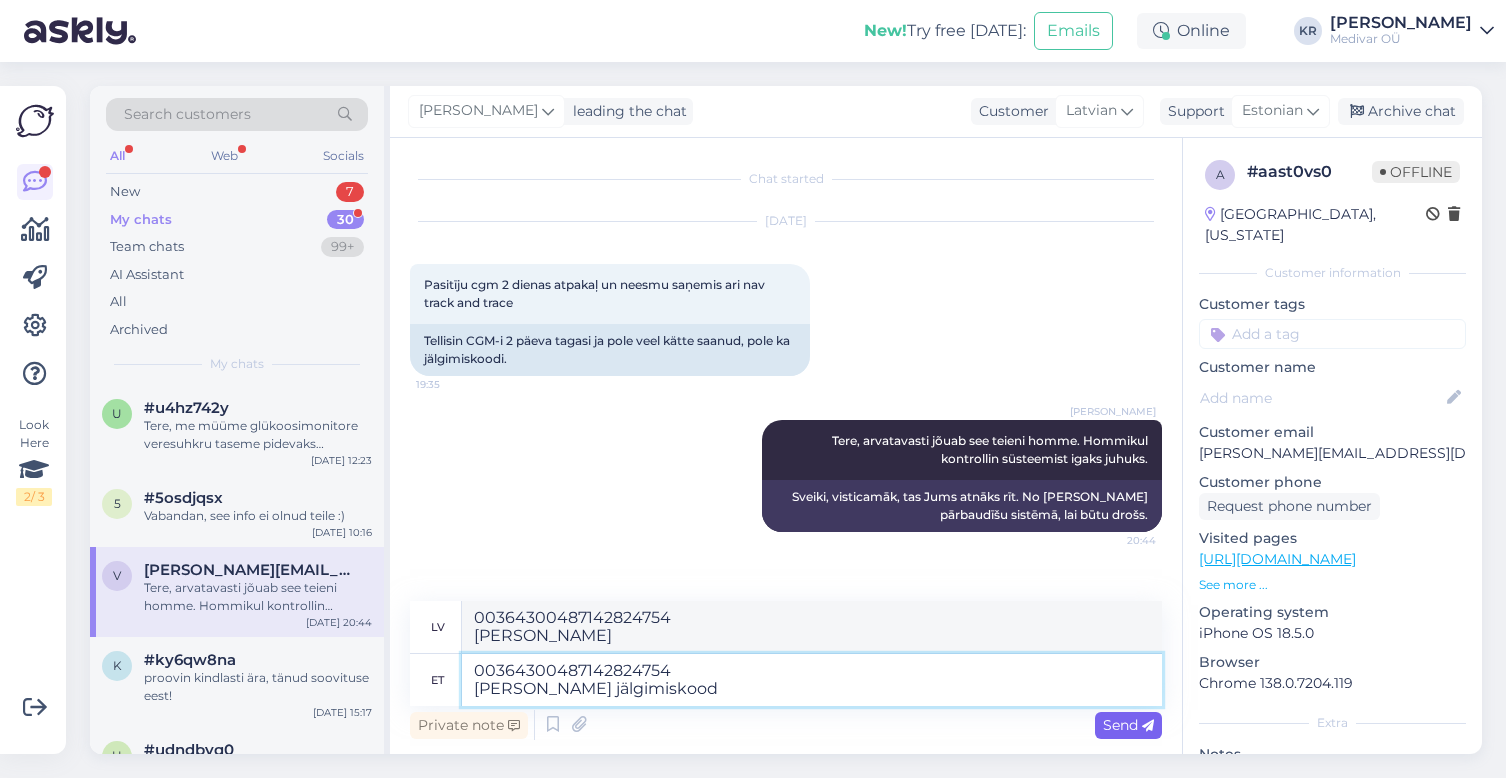 type on "00364300487142824754
[PERSON_NAME] sūtījuma izsekošanas kods" 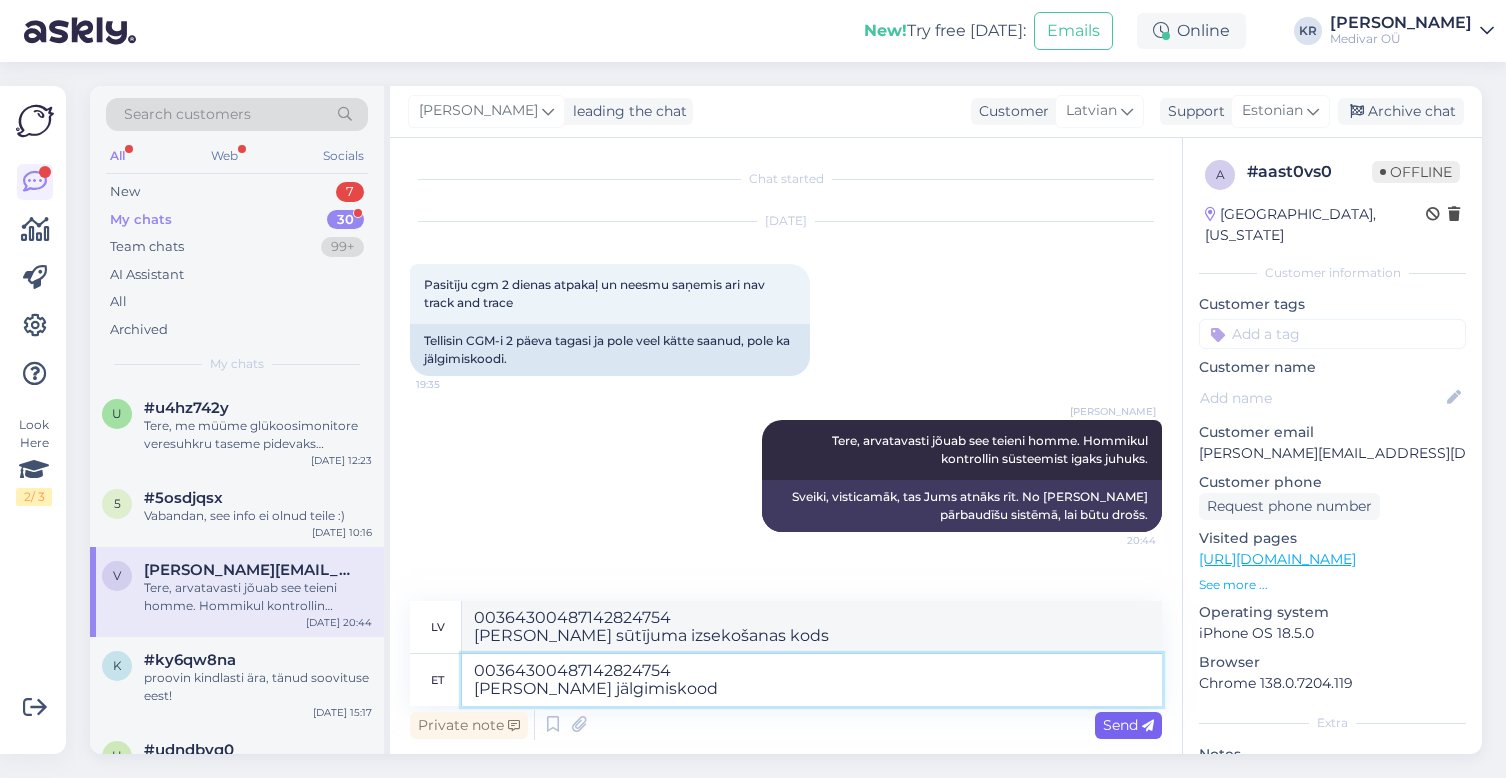 type on "00364300487142824754
[PERSON_NAME] jälgimiskood" 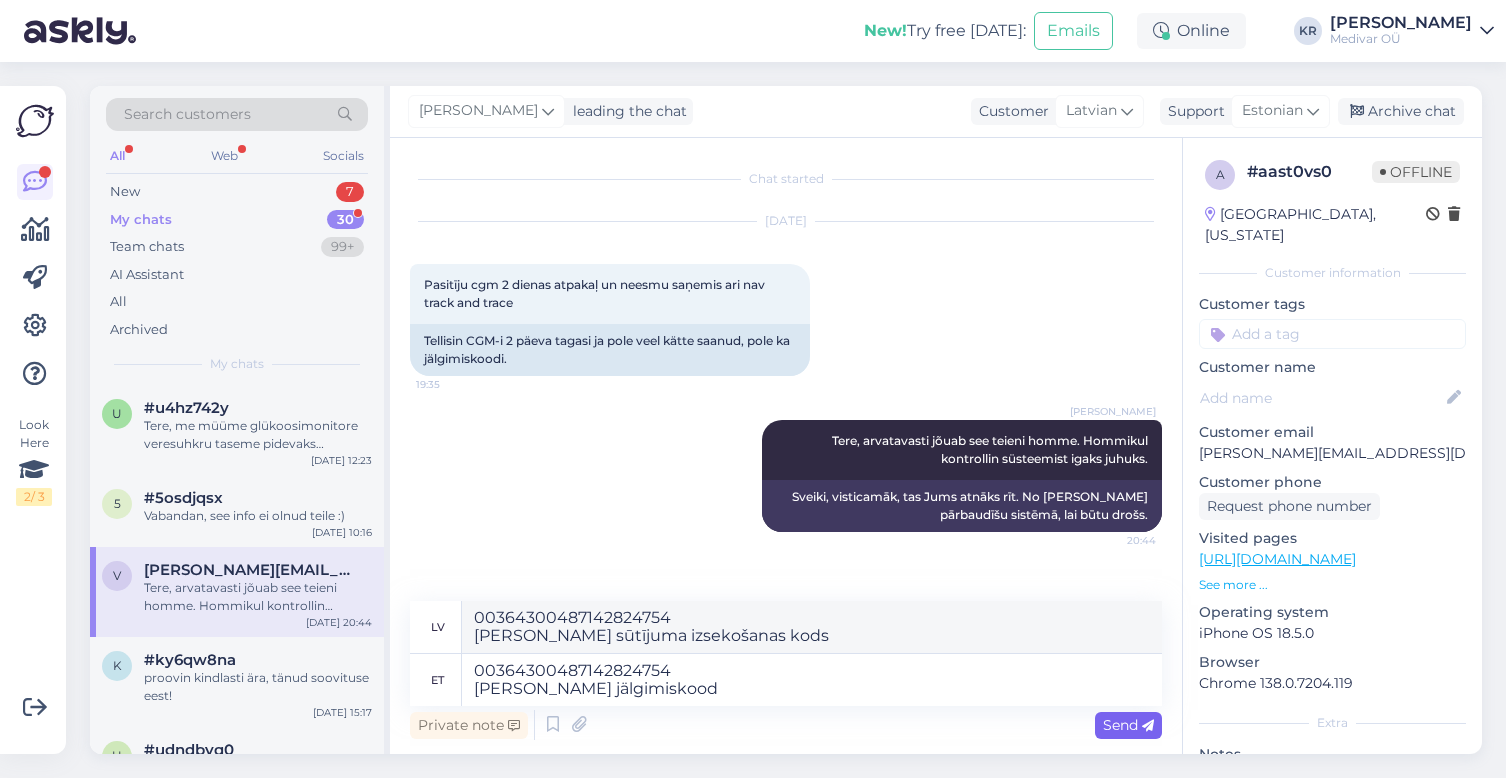 click on "Send" at bounding box center [1128, 725] 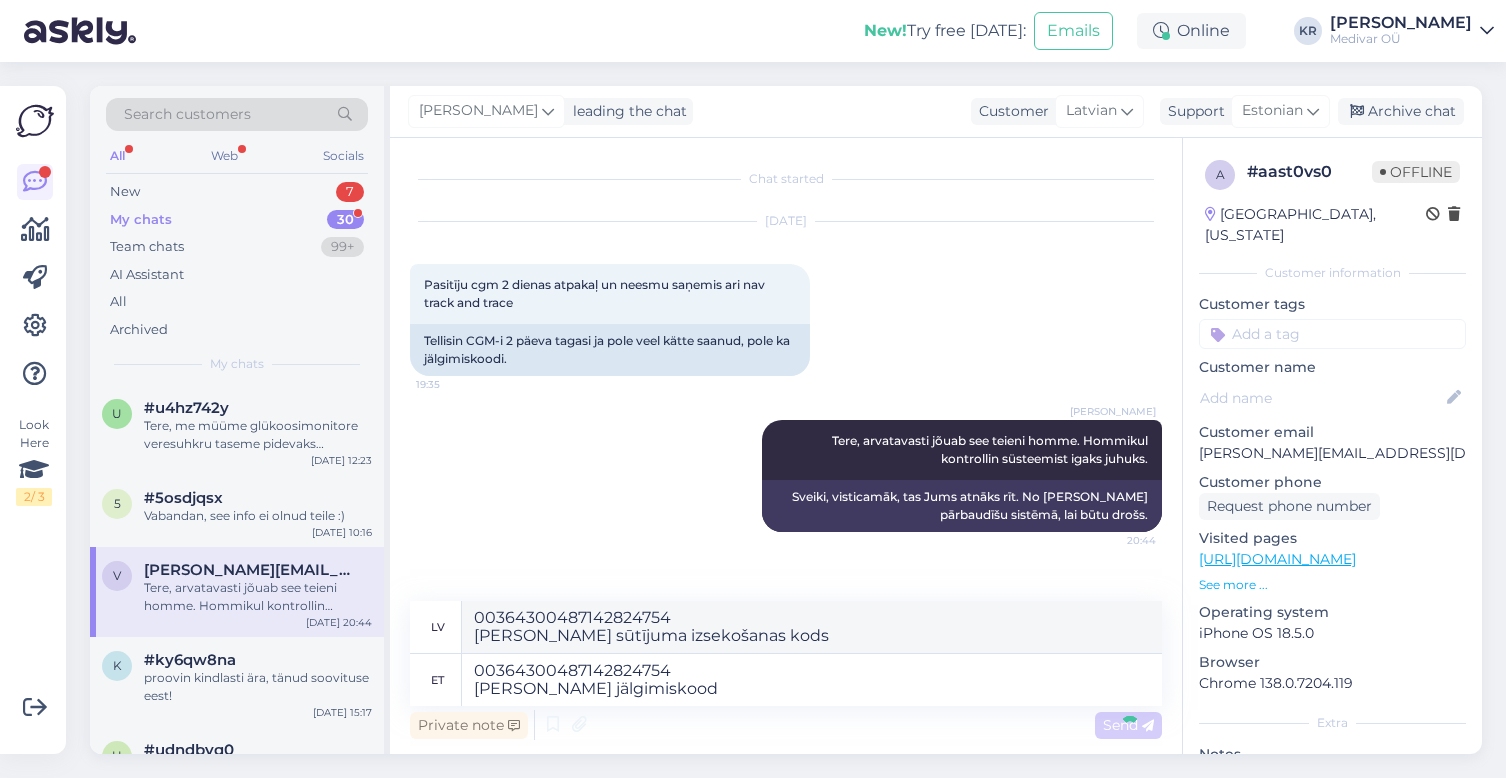 type 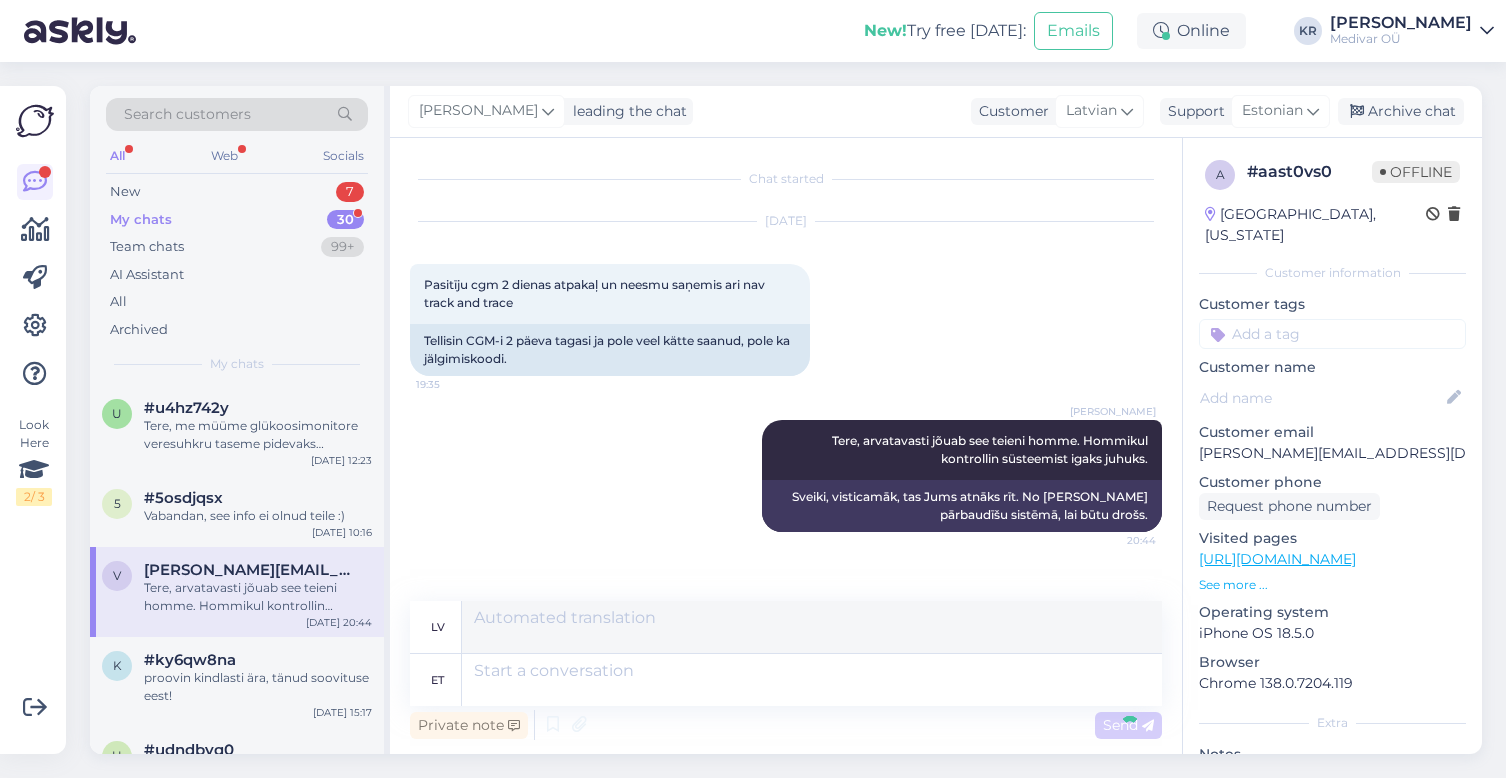 scroll, scrollTop: 133, scrollLeft: 0, axis: vertical 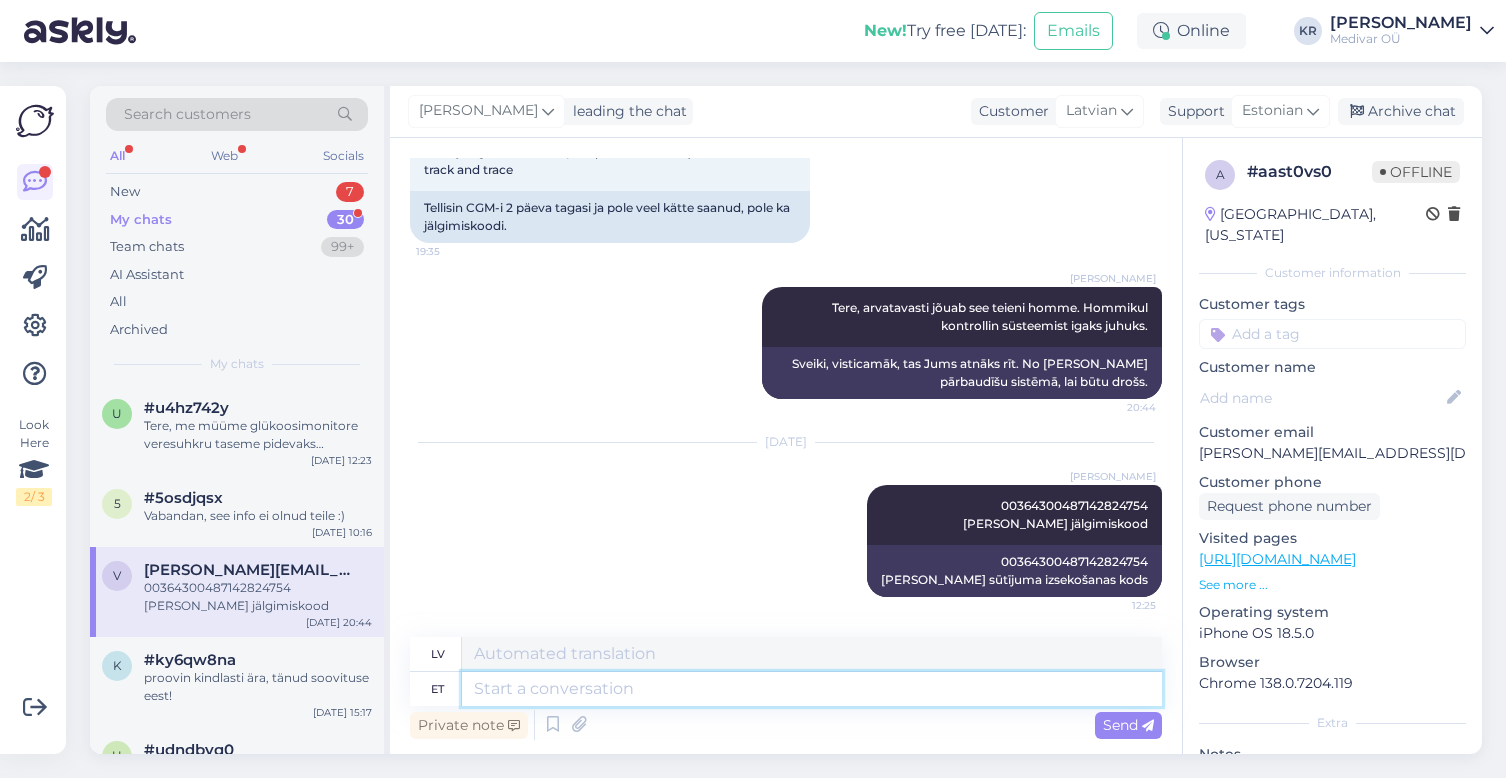 click at bounding box center [812, 689] 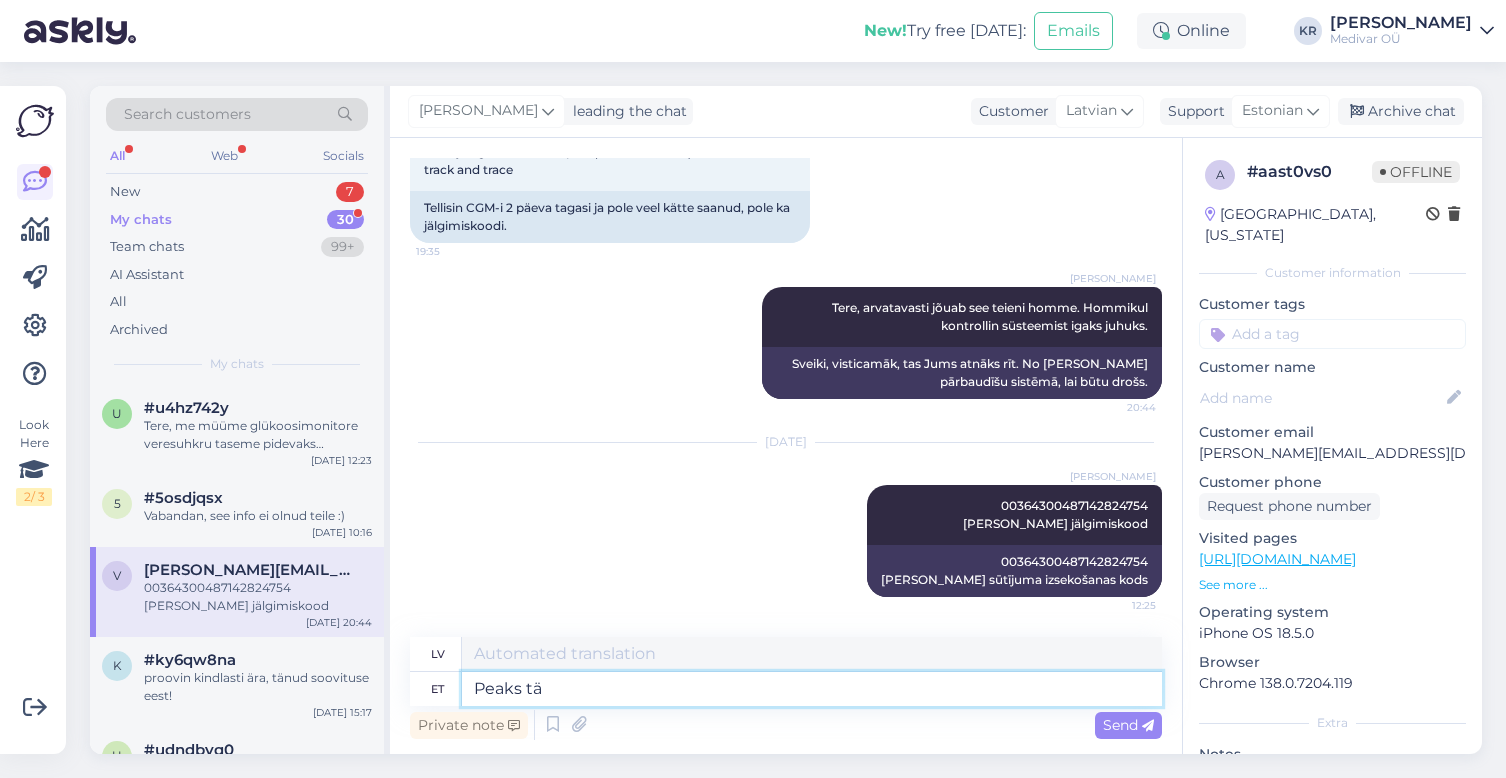 type on "Peaks tän" 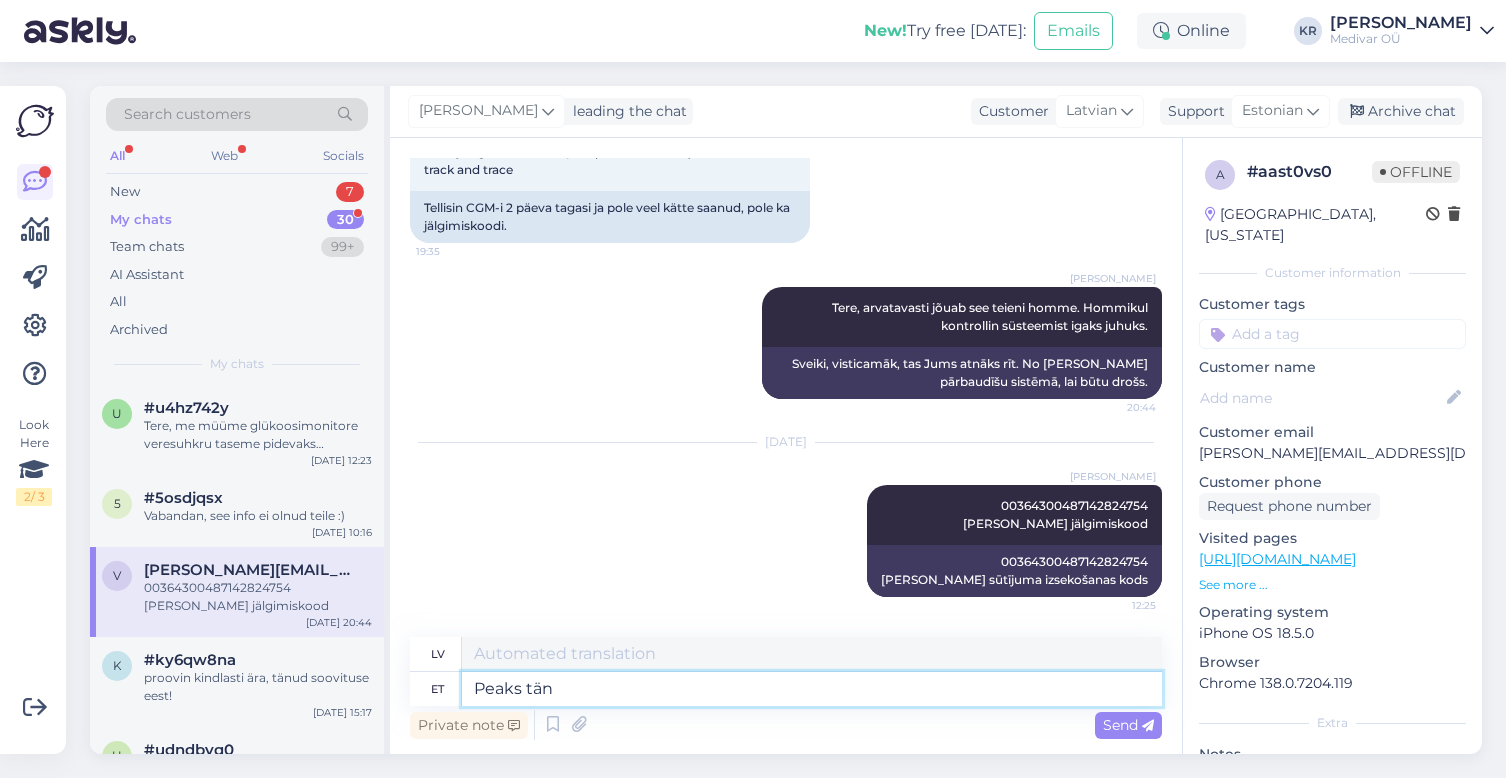 type on "Virsotnes" 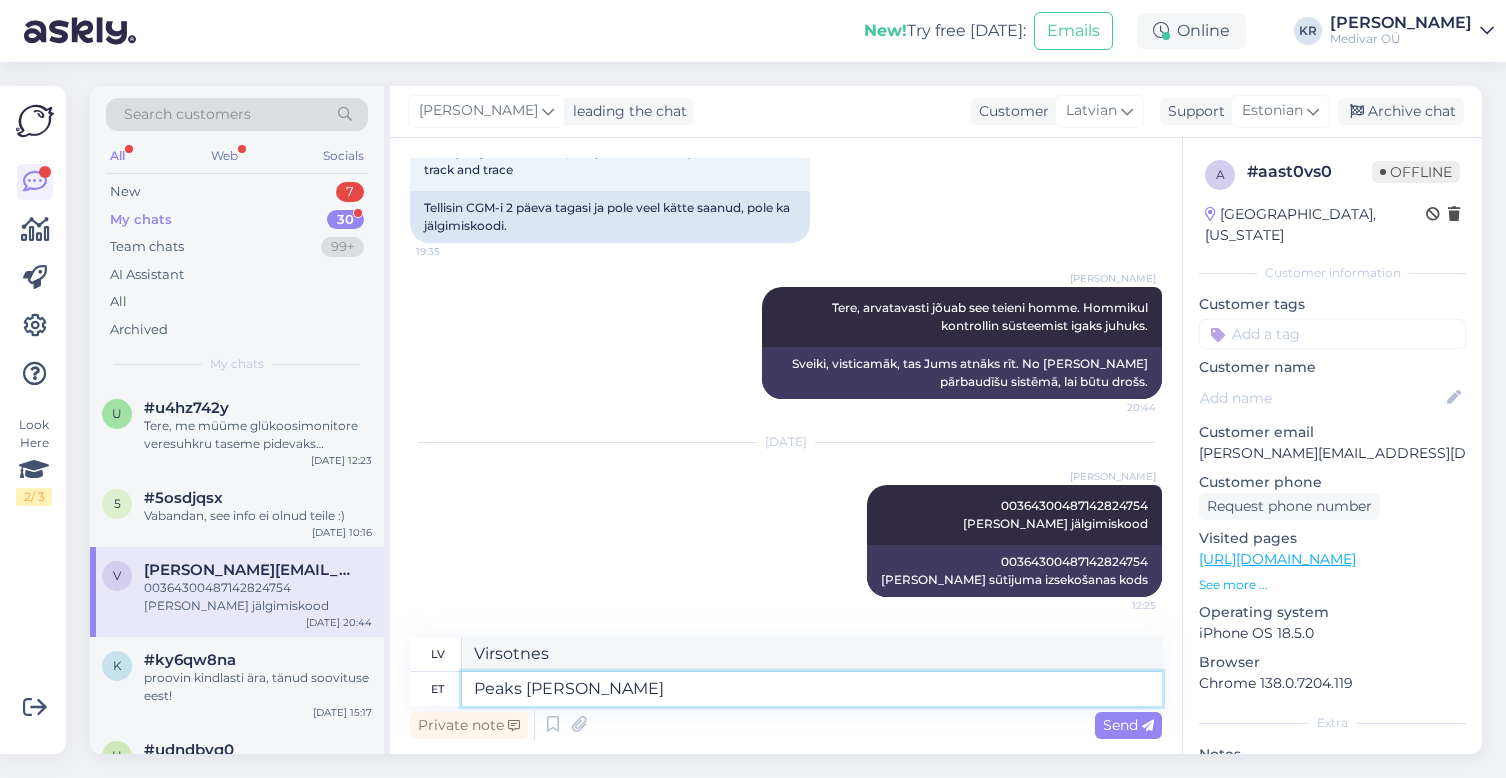 type on "Peaks [PERSON_NAME] jõudm" 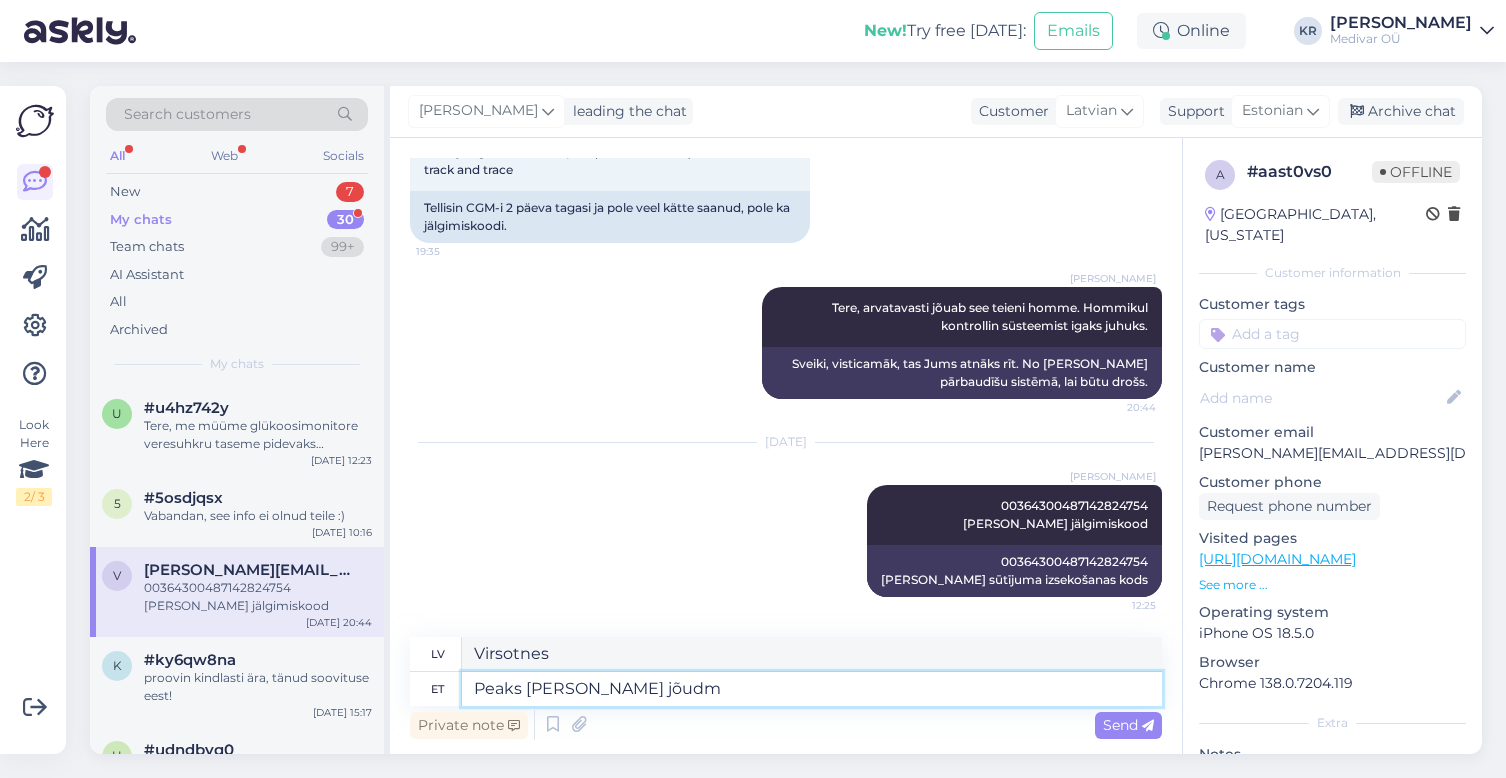 type on "Jābūt šodien." 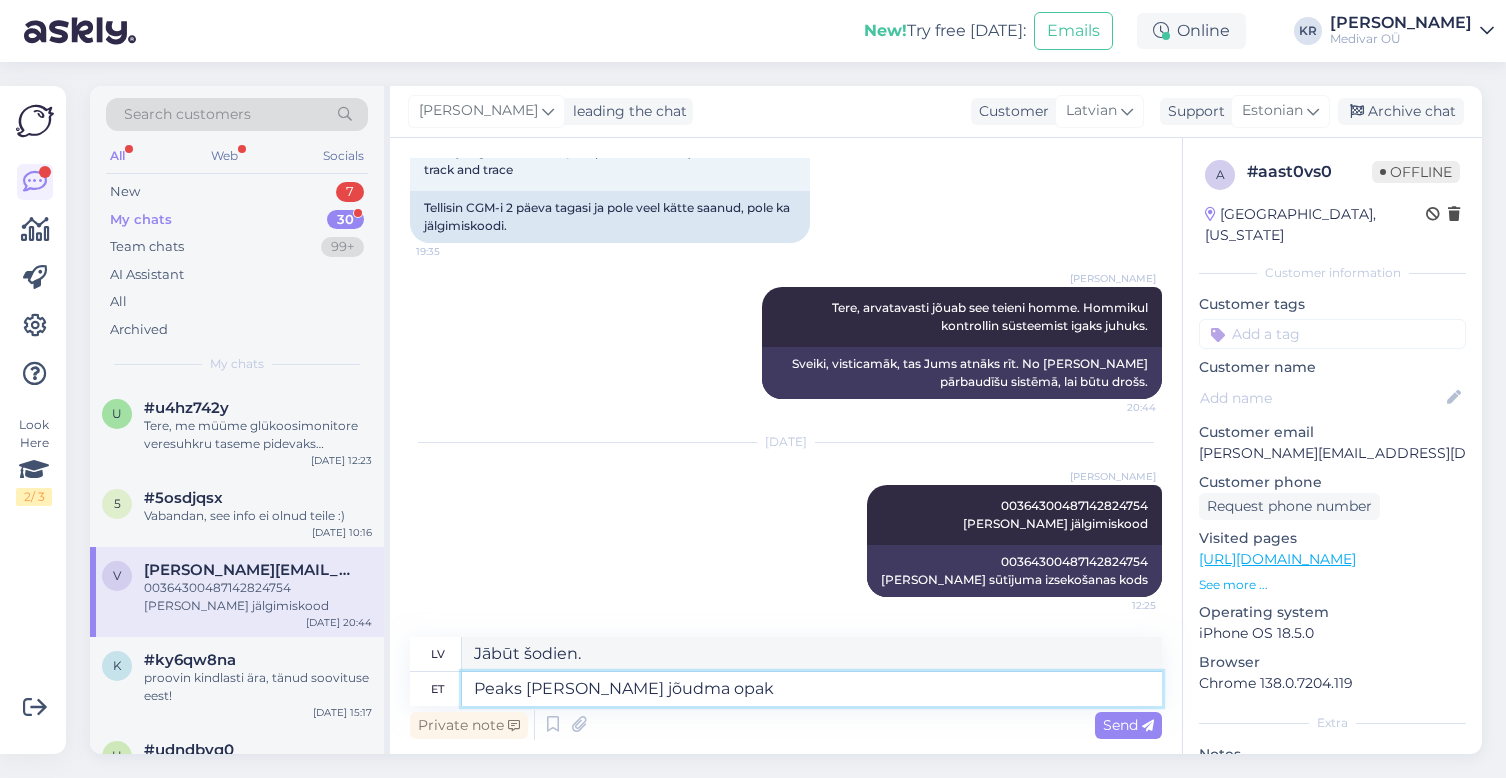 type on "Peaks [PERSON_NAME] jõudma opaki" 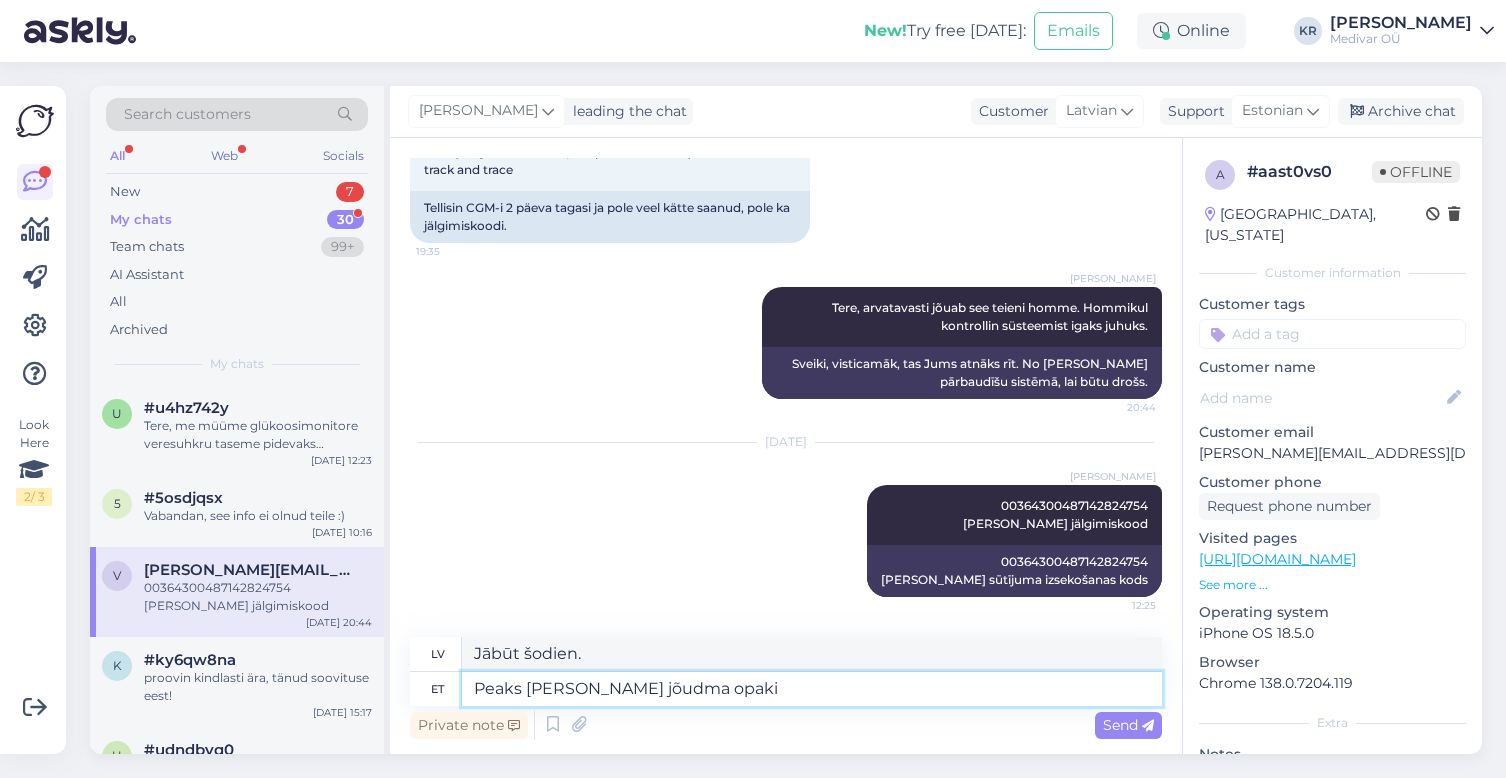 type on "Jābūt klāt šodien." 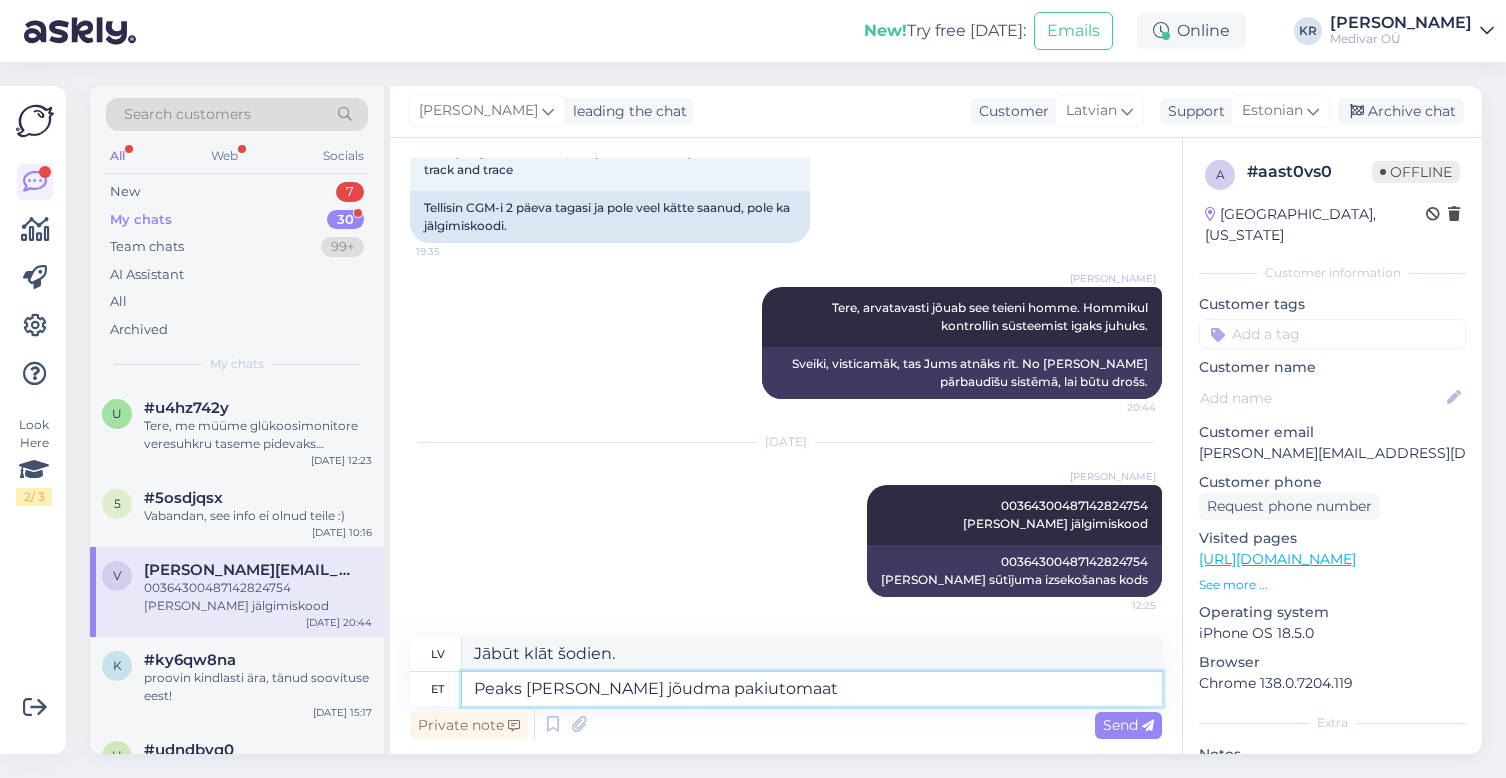 type on "Peaks [PERSON_NAME] jõudma pakiutomaati" 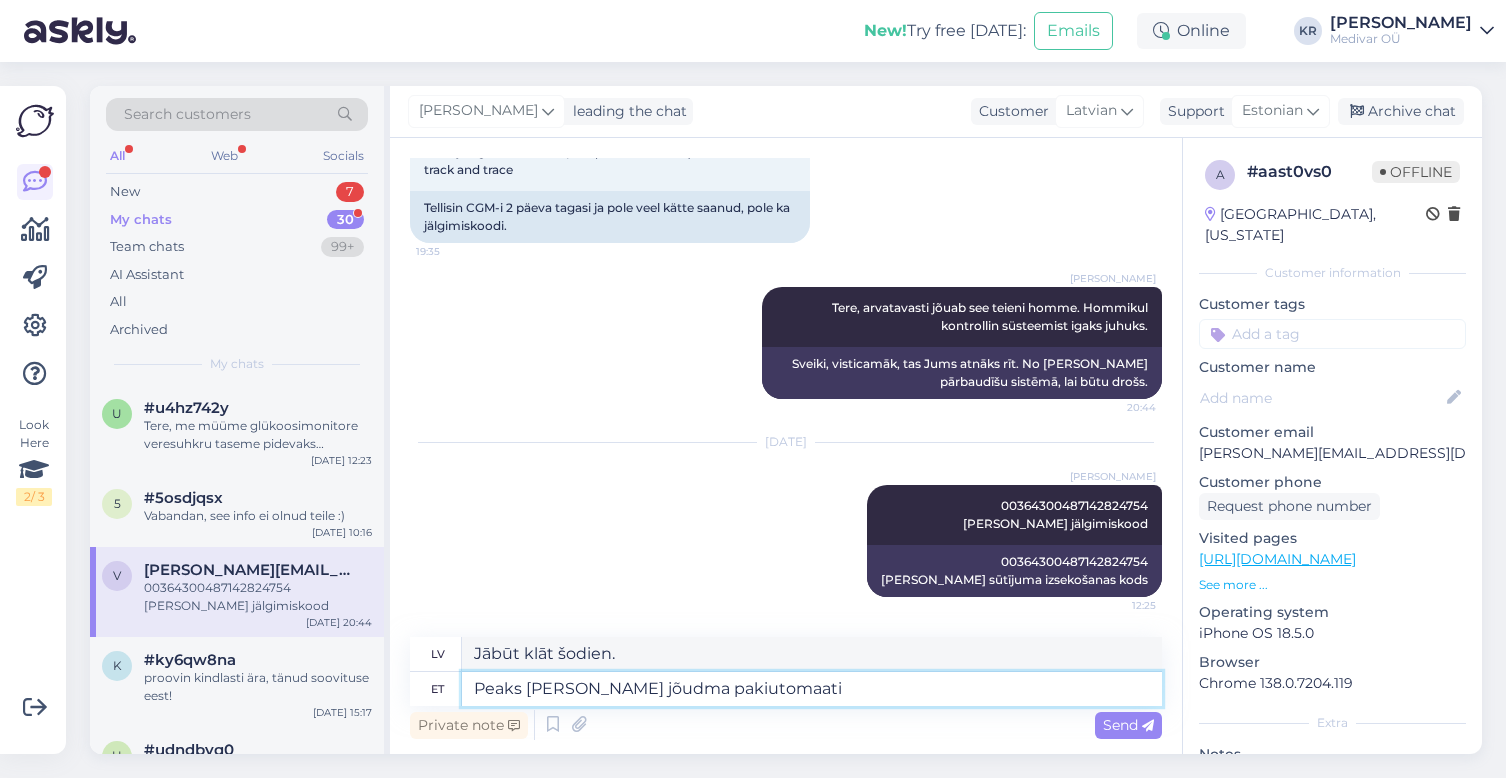 type on "Šodien vajadzētu piegādāt uz pakomātu." 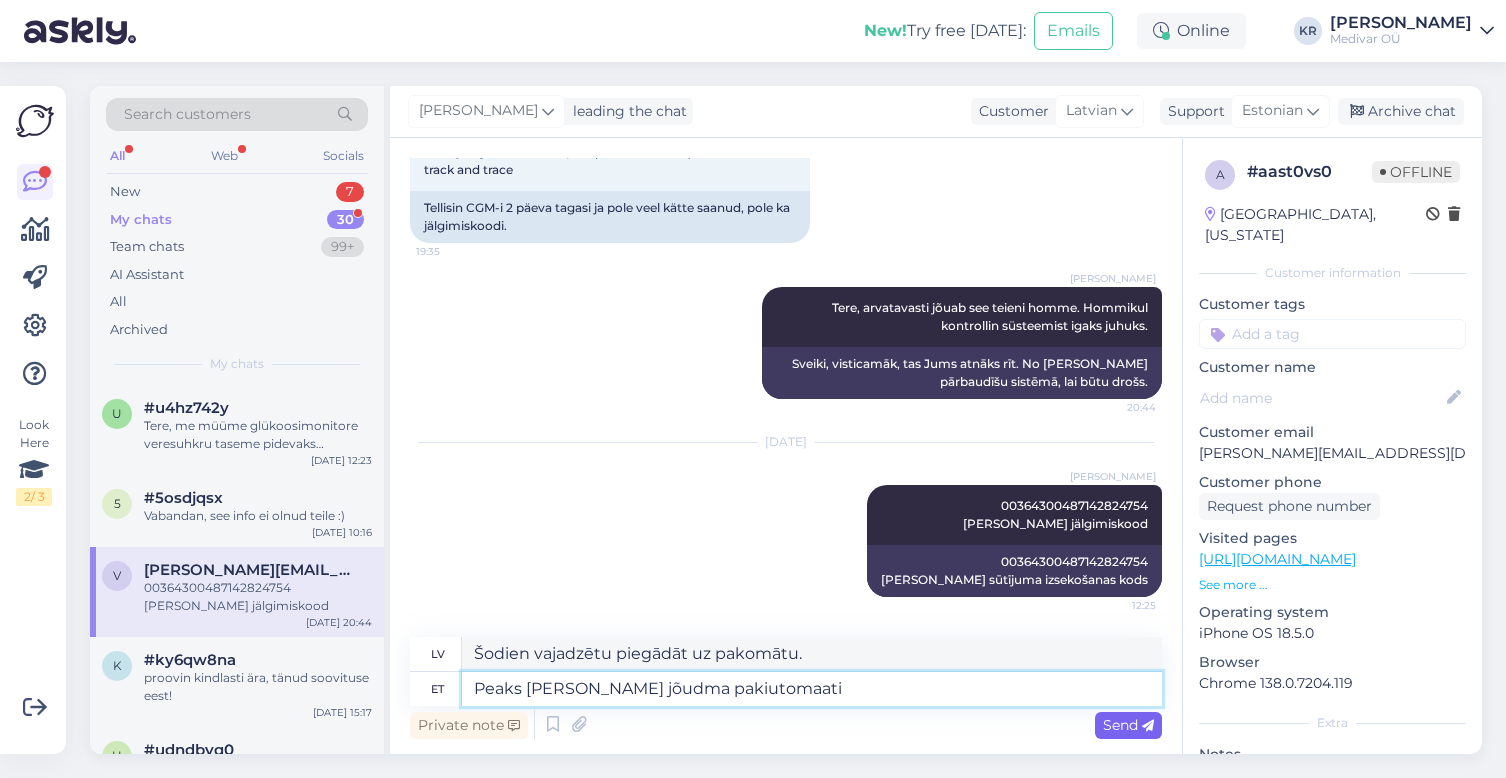 type on "Peaks [PERSON_NAME] jõudma pakiutomaati" 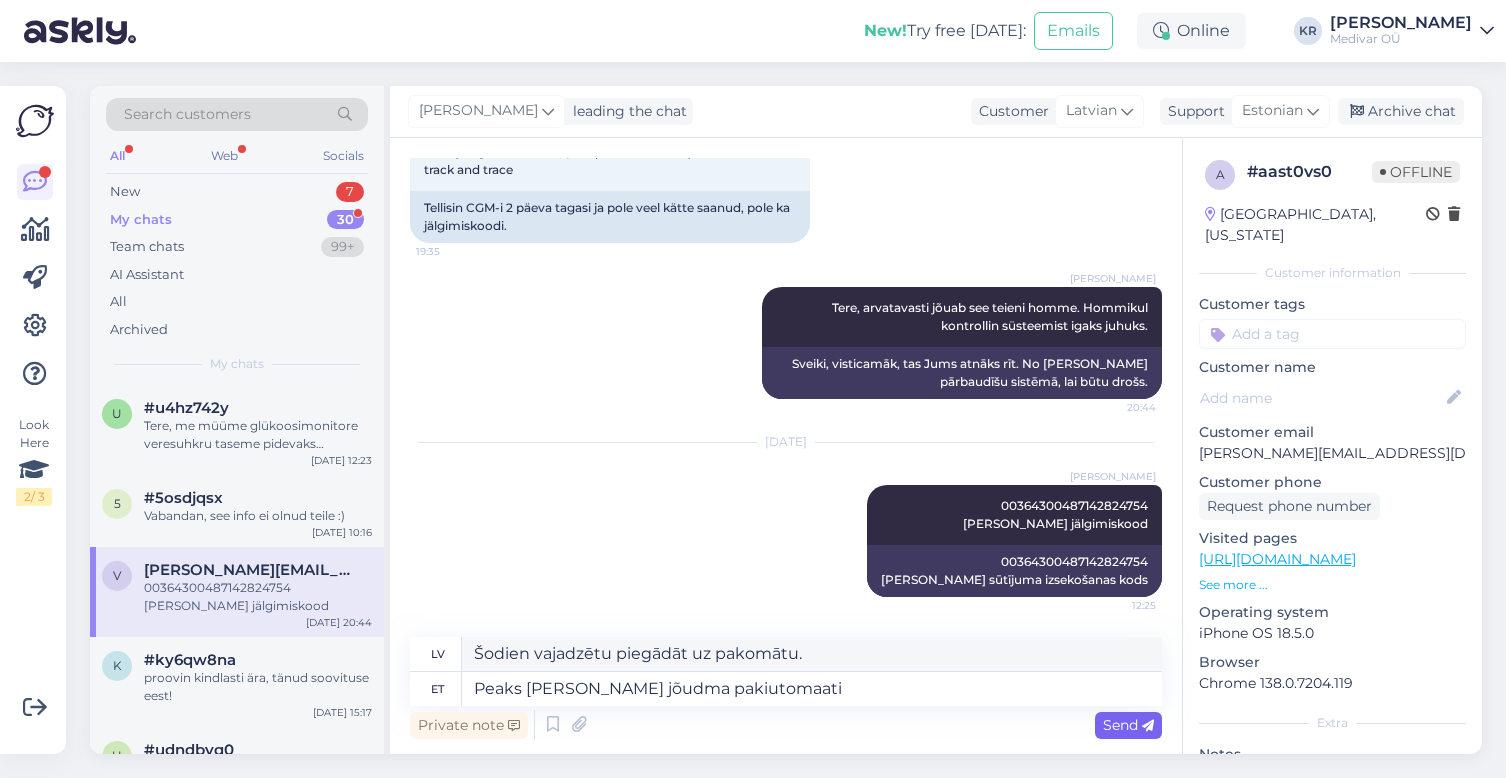 click on "Send" at bounding box center [1128, 725] 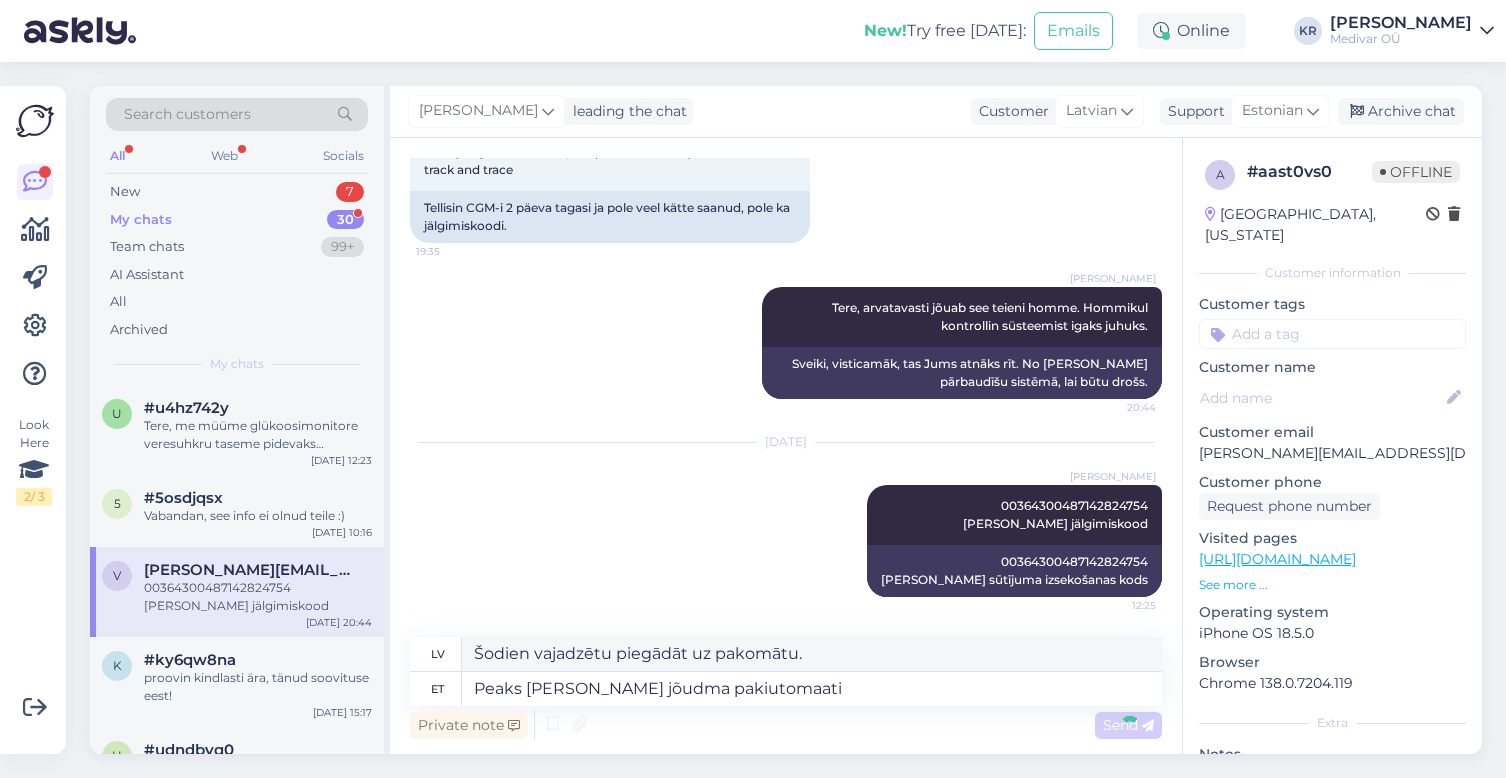 type 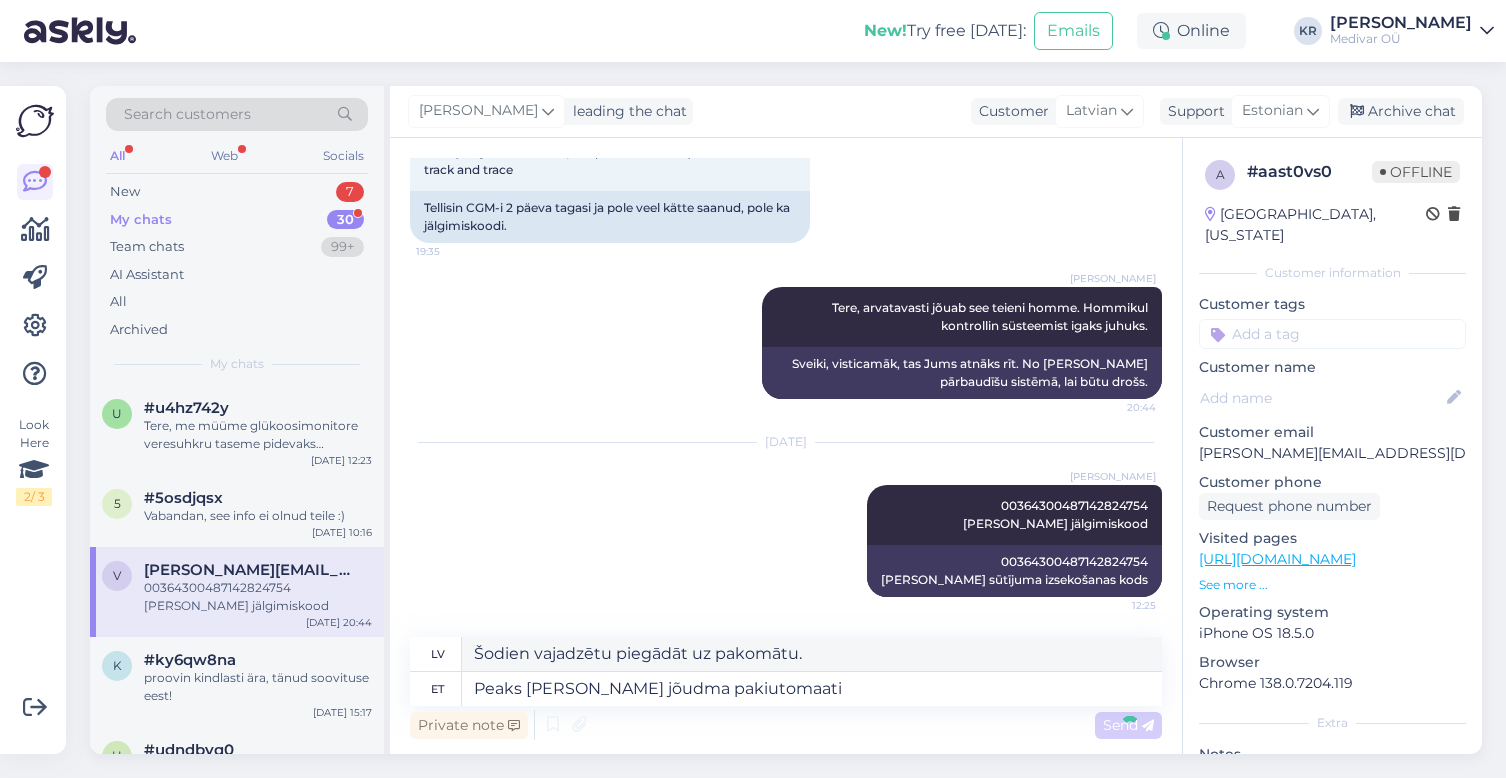 type 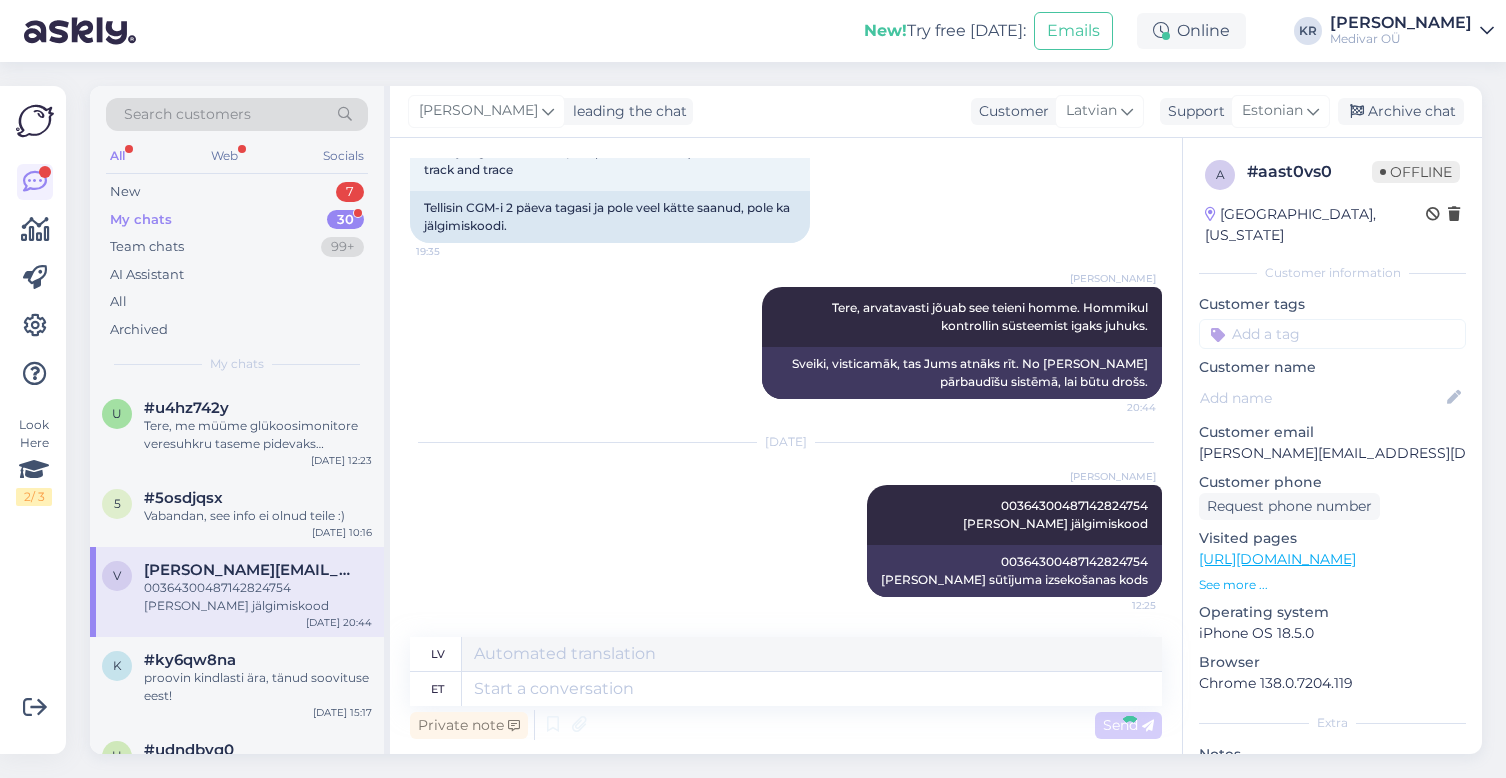 scroll, scrollTop: 253, scrollLeft: 0, axis: vertical 